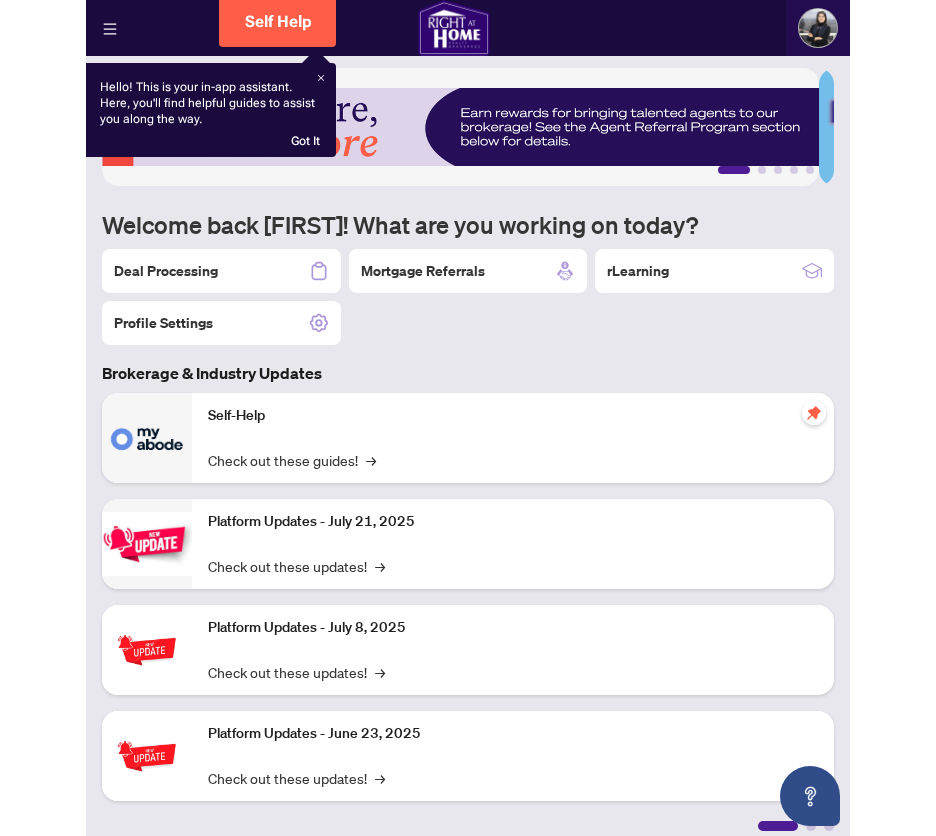 scroll, scrollTop: 0, scrollLeft: 0, axis: both 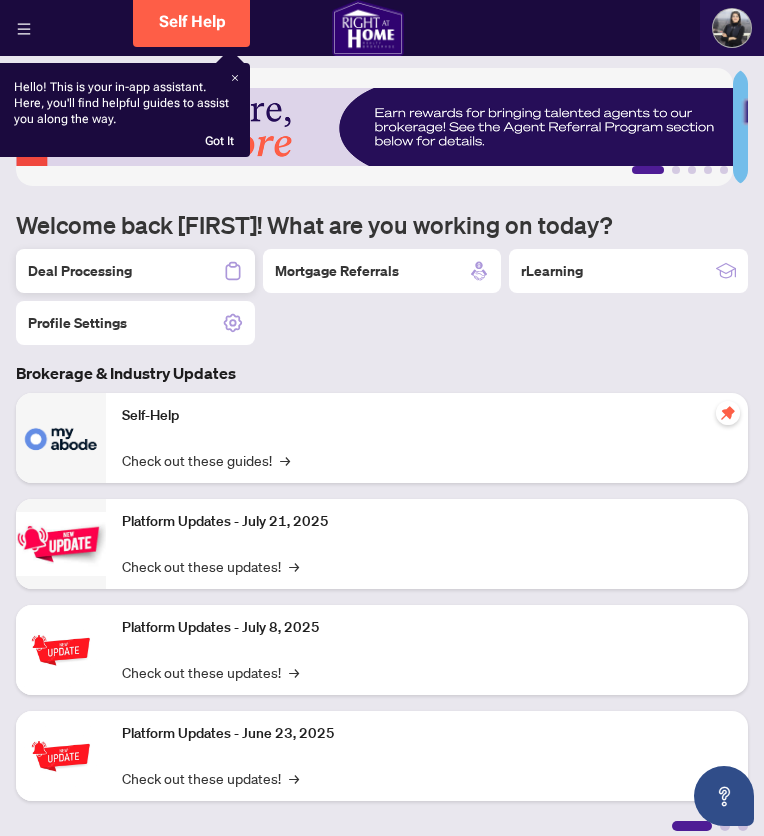 click on "Deal Processing" at bounding box center (80, 271) 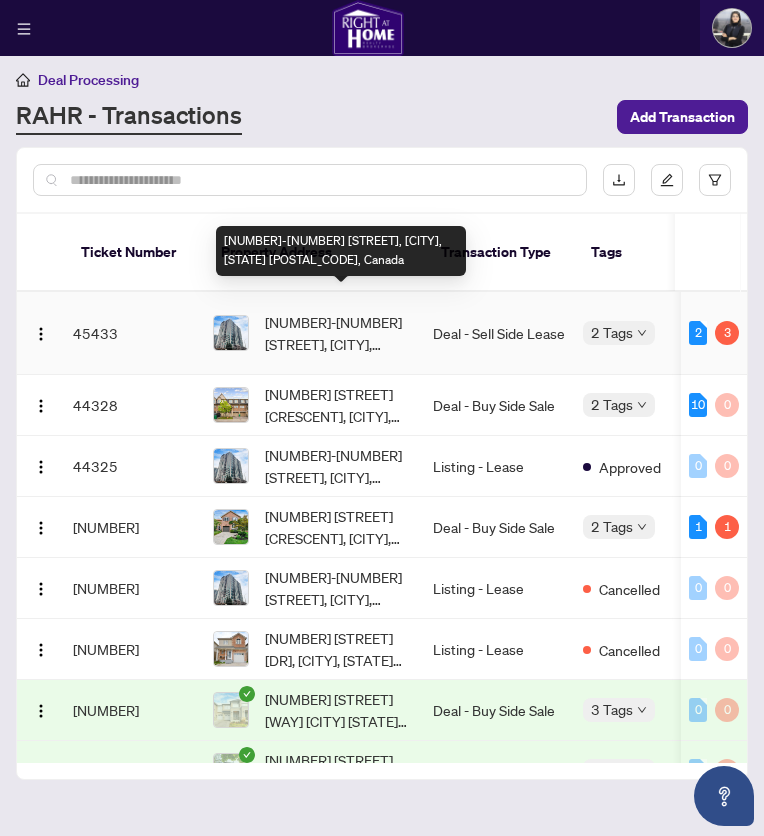 click on "[NUMBER]-[NUMBER] [STREET], [CITY], [STATE] [POSTAL_CODE], Canada" at bounding box center (341, 333) 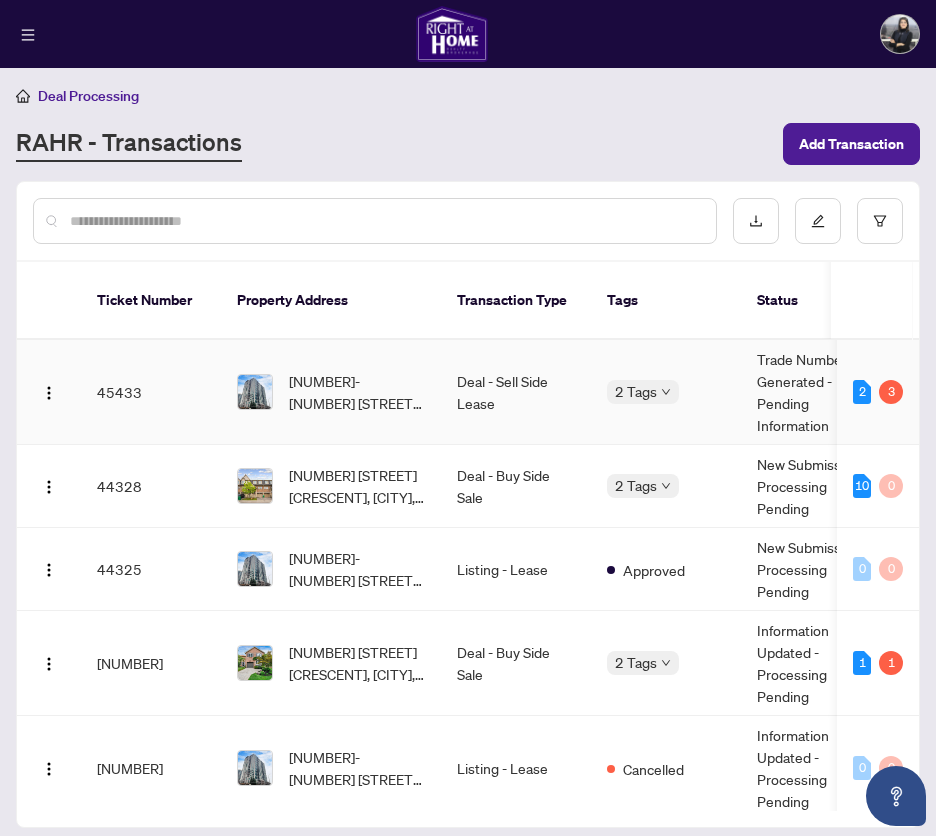 click on "45433" at bounding box center [151, 392] 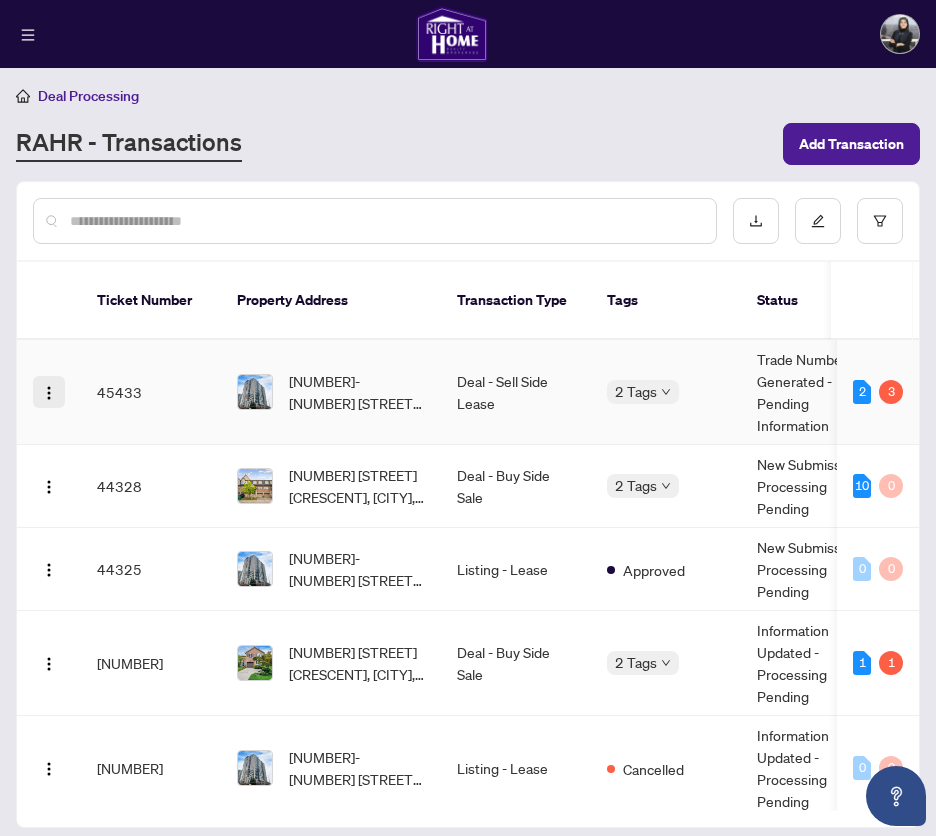 click at bounding box center (49, 393) 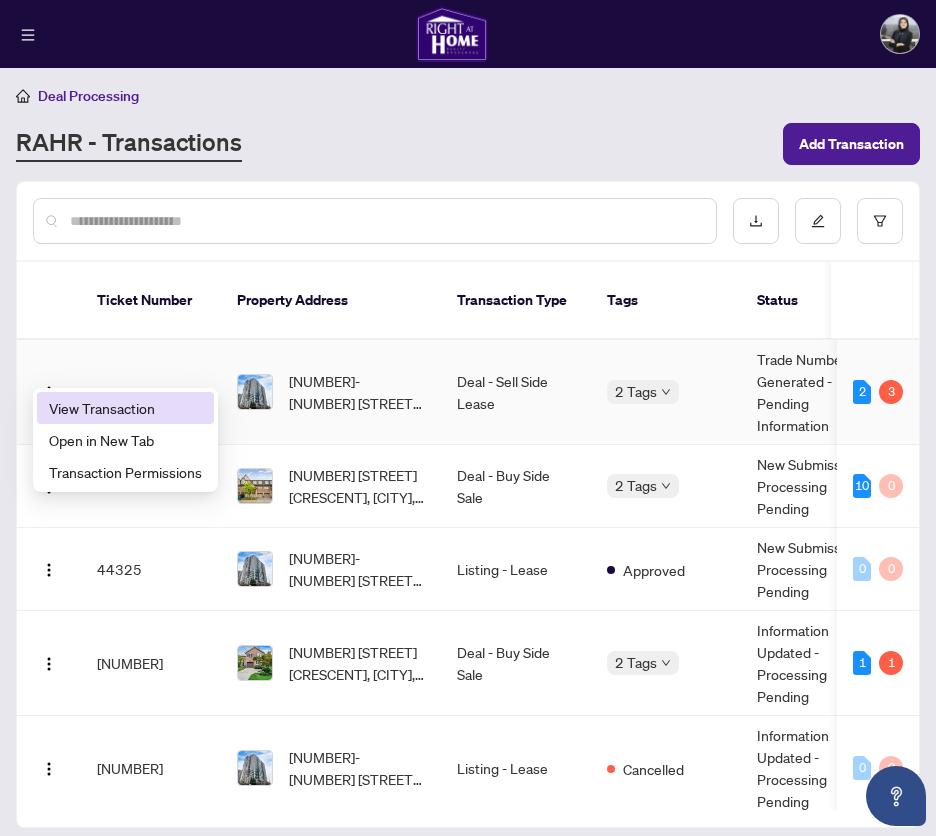 click on "View Transaction" at bounding box center (125, 408) 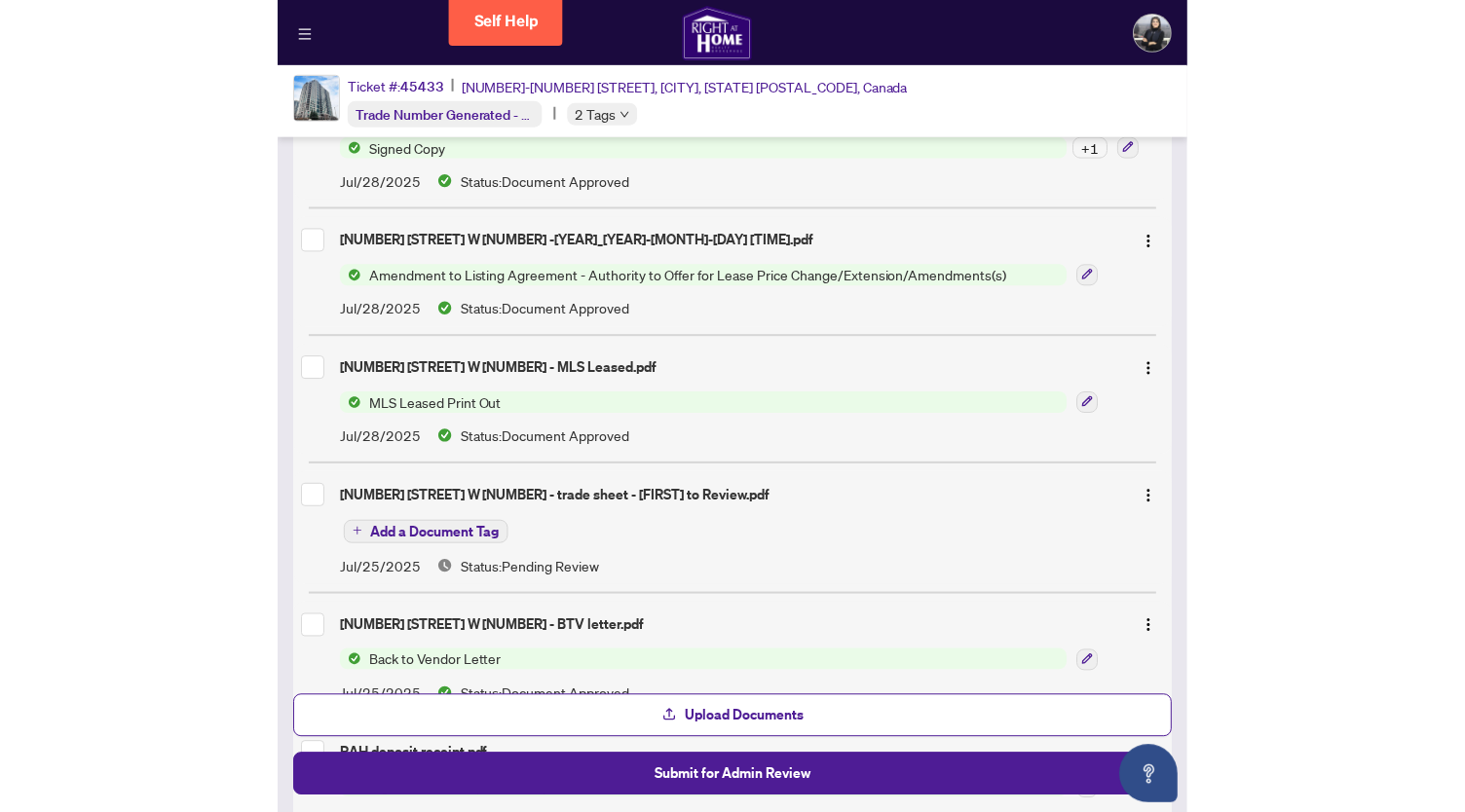 scroll, scrollTop: 0, scrollLeft: 0, axis: both 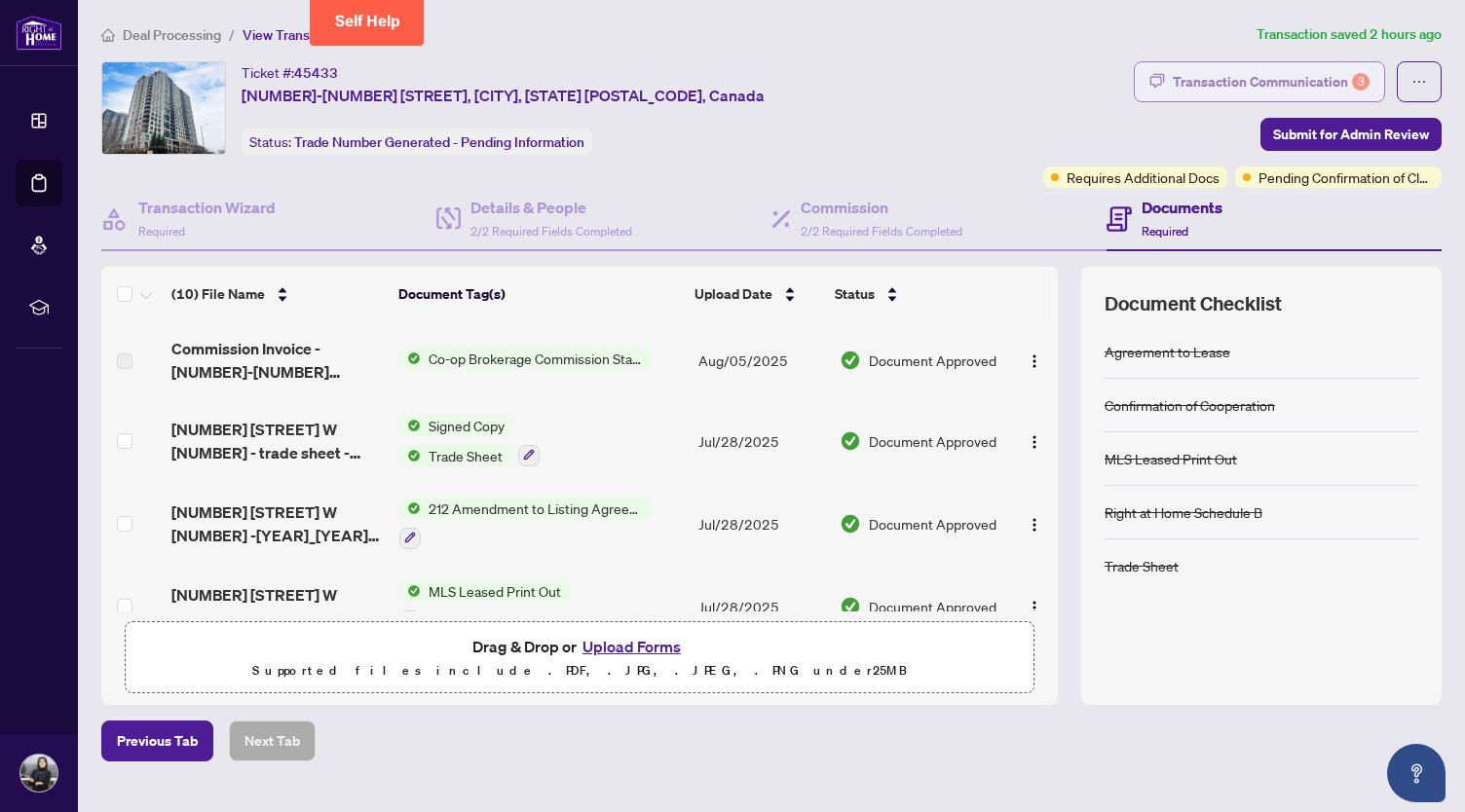 click on "Transaction Communication 3" at bounding box center (1271, 82) 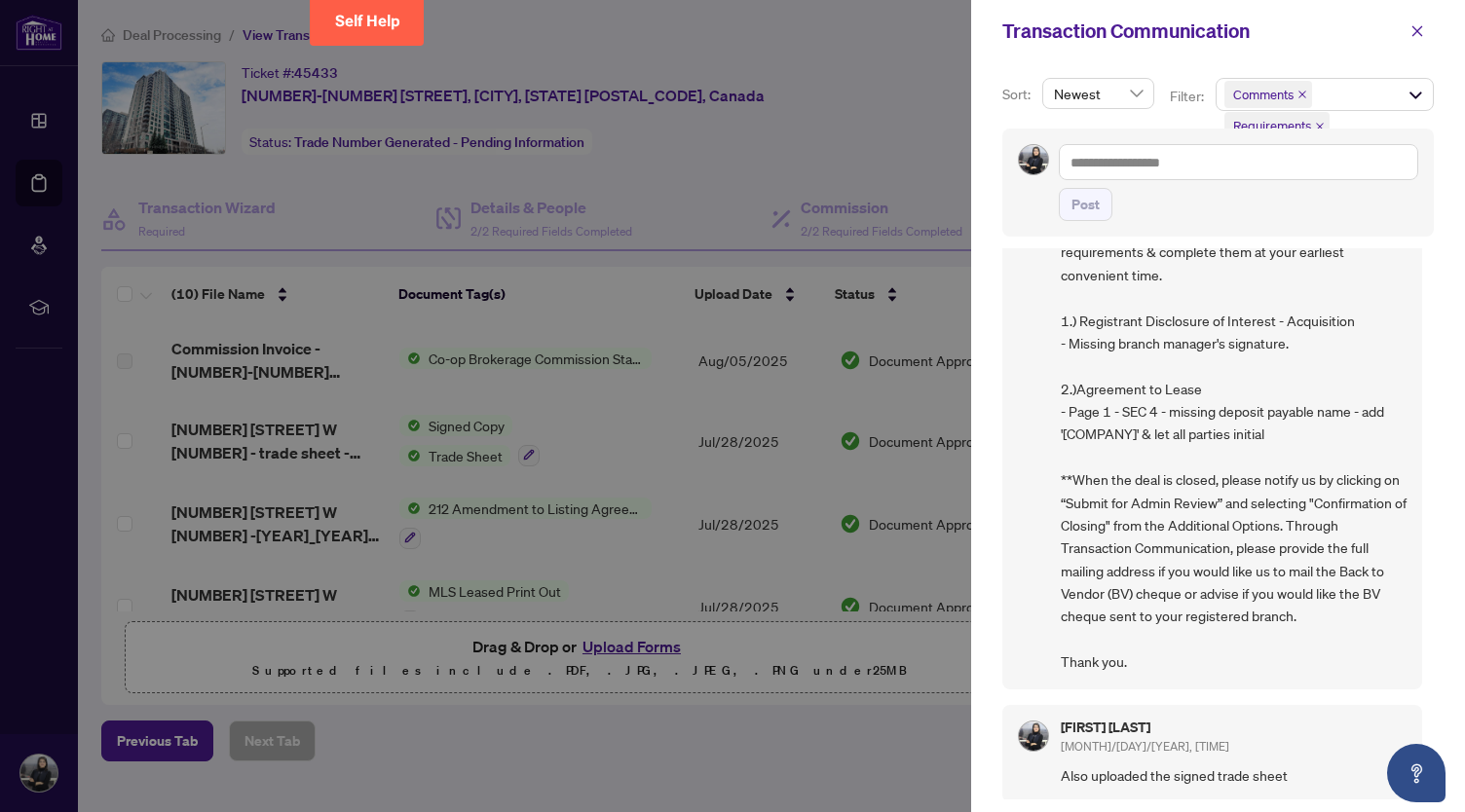 scroll, scrollTop: 150, scrollLeft: 0, axis: vertical 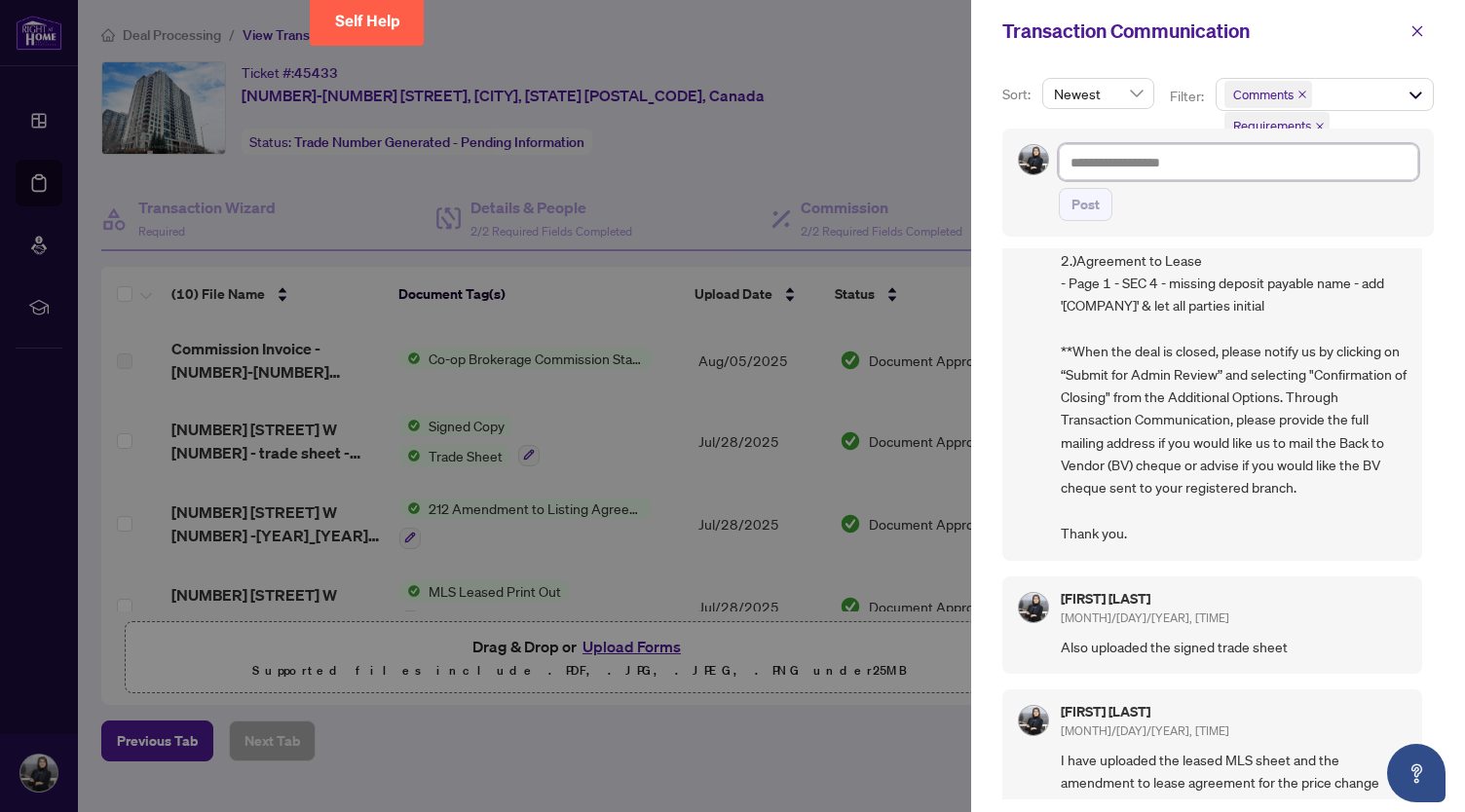 click at bounding box center (1238, 162) 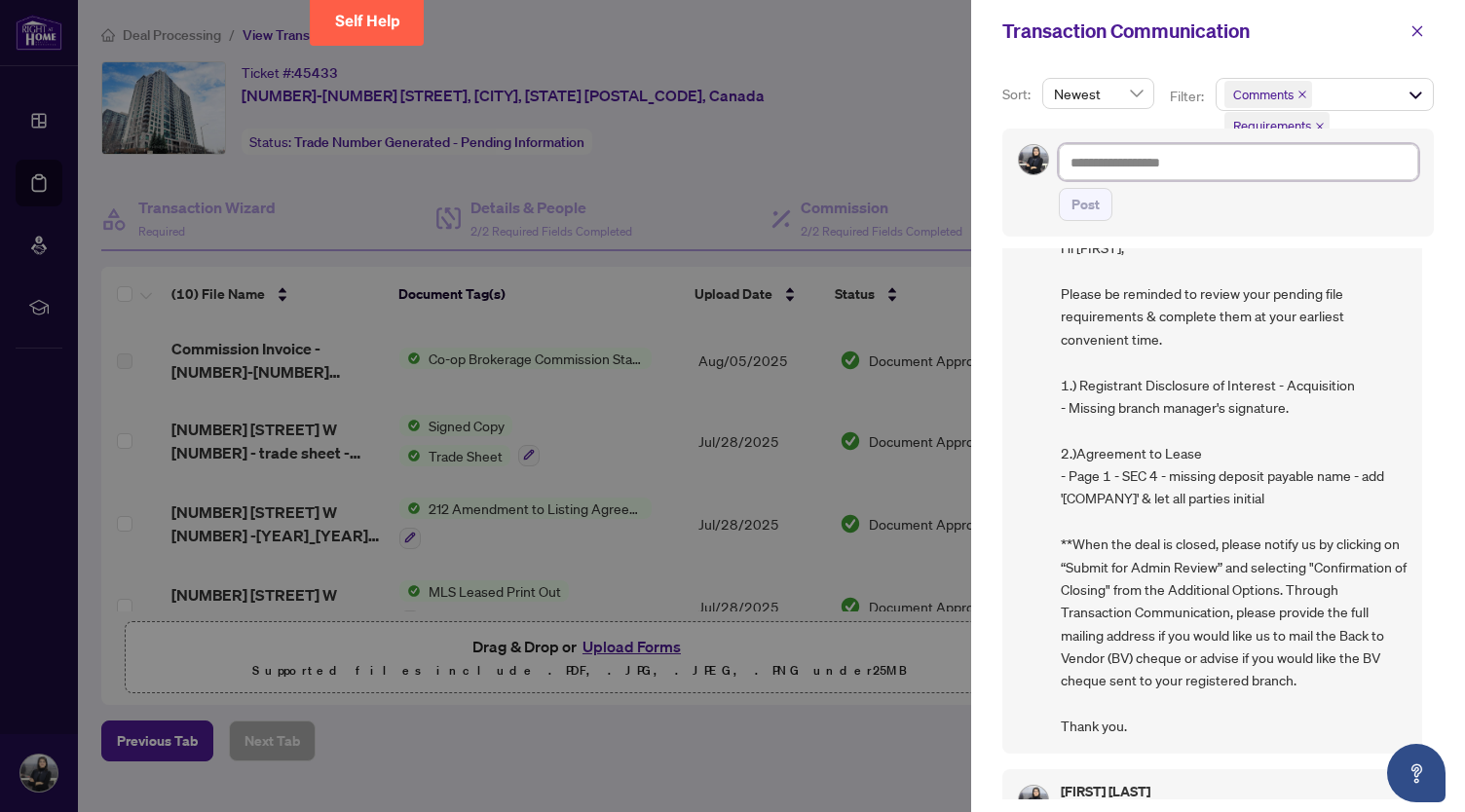 scroll, scrollTop: 0, scrollLeft: 0, axis: both 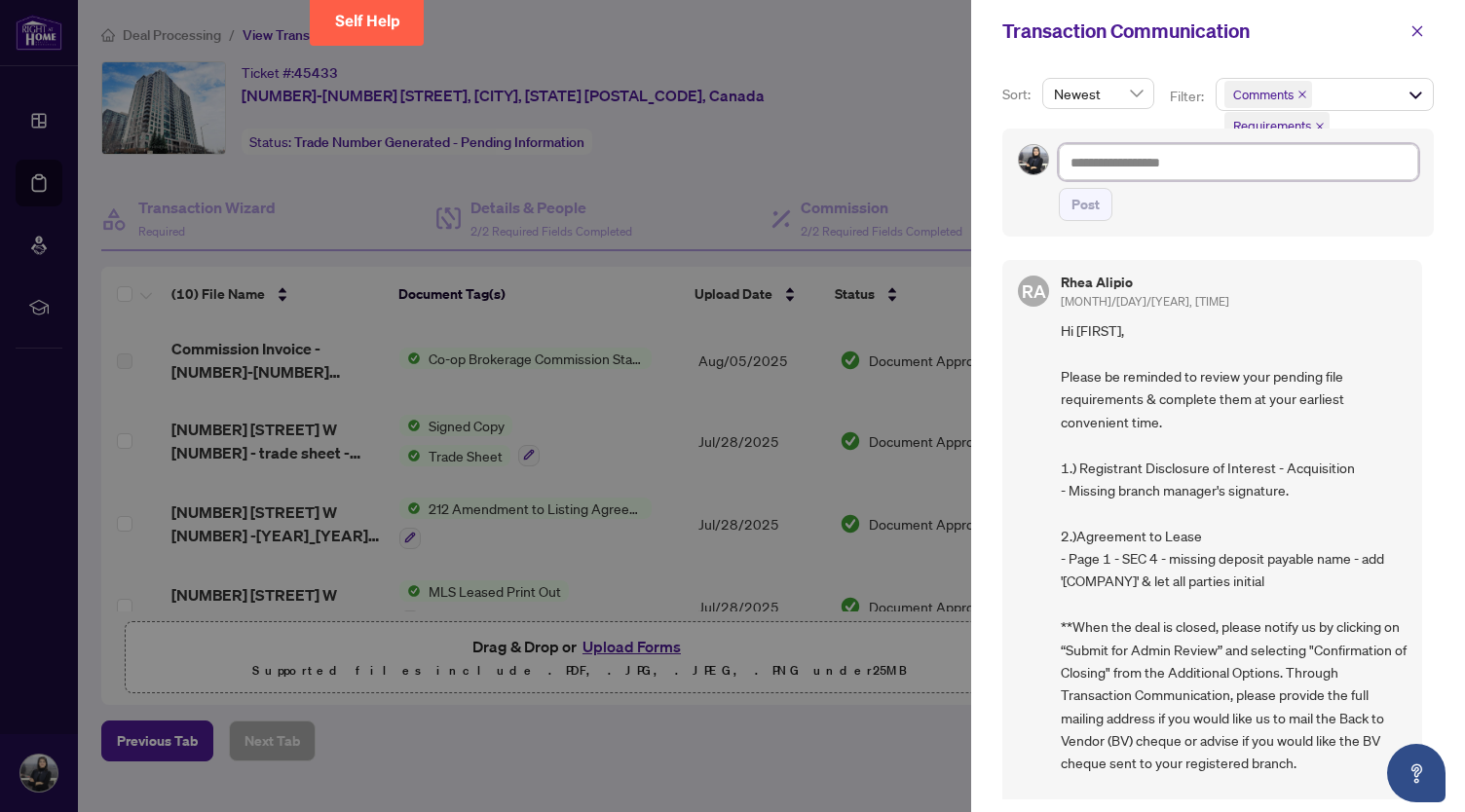 type on "*" 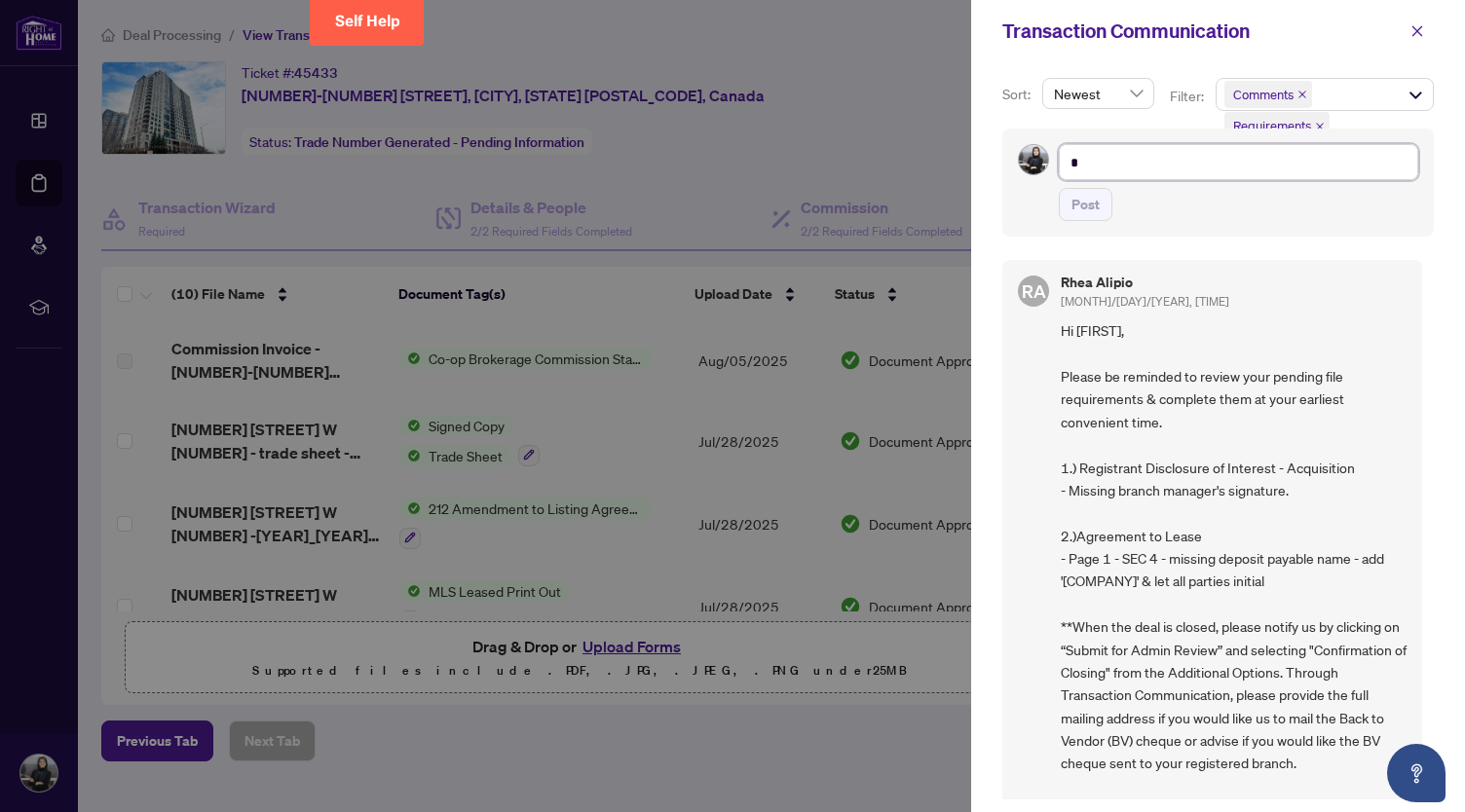 type on "**" 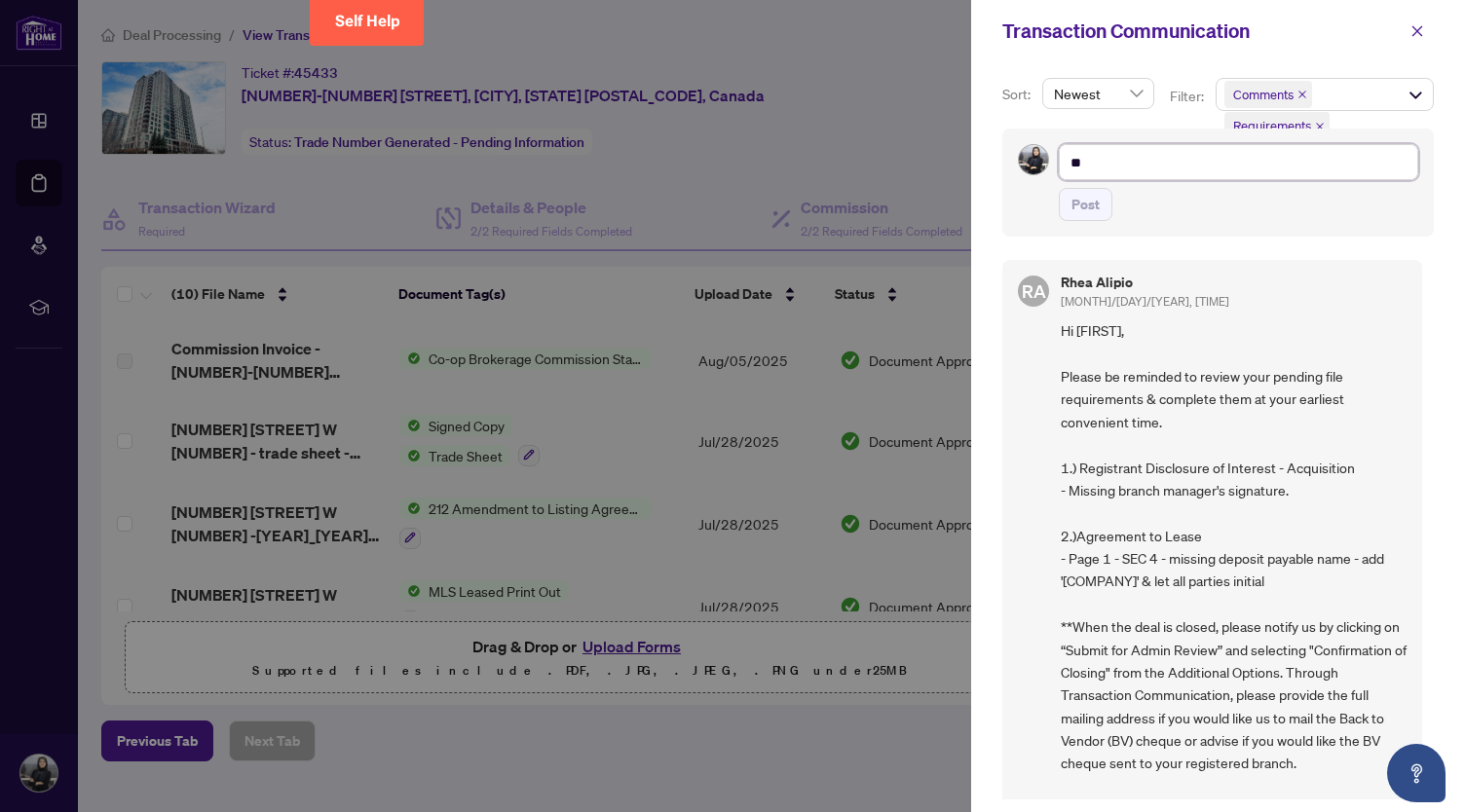 type on "**" 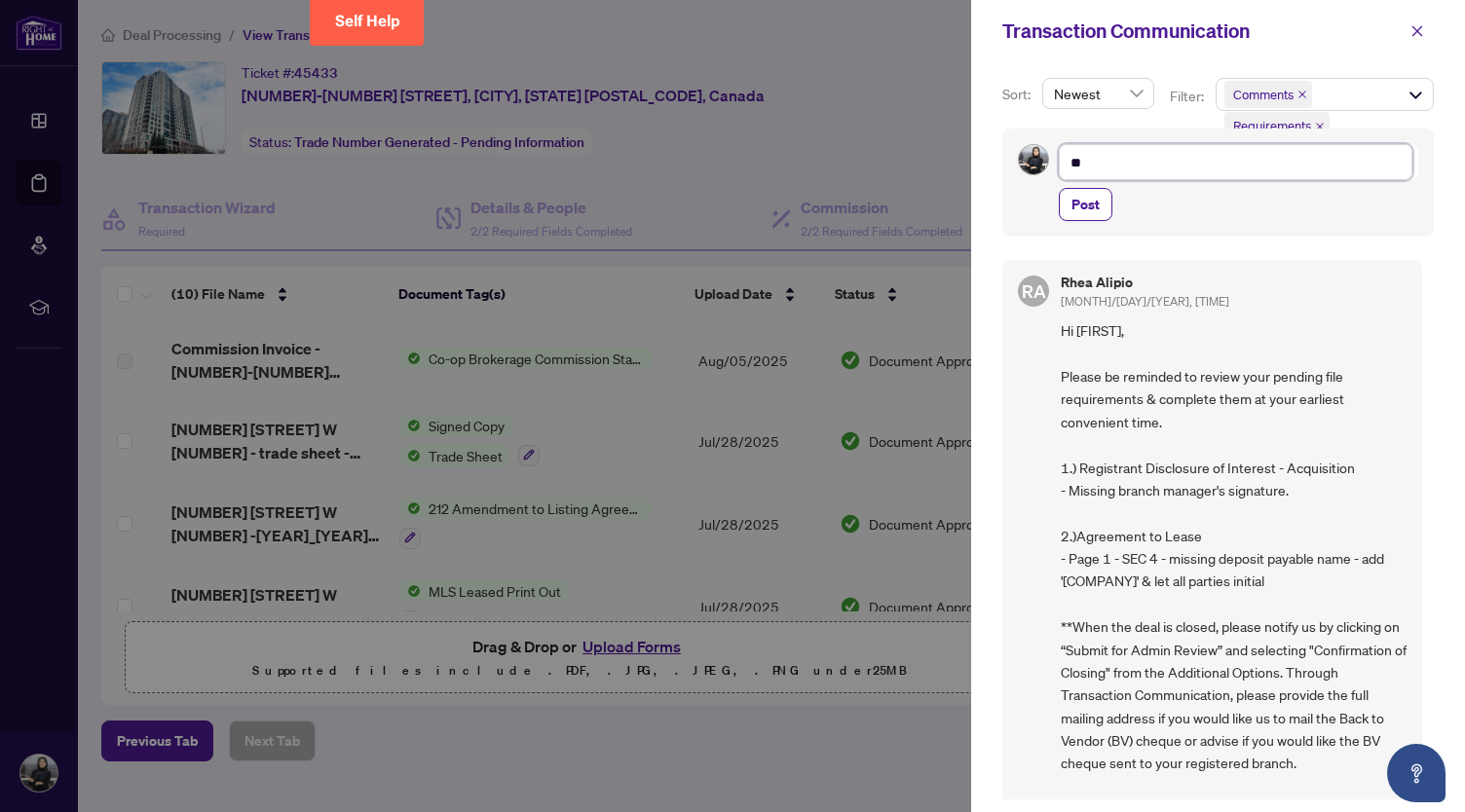 type on "**" 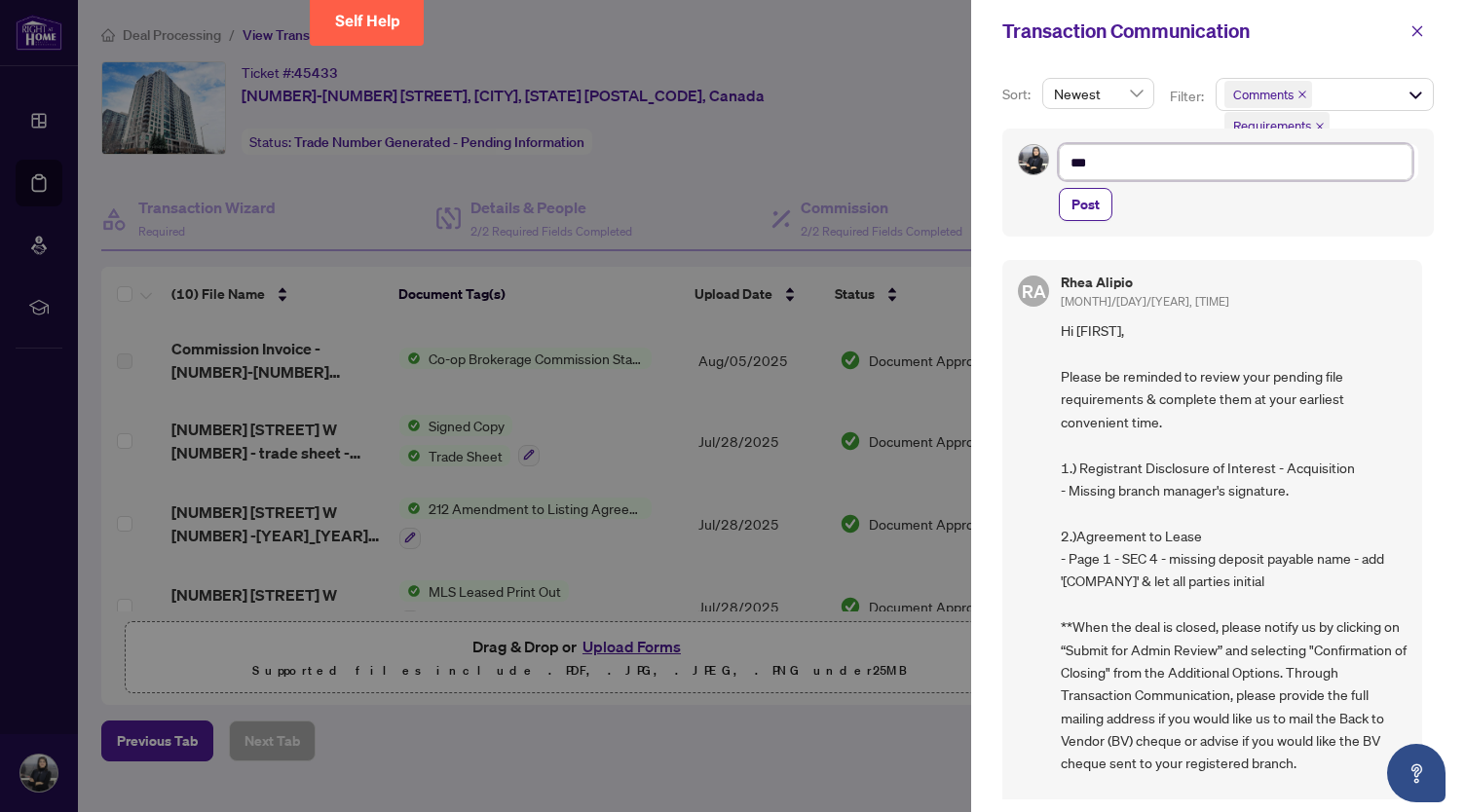 type on "**" 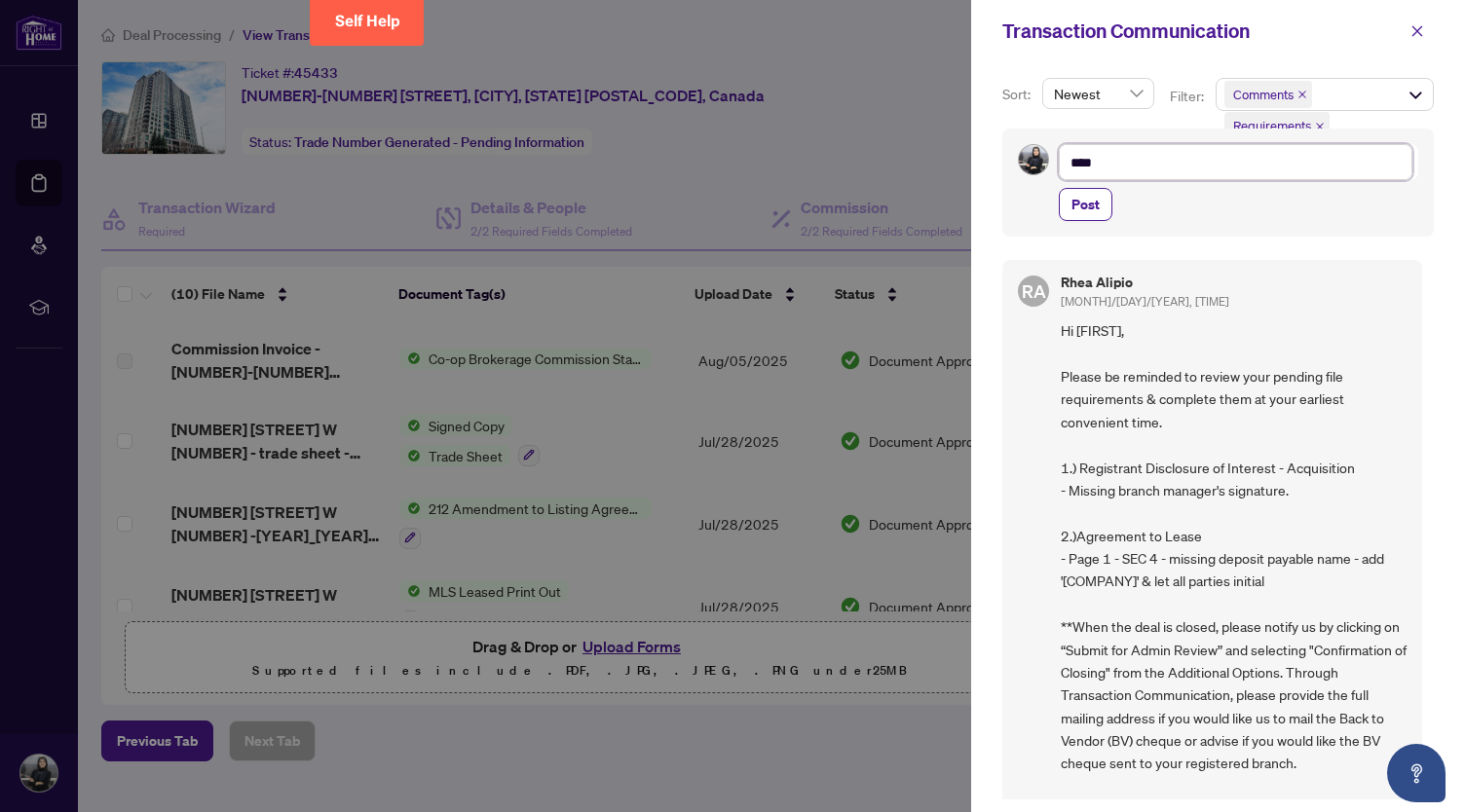 type on "*****" 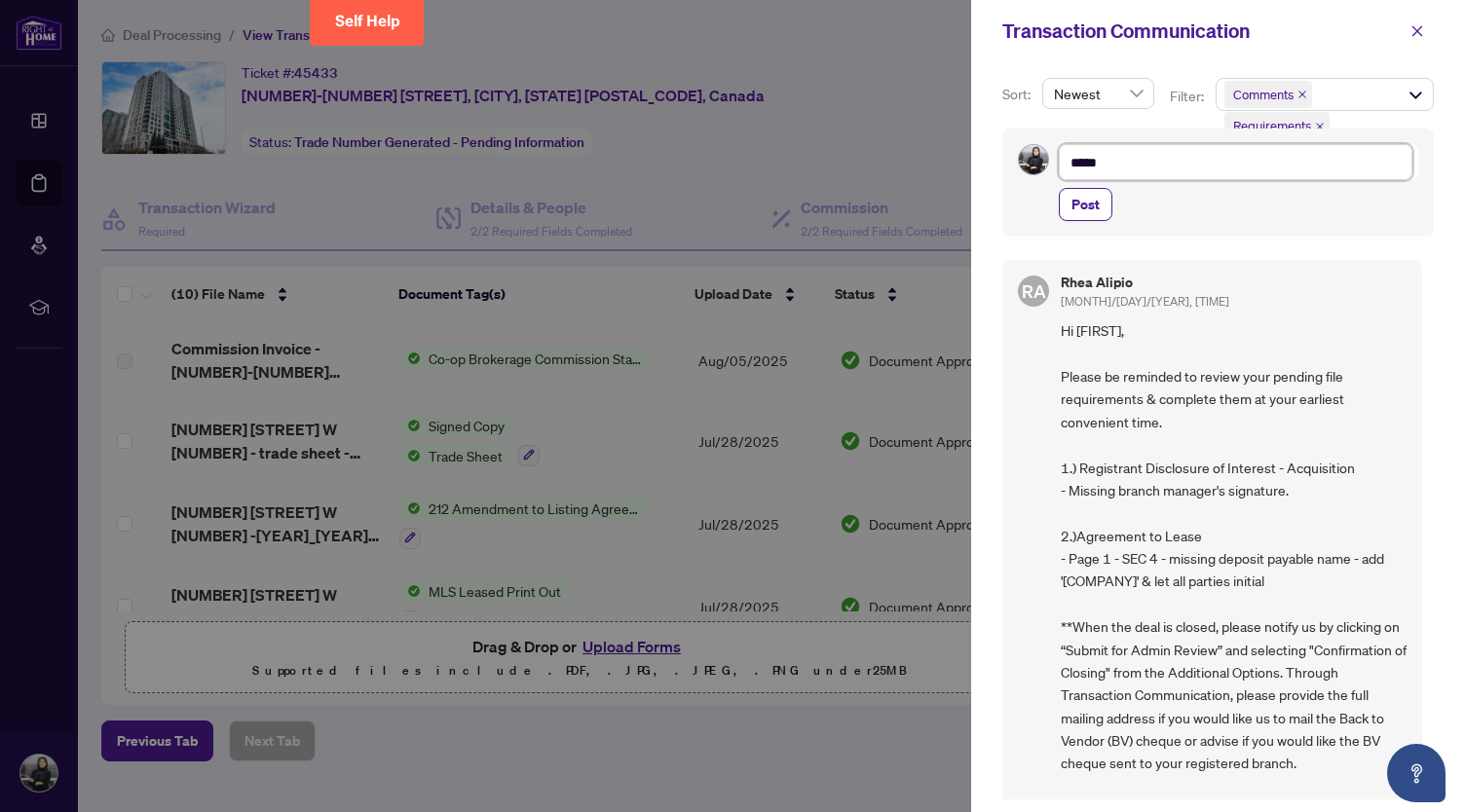 type on "******" 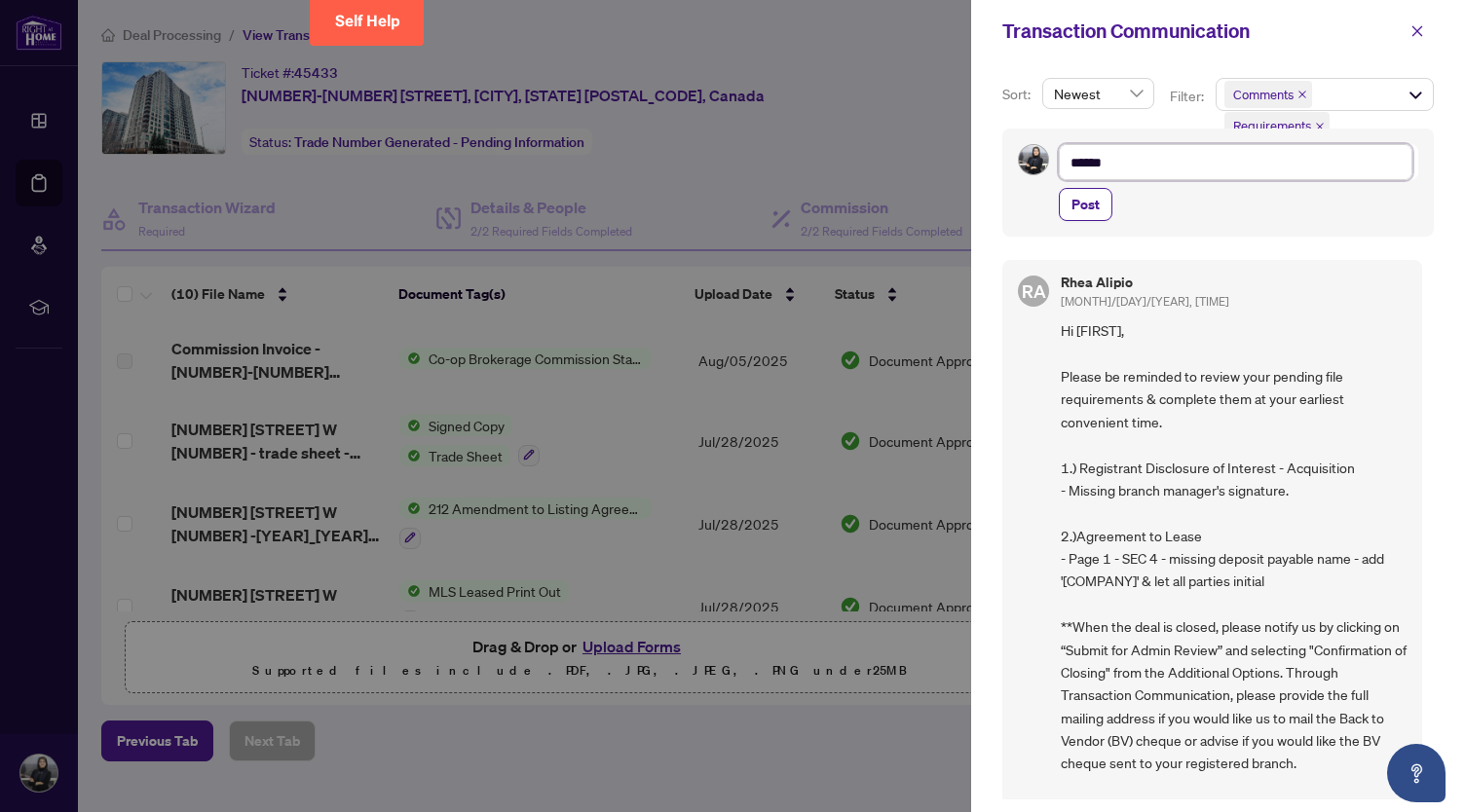 type on "*******" 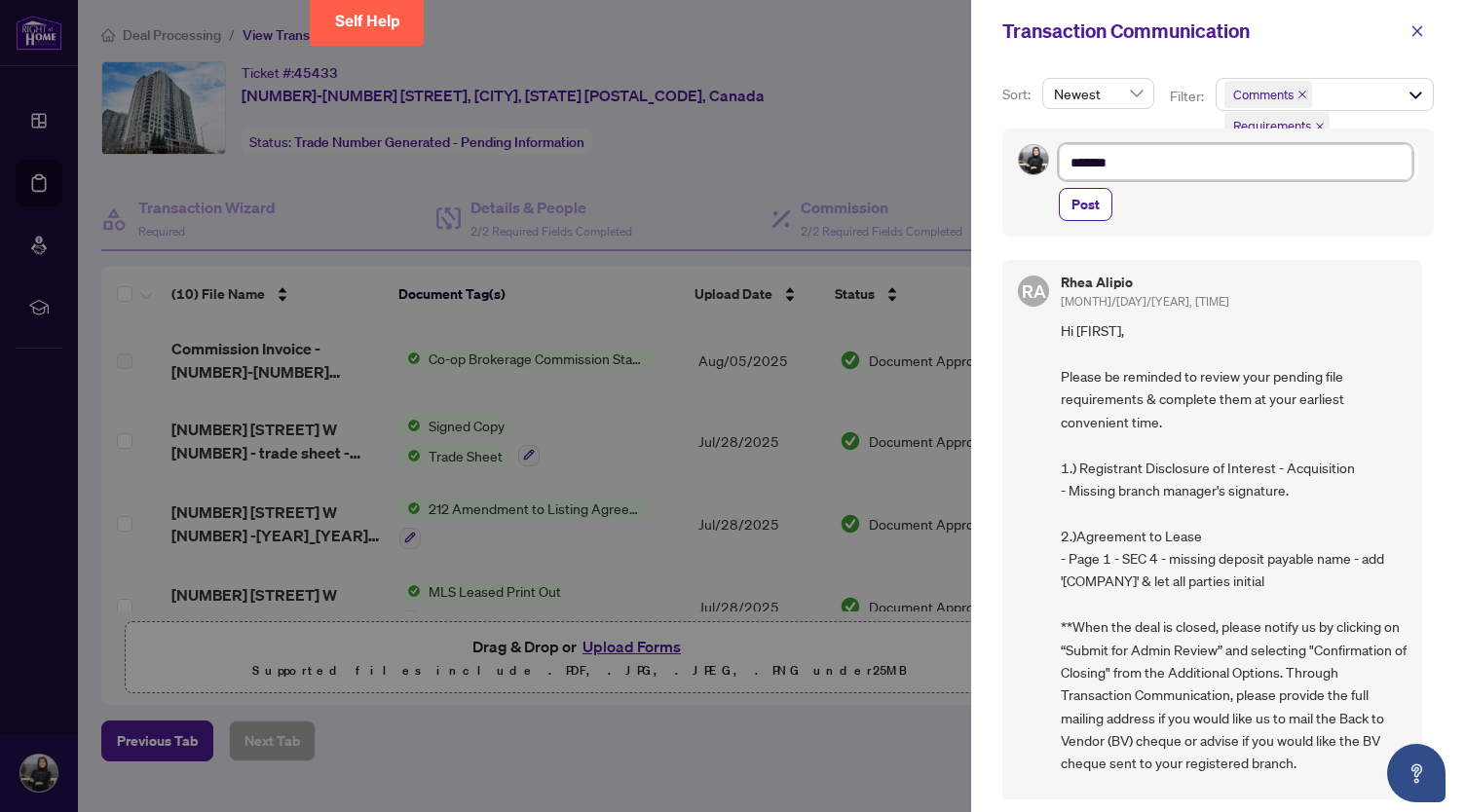 type on "********" 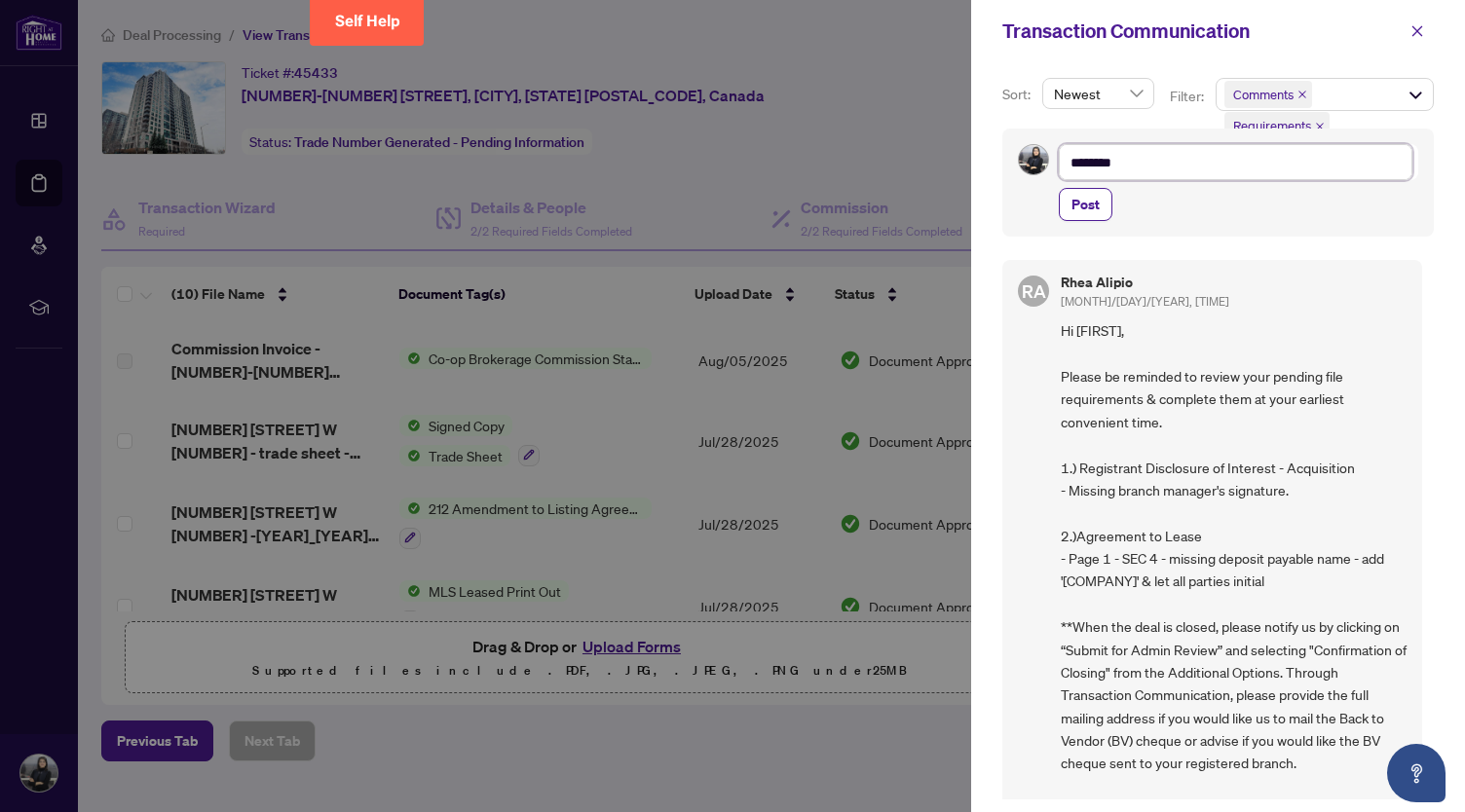 type on "********" 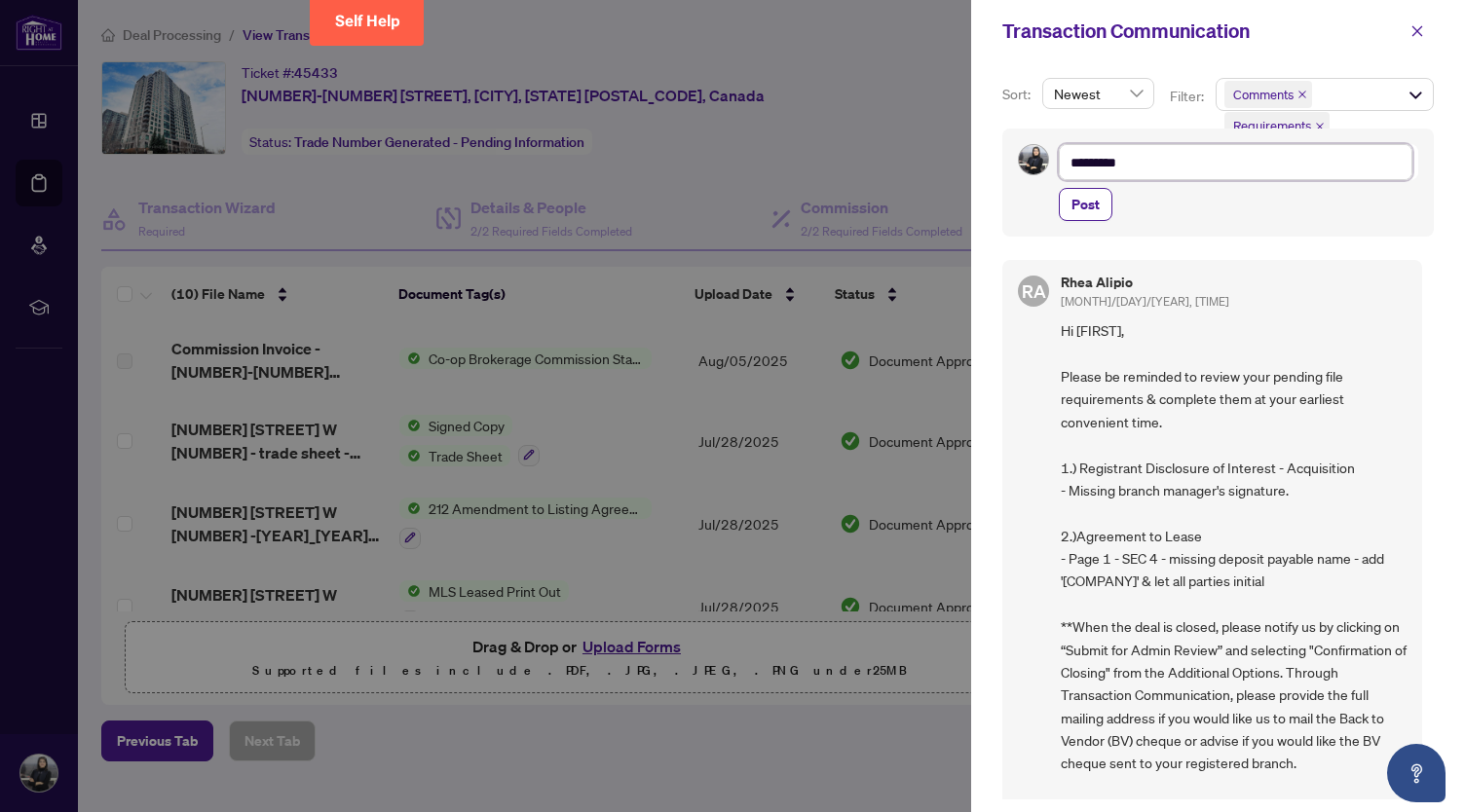 type on "**********" 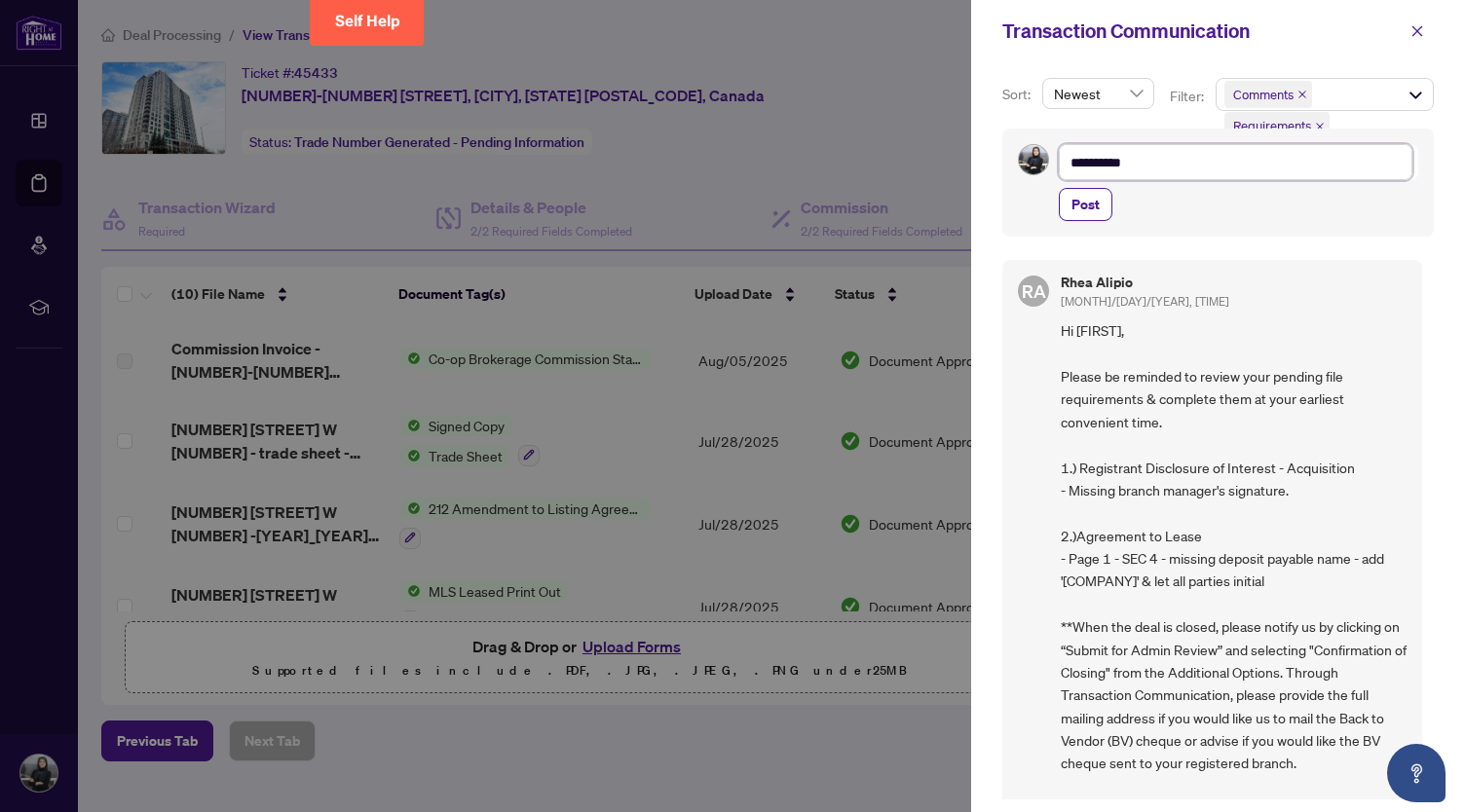 type on "**********" 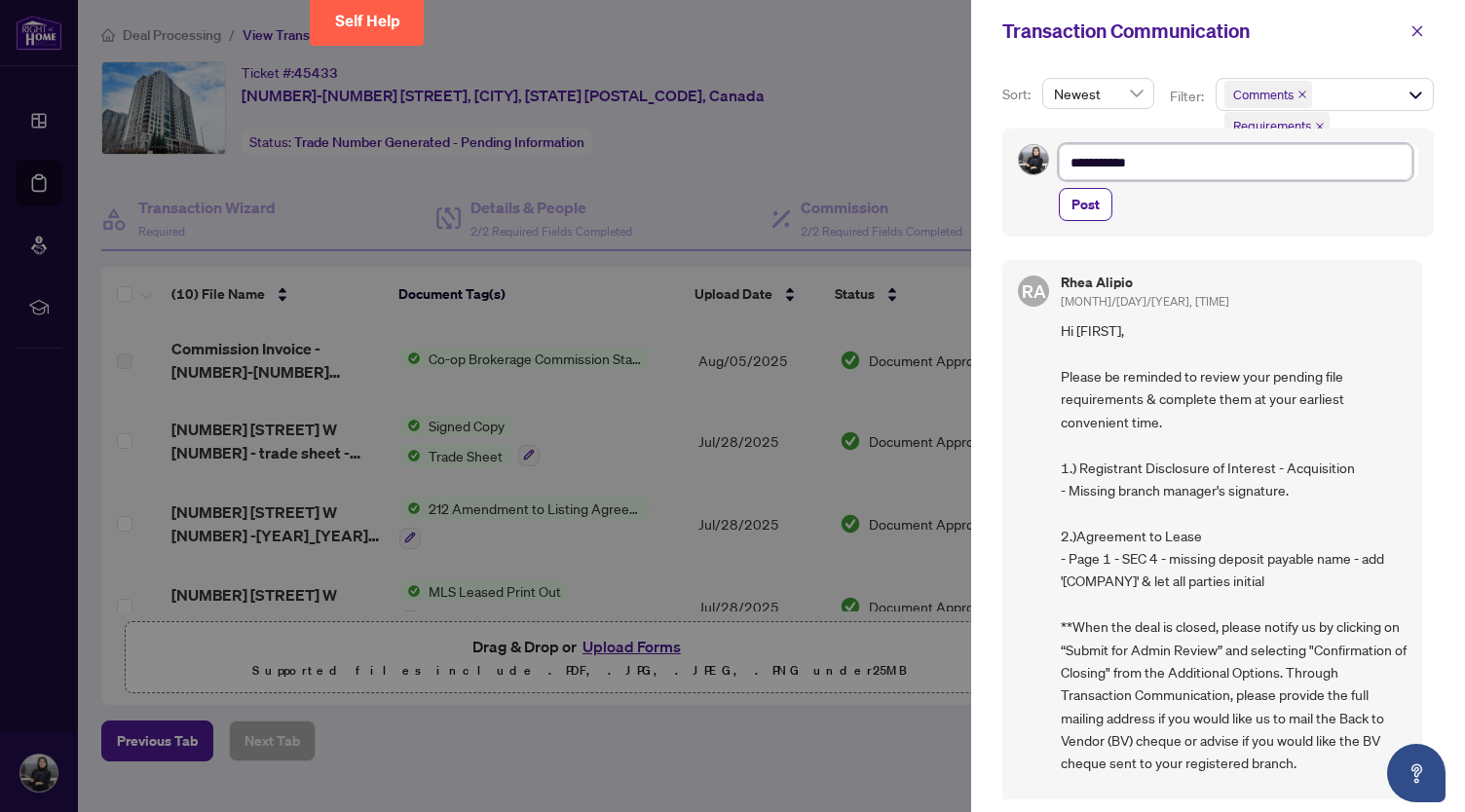 type on "**********" 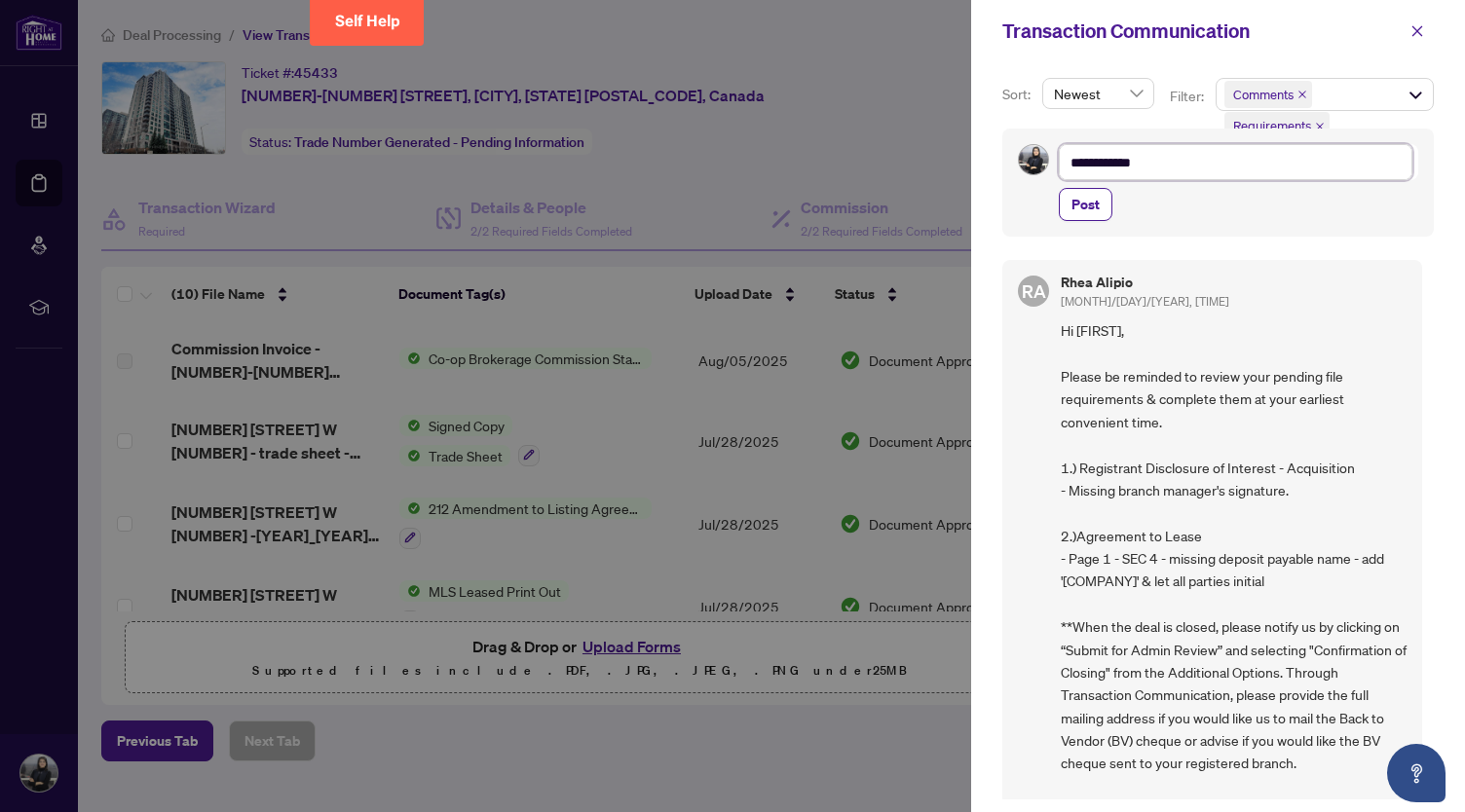 type on "**********" 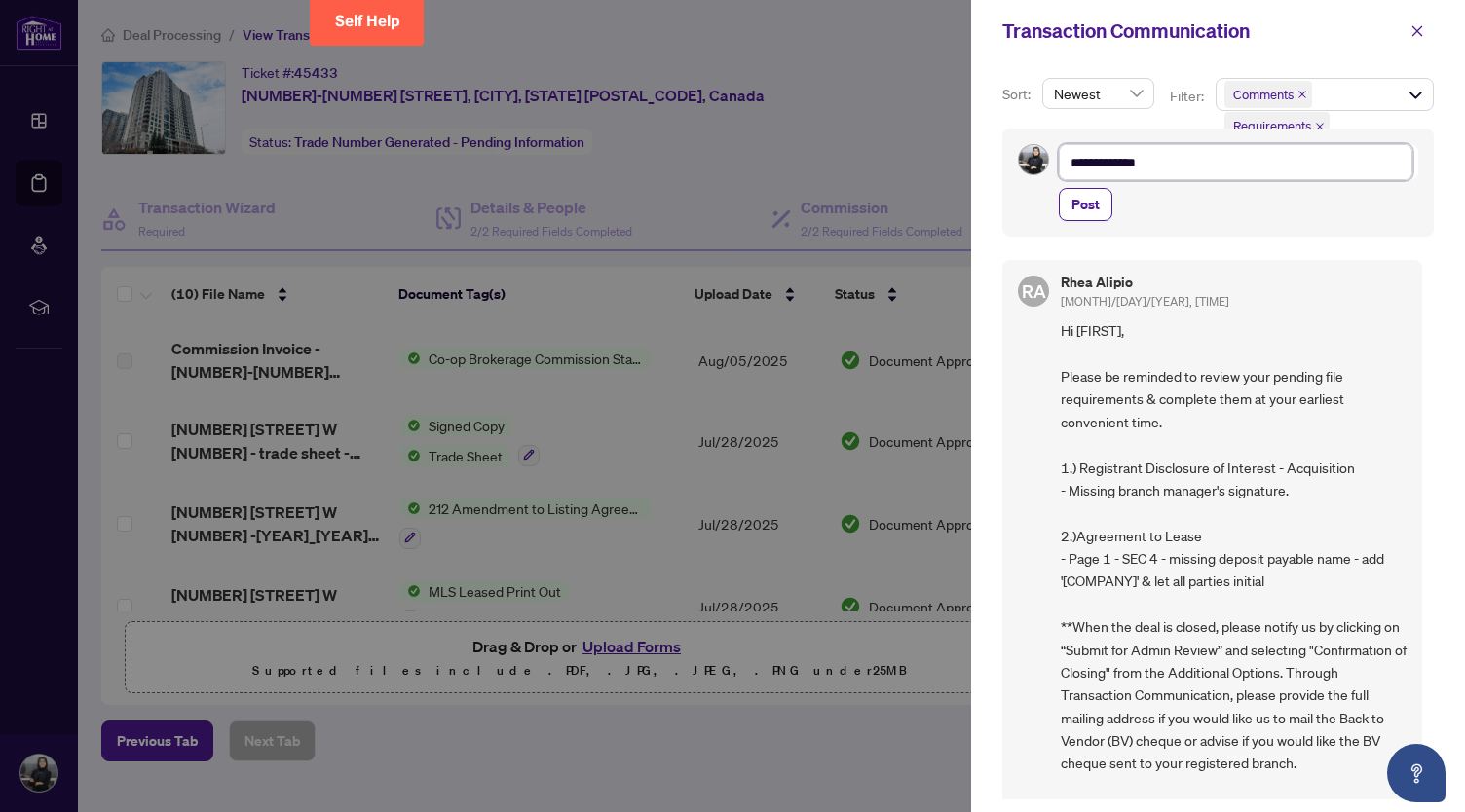 type on "**********" 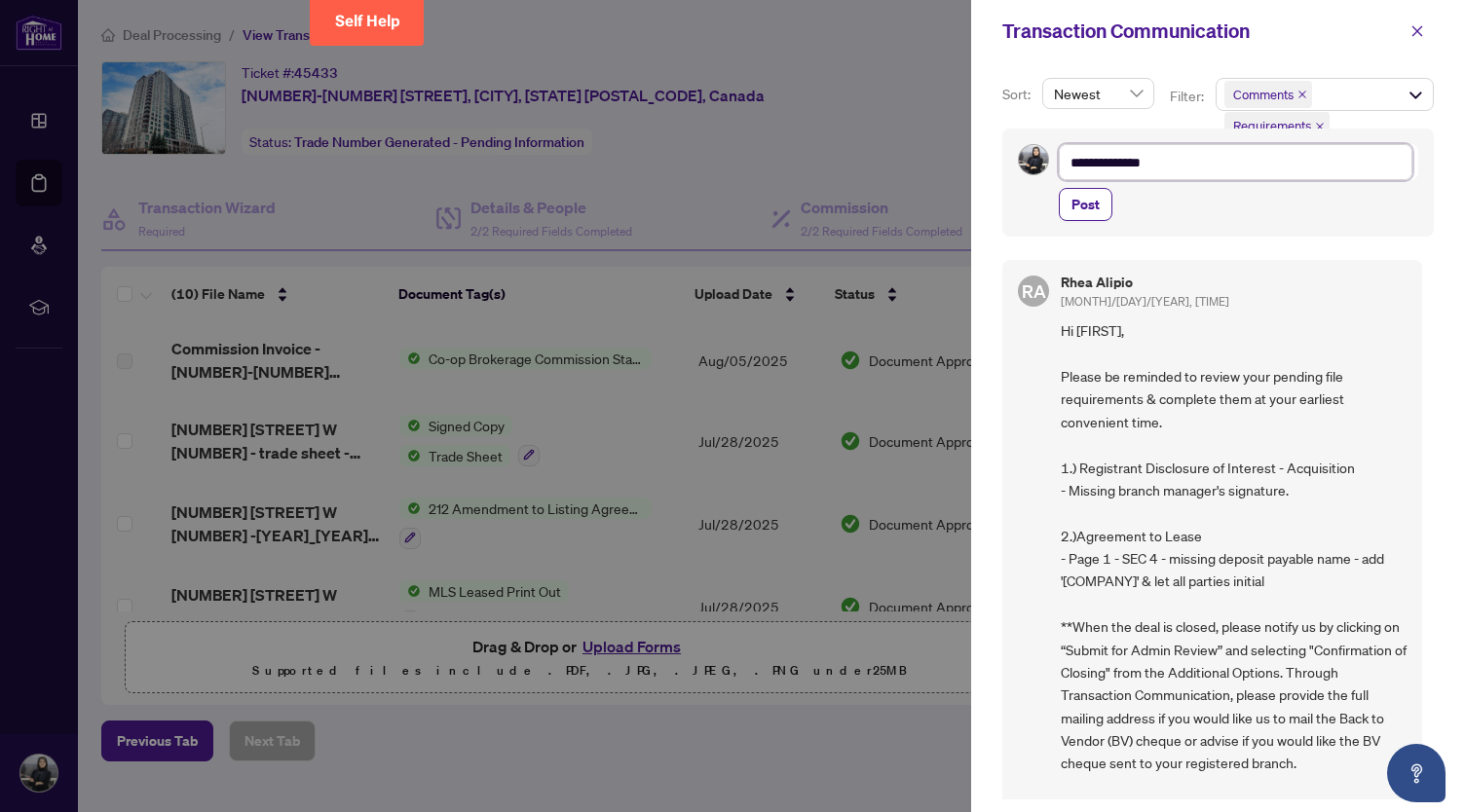 type on "**********" 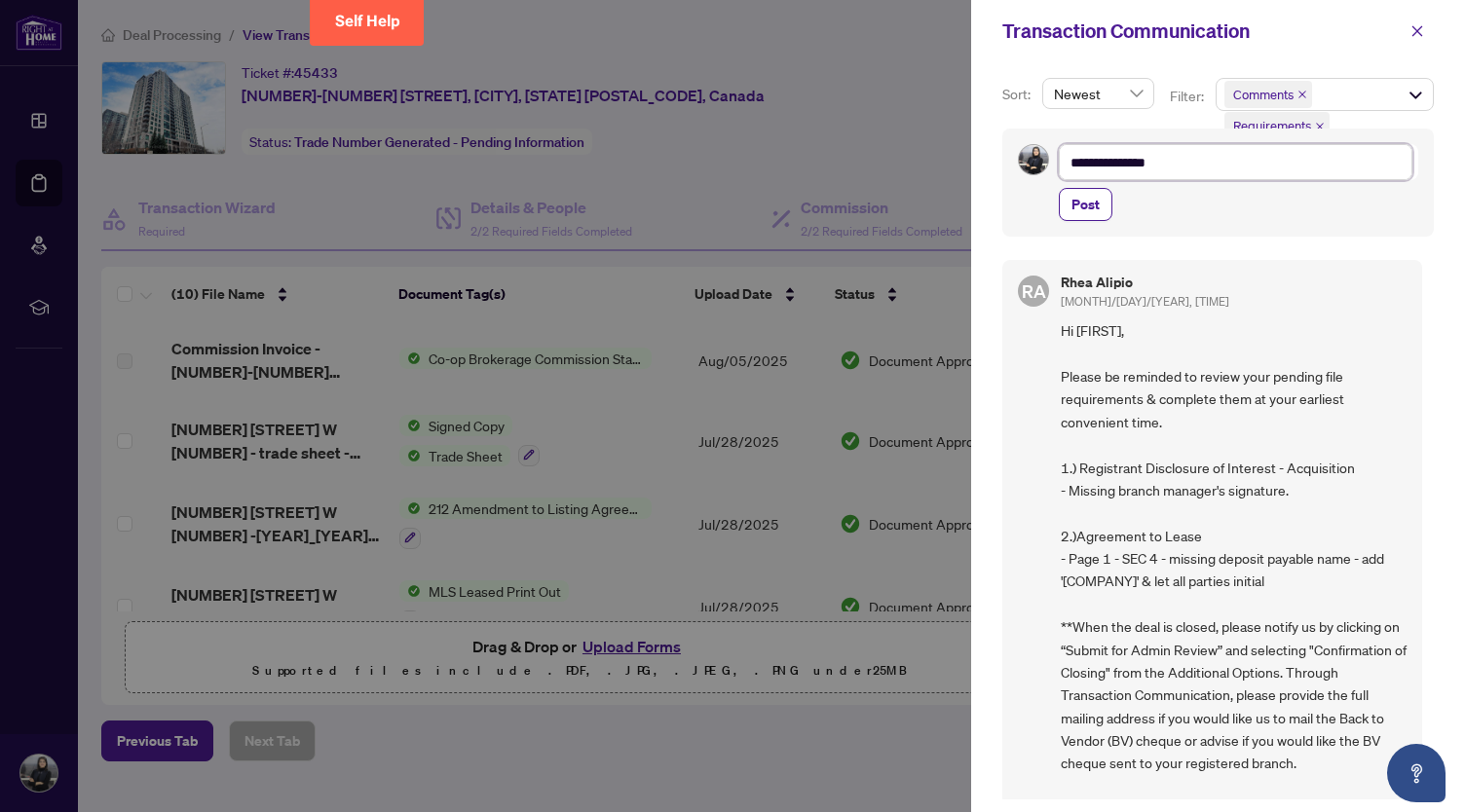 type on "**********" 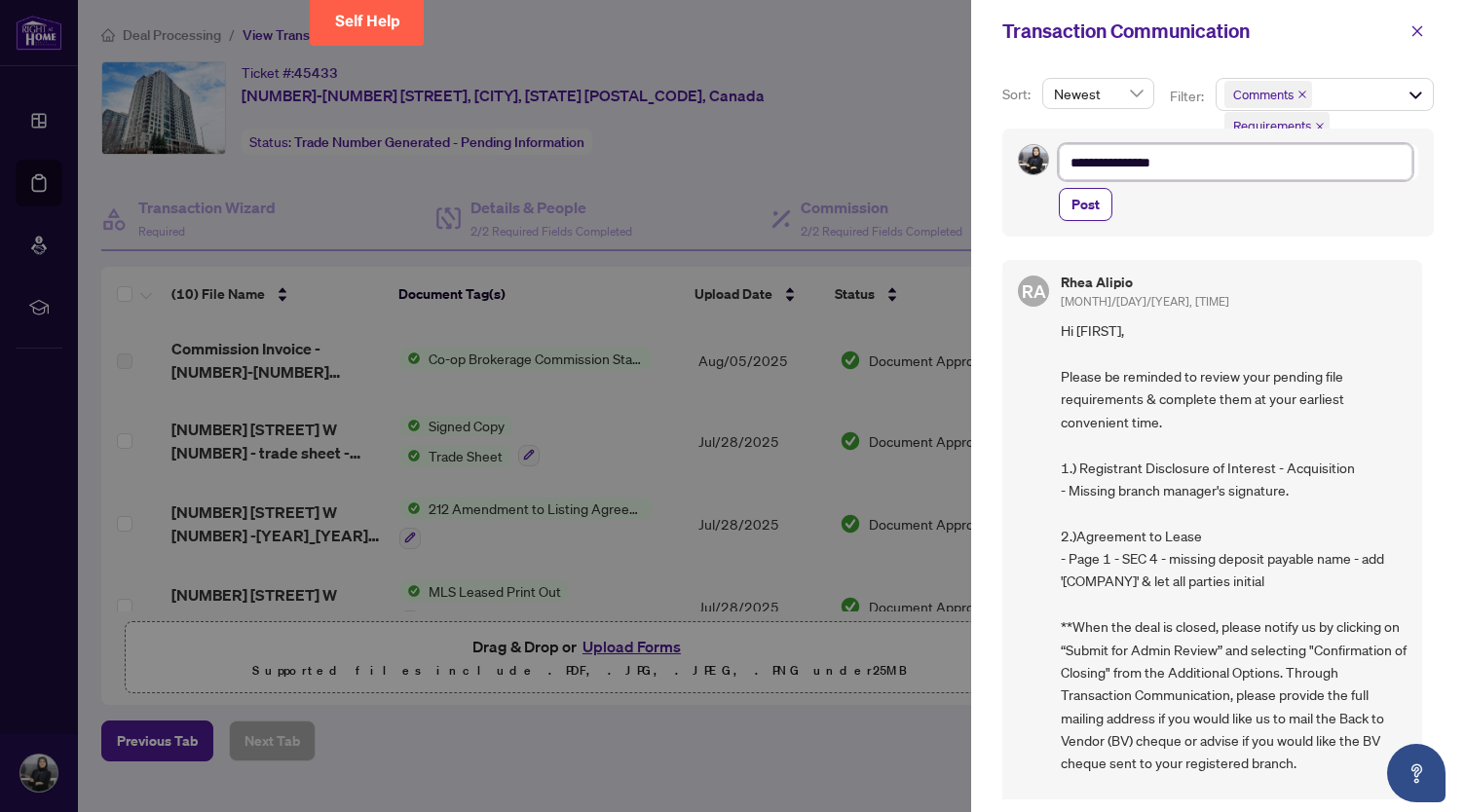 type on "**********" 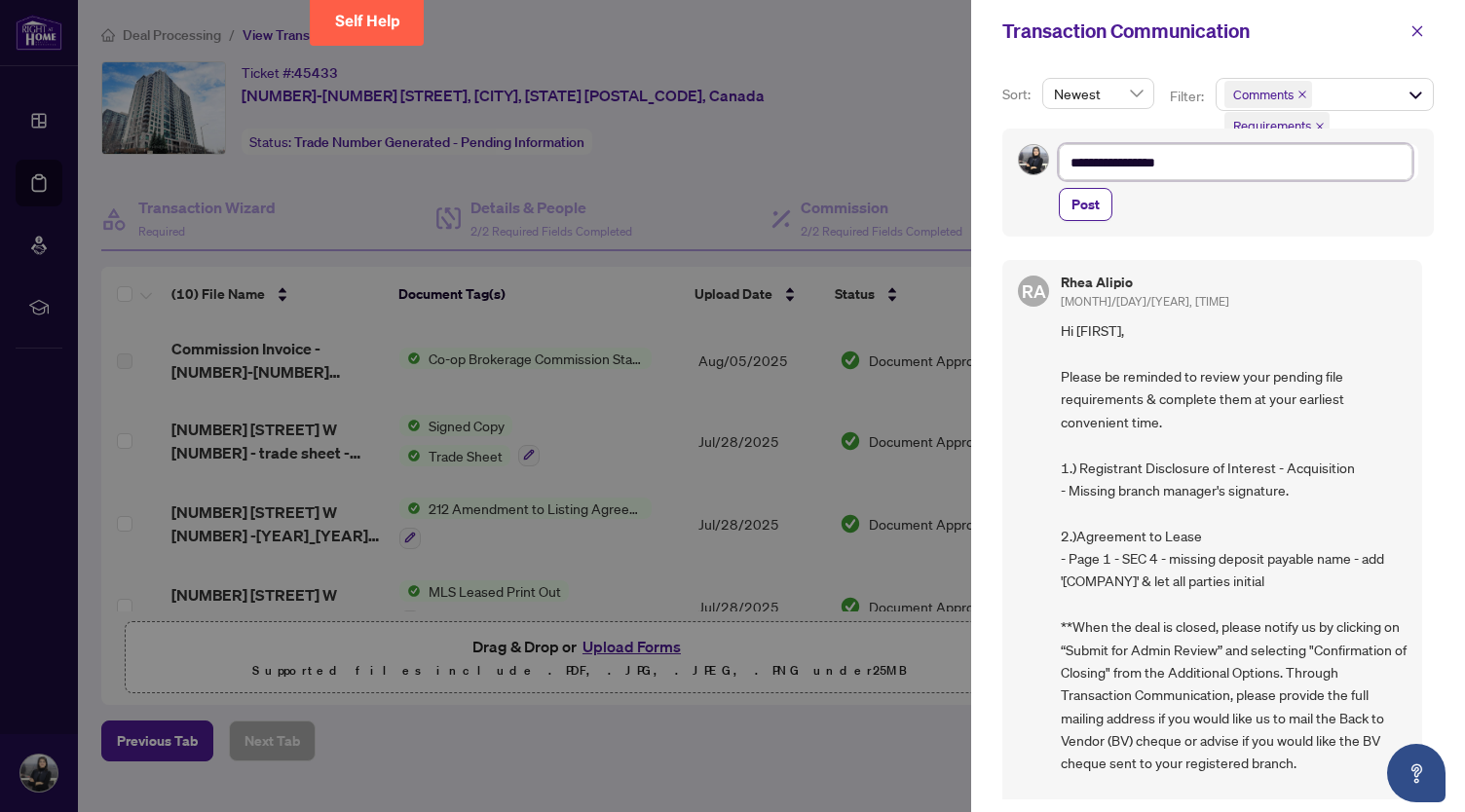 type on "**********" 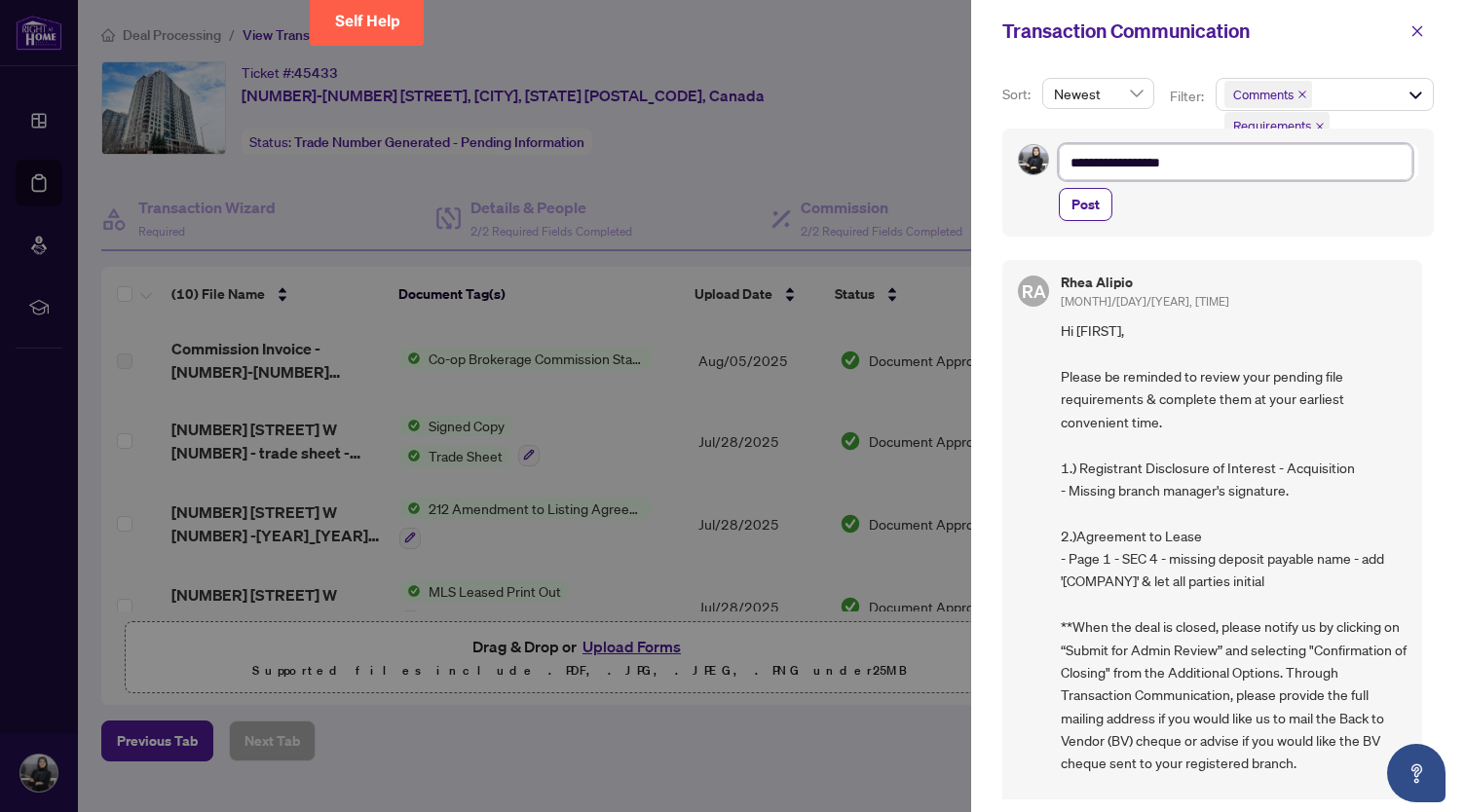type on "**********" 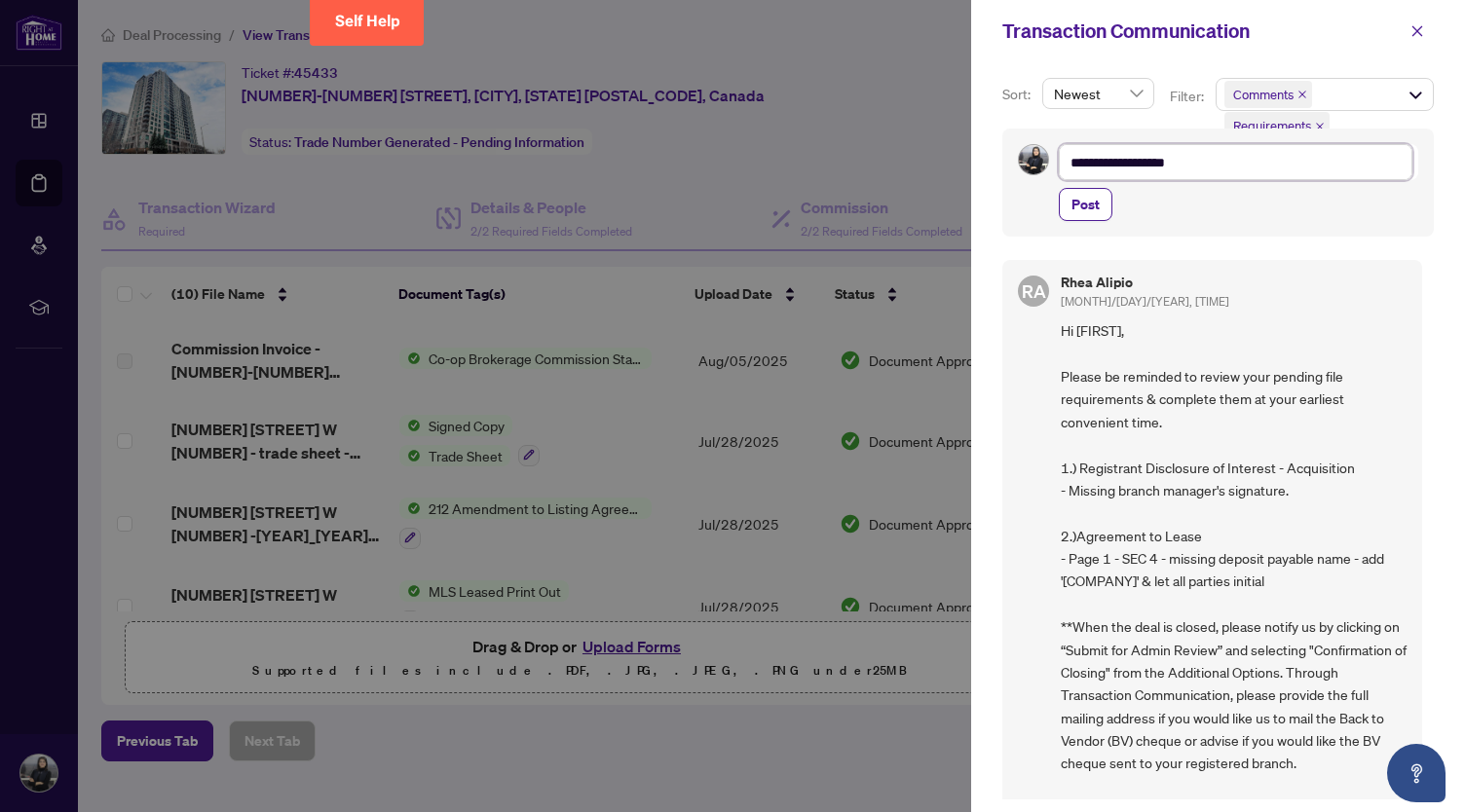 type on "**********" 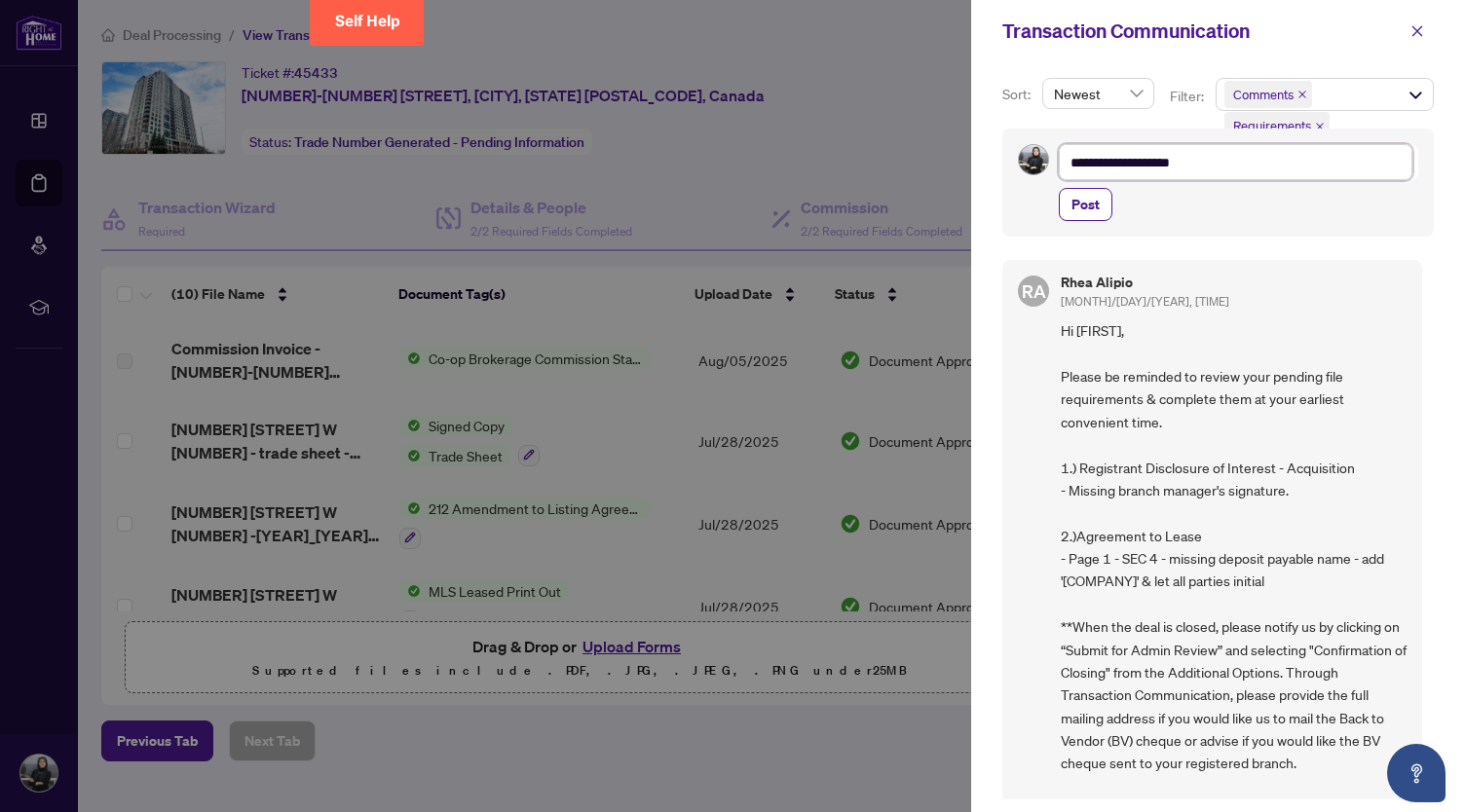 type on "**********" 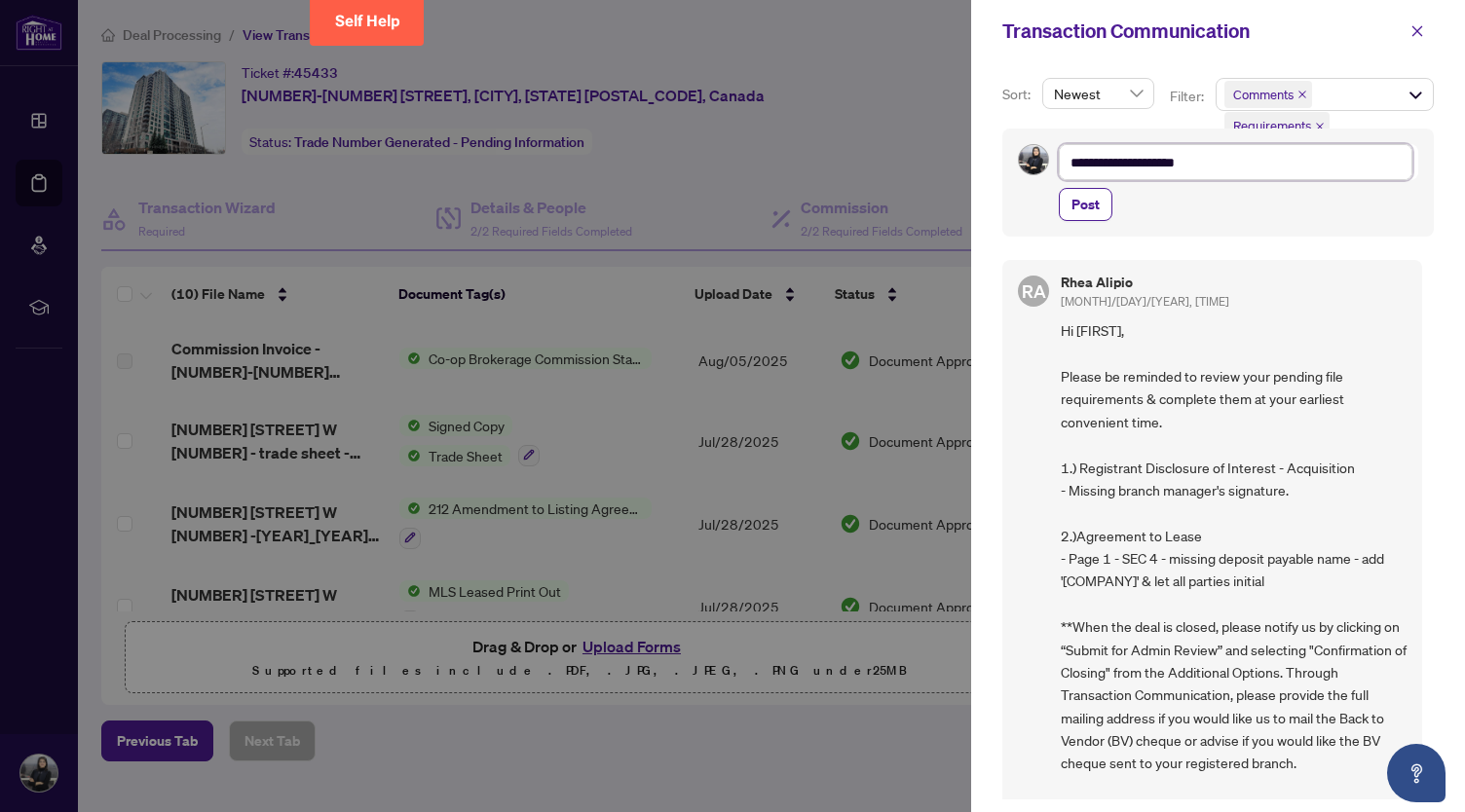 type on "**********" 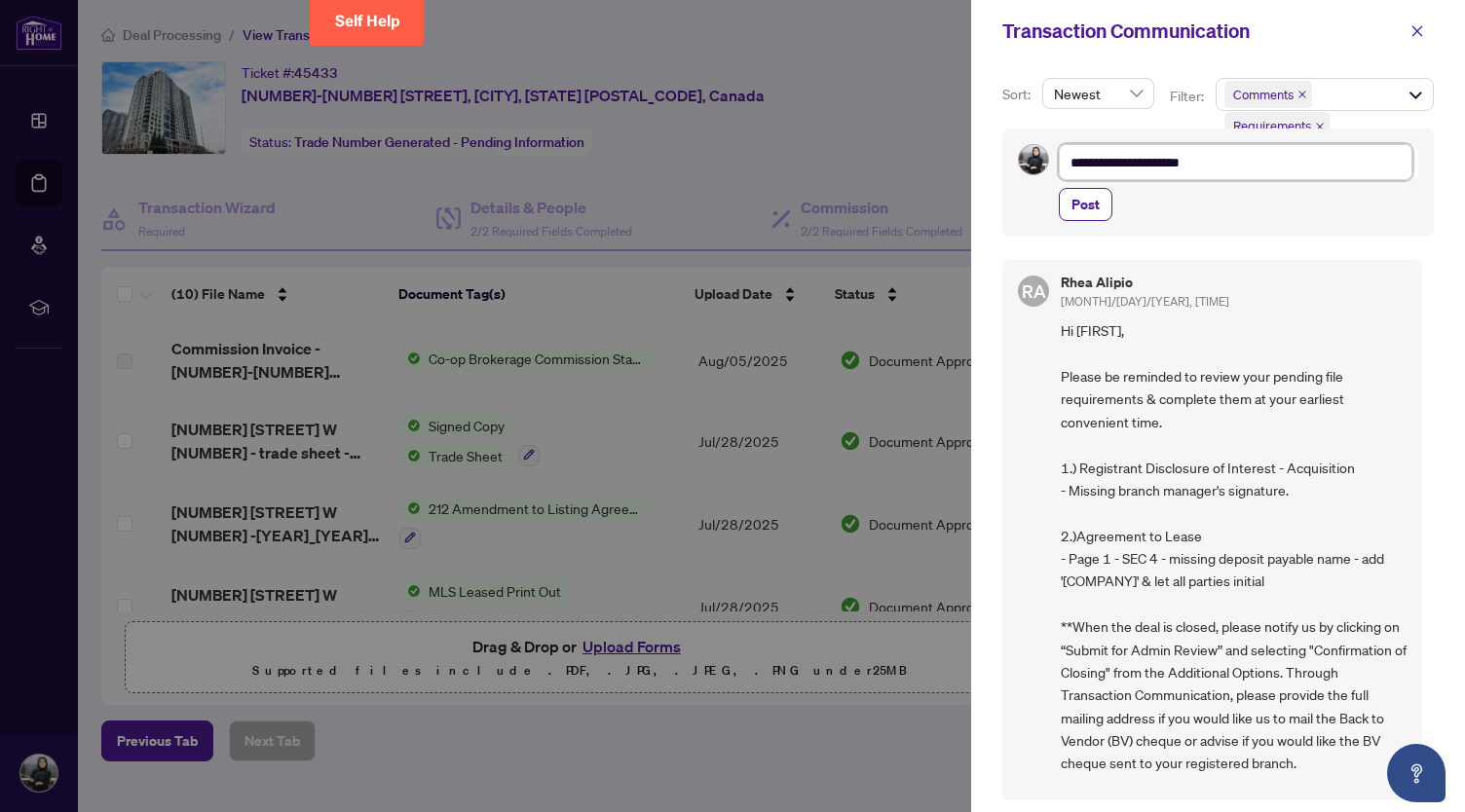 type on "**********" 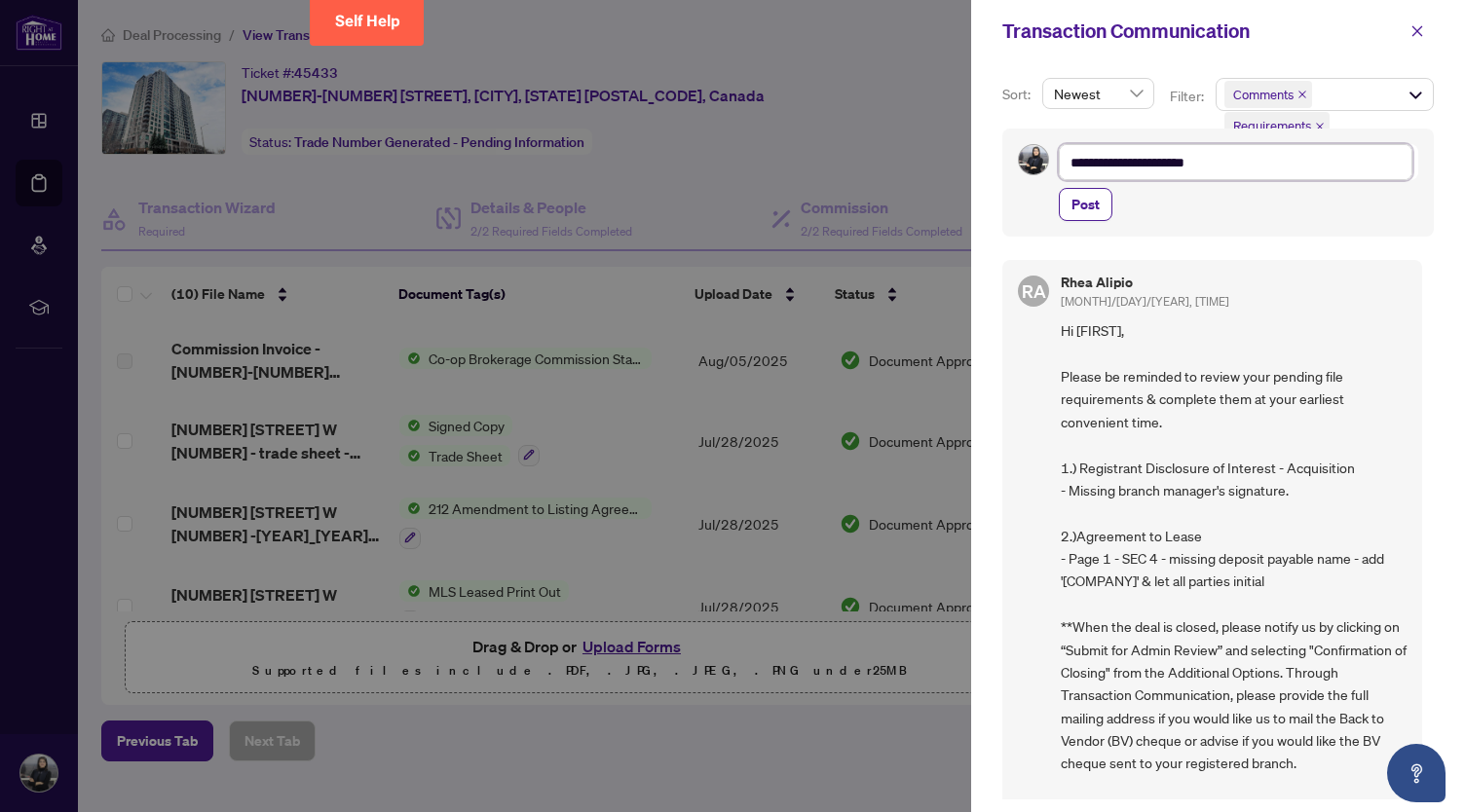 type on "**********" 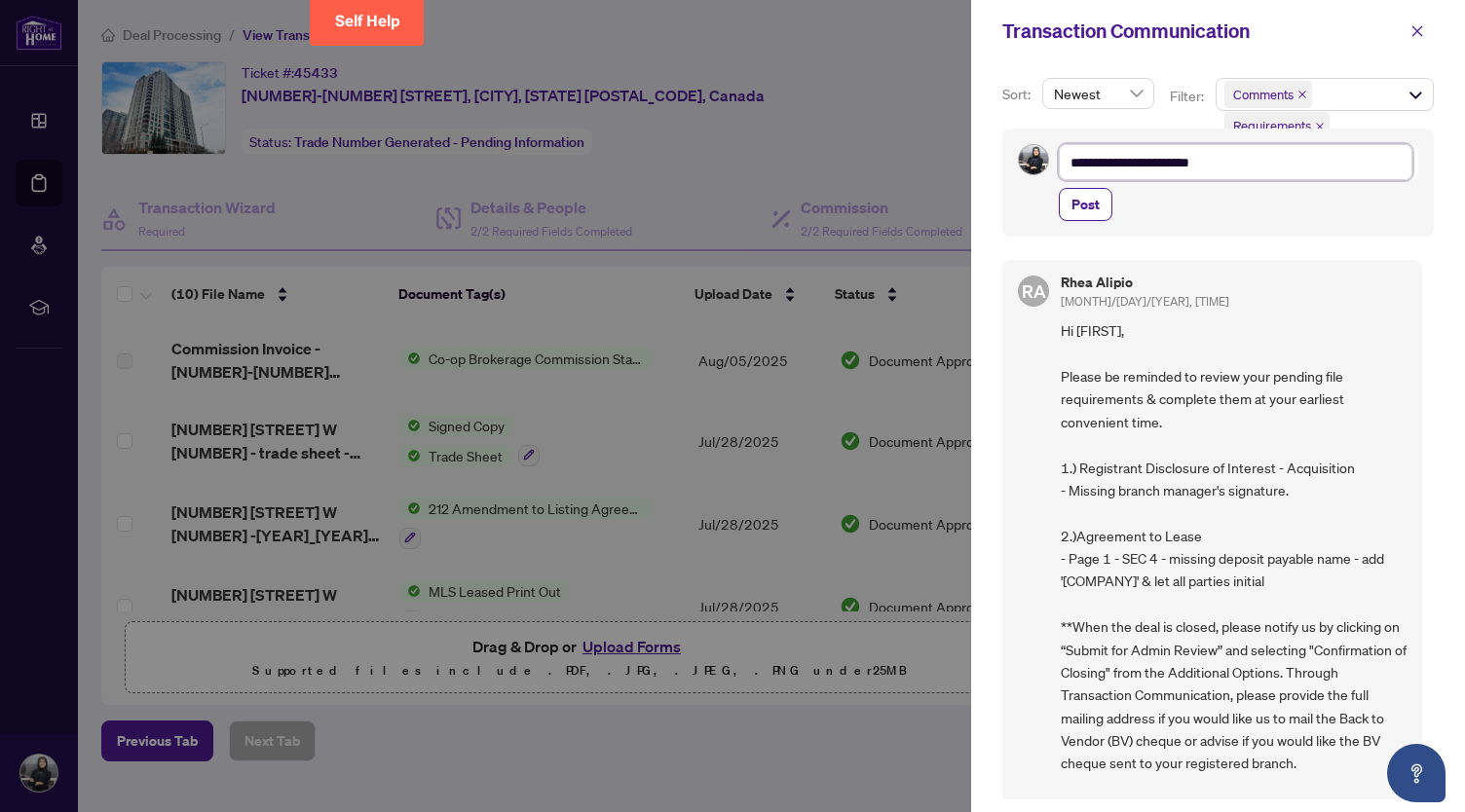 type on "**********" 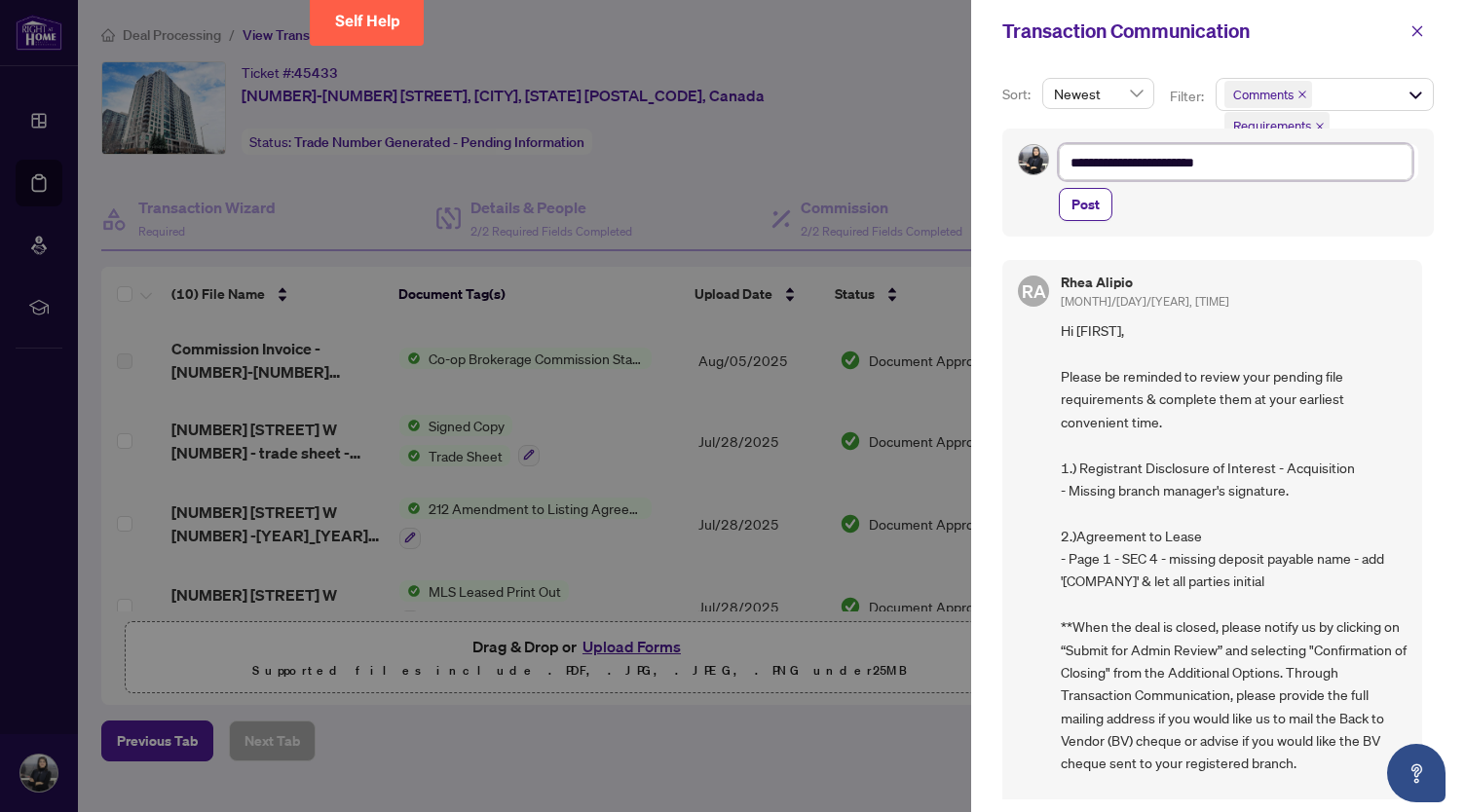 type on "**********" 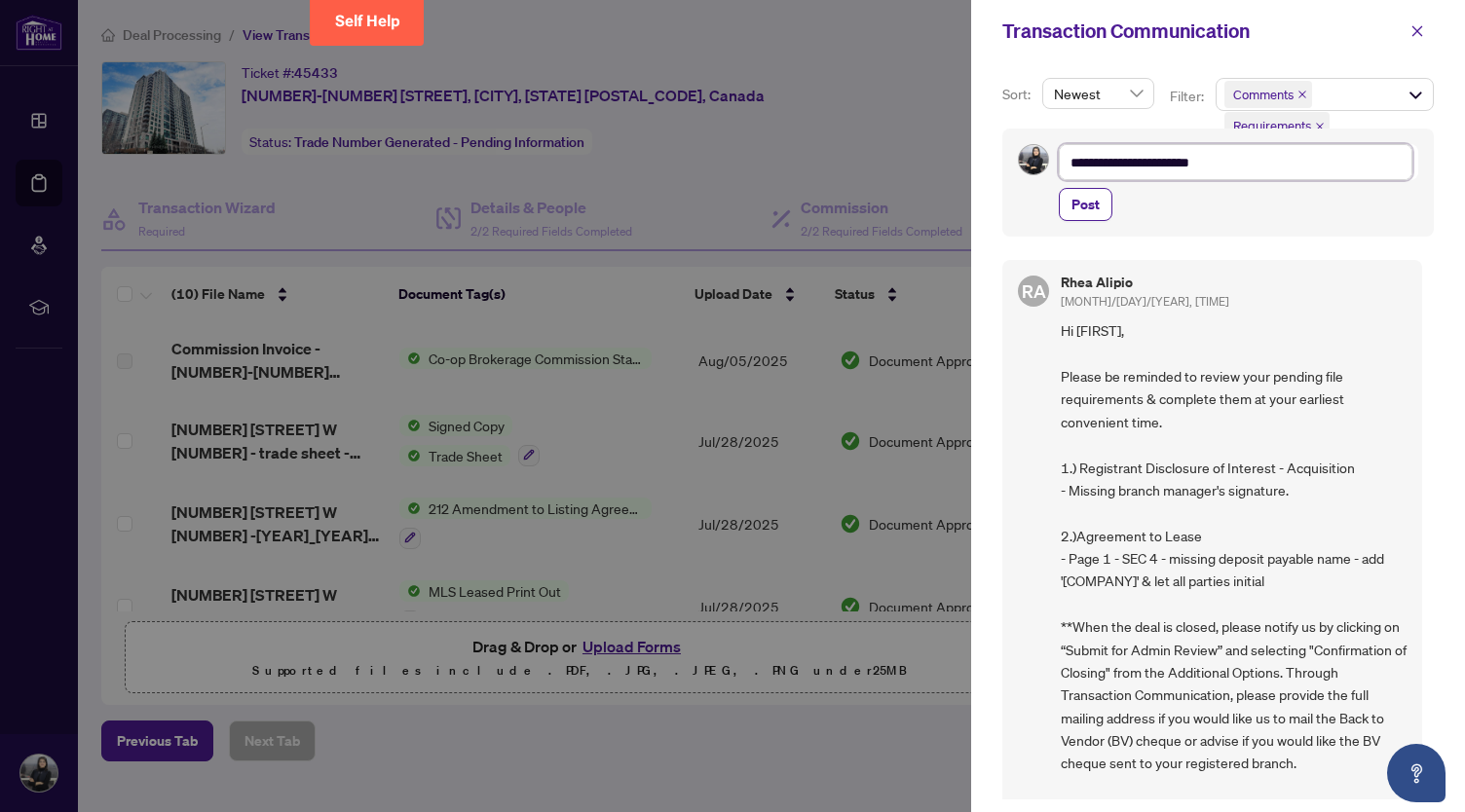 type on "**********" 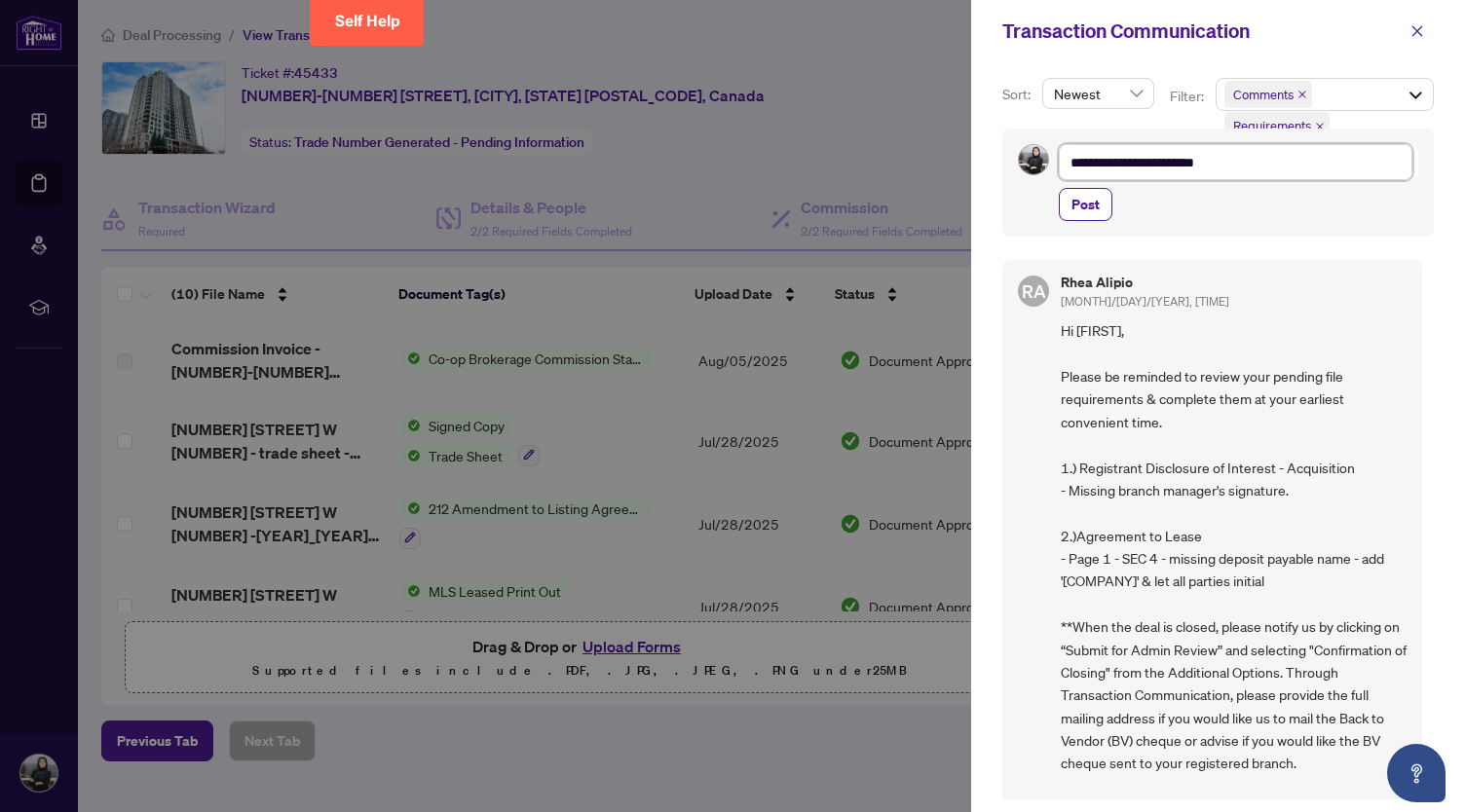 type on "**********" 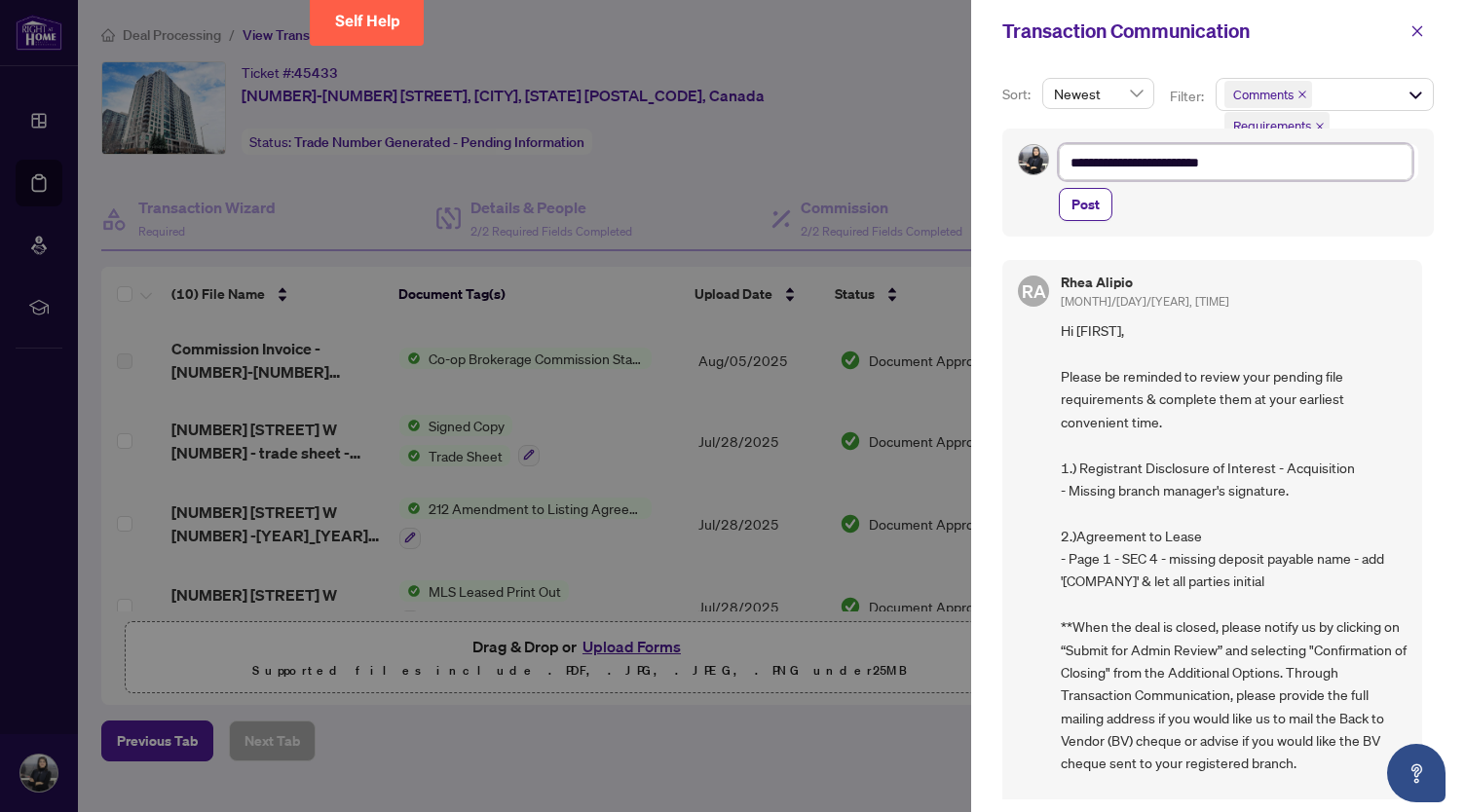 type on "**********" 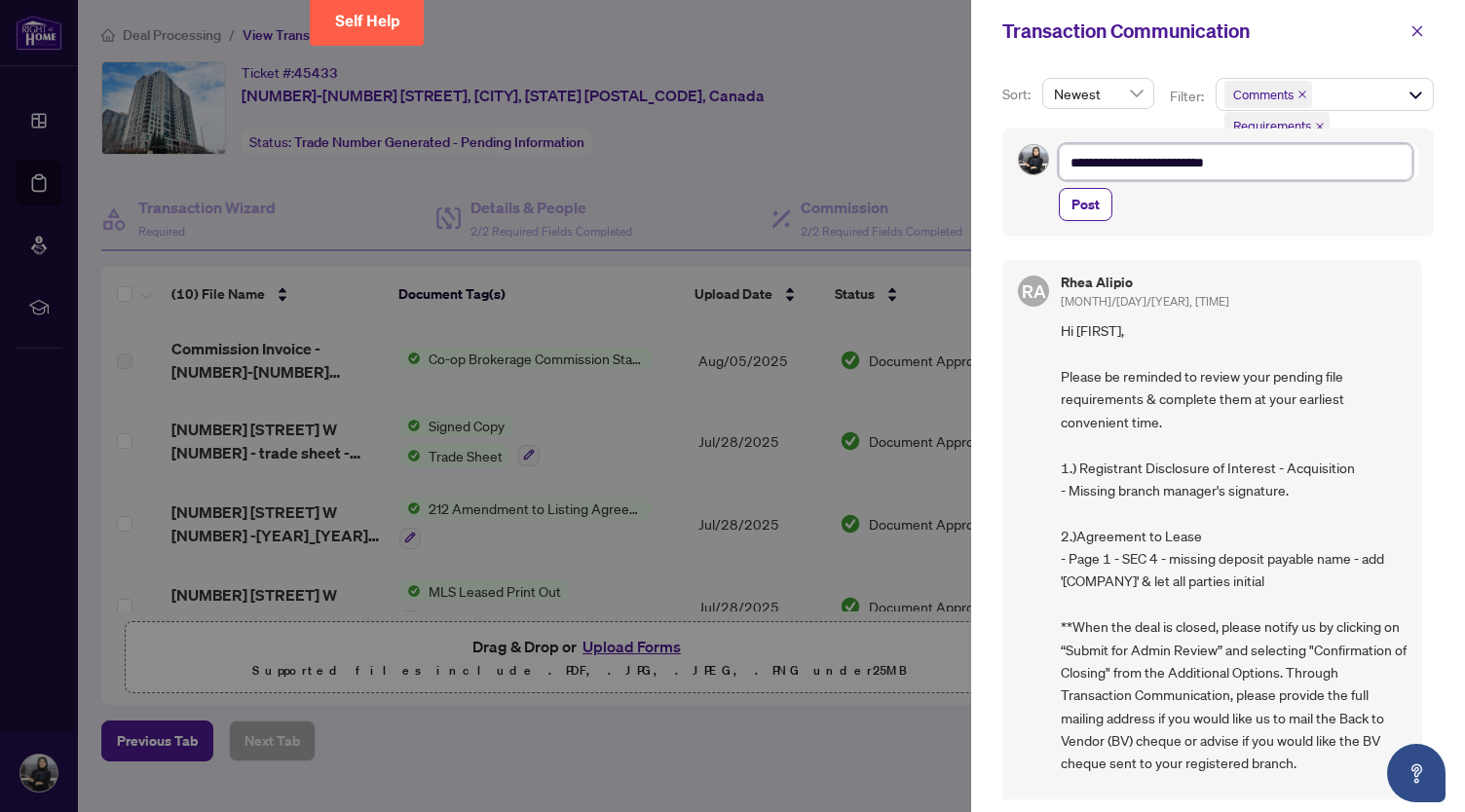 type on "**********" 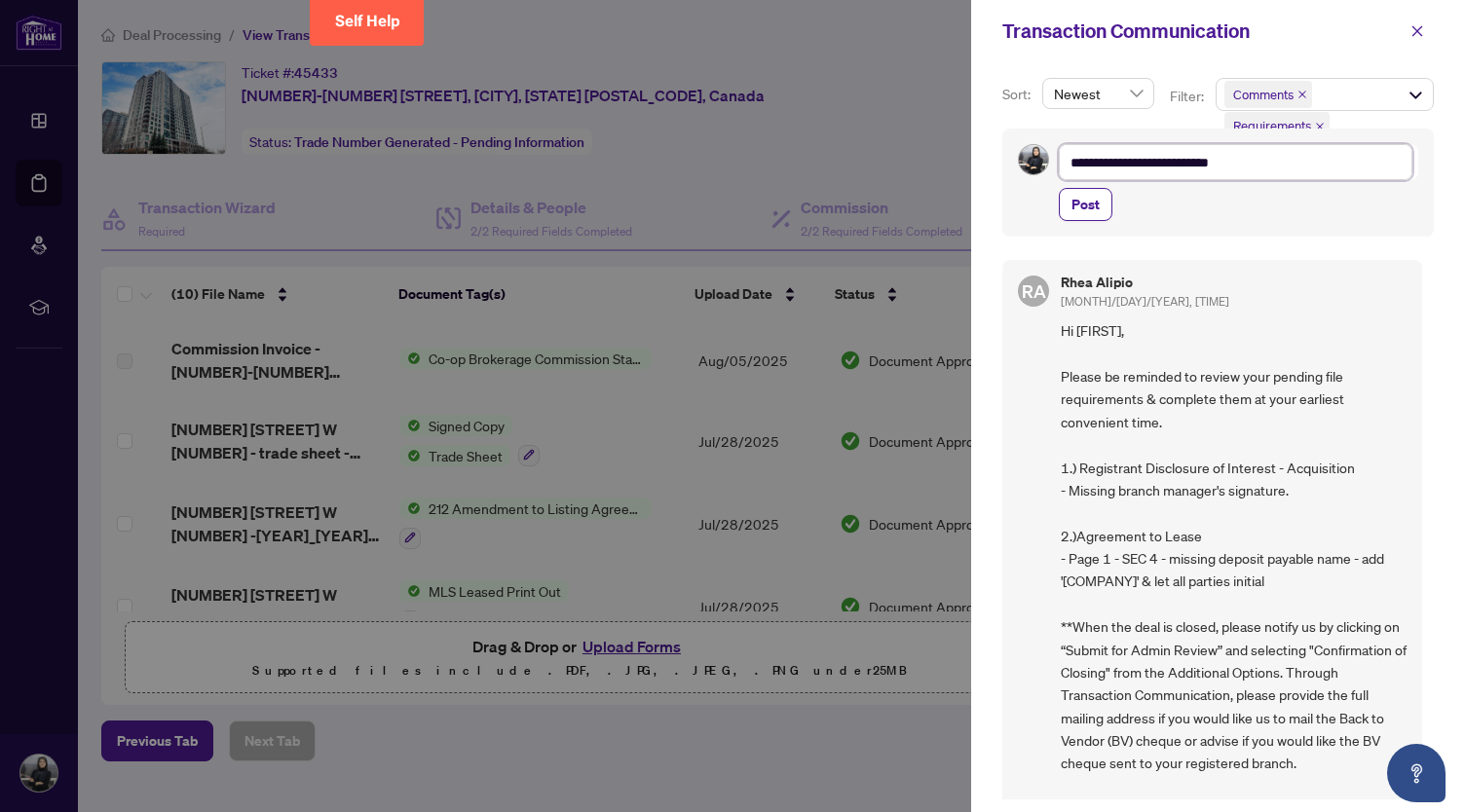 type on "**********" 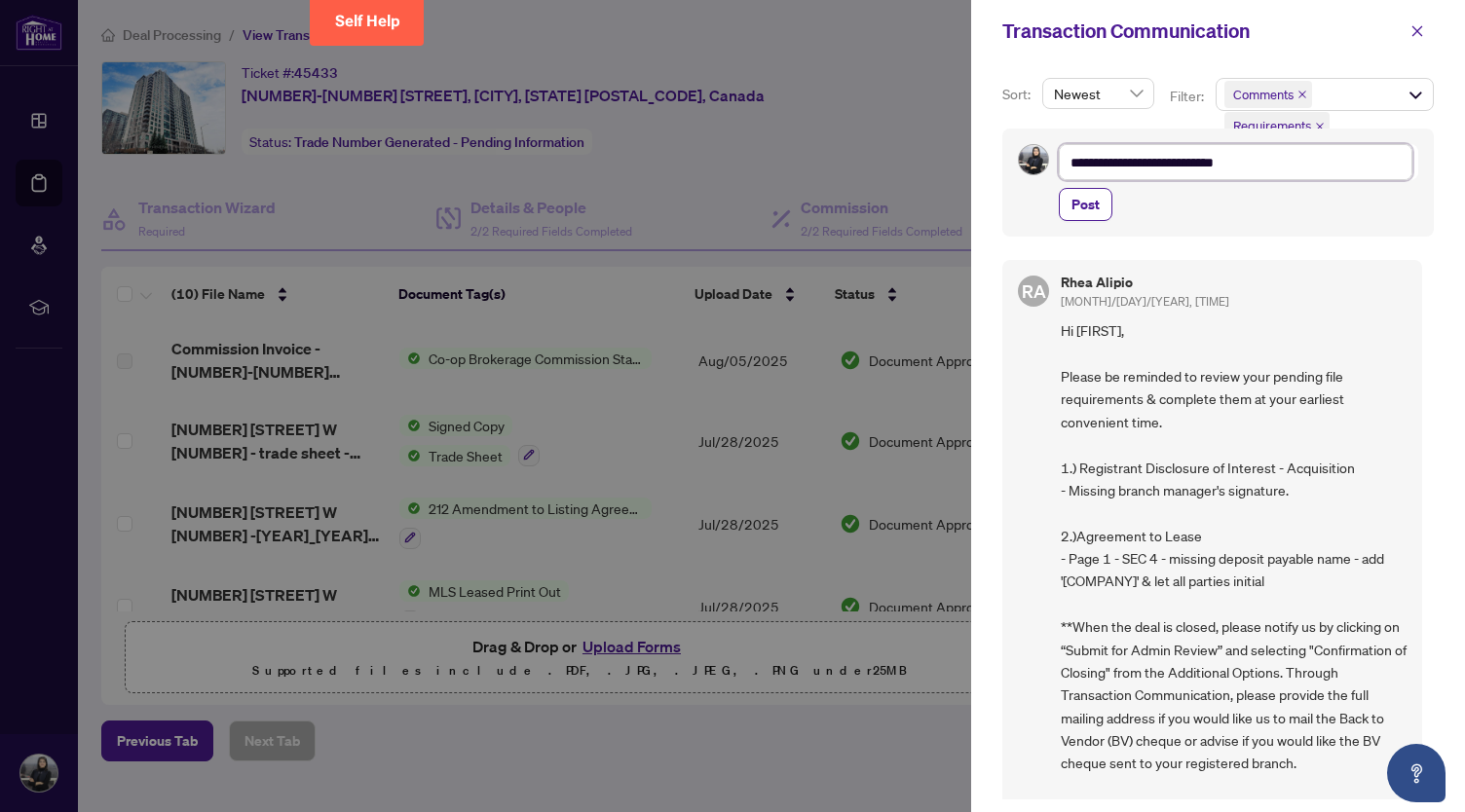 type on "**********" 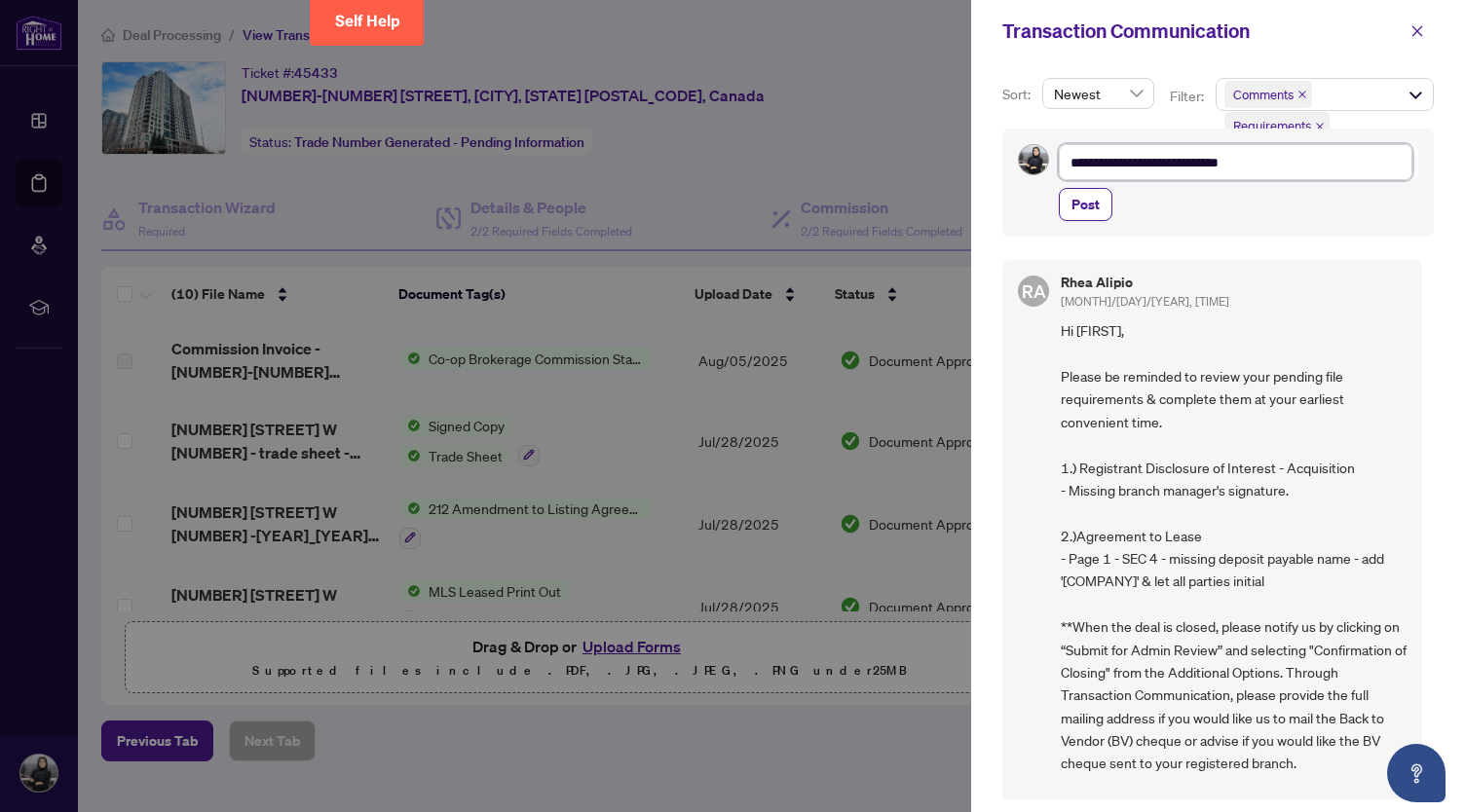 type on "**********" 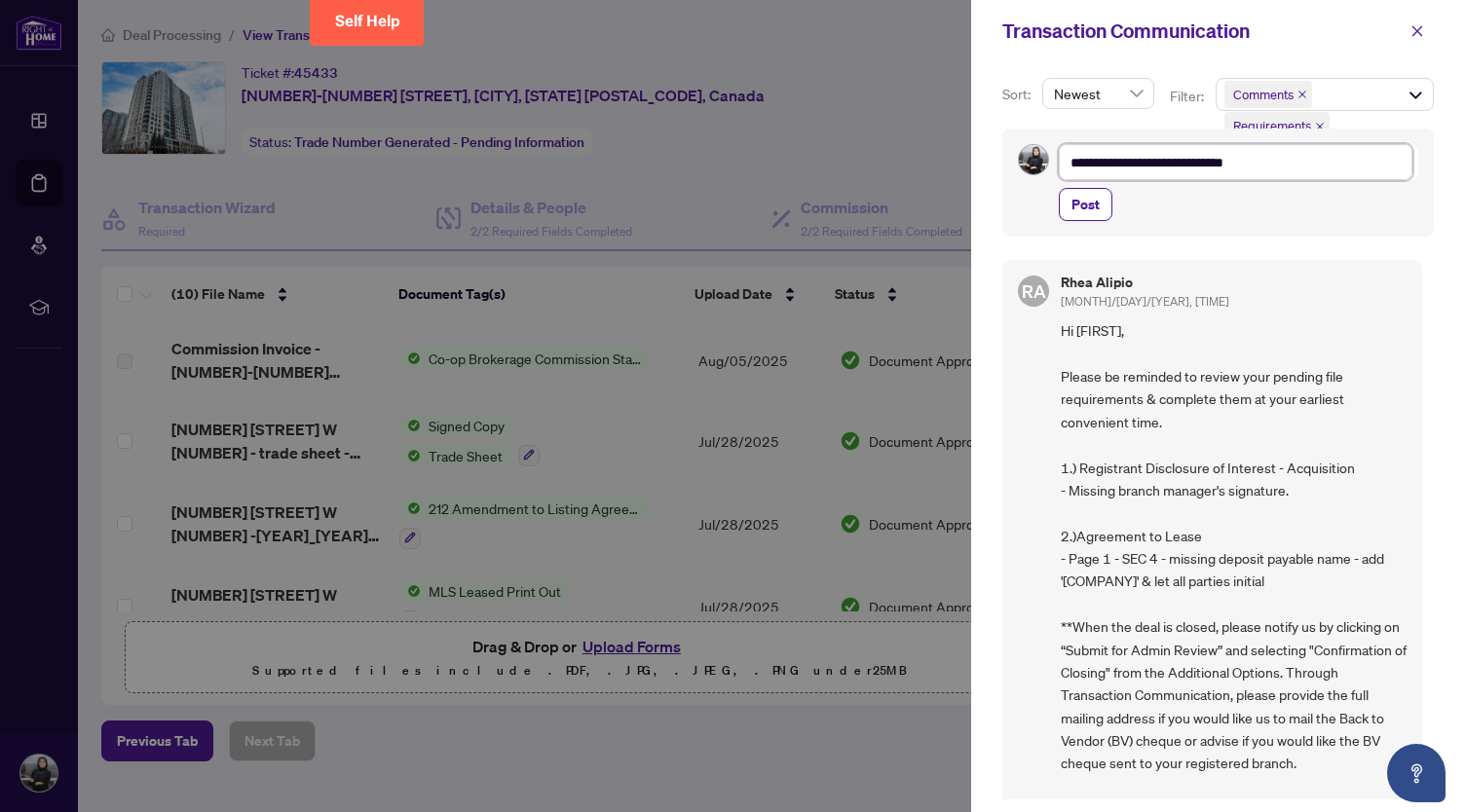type on "**********" 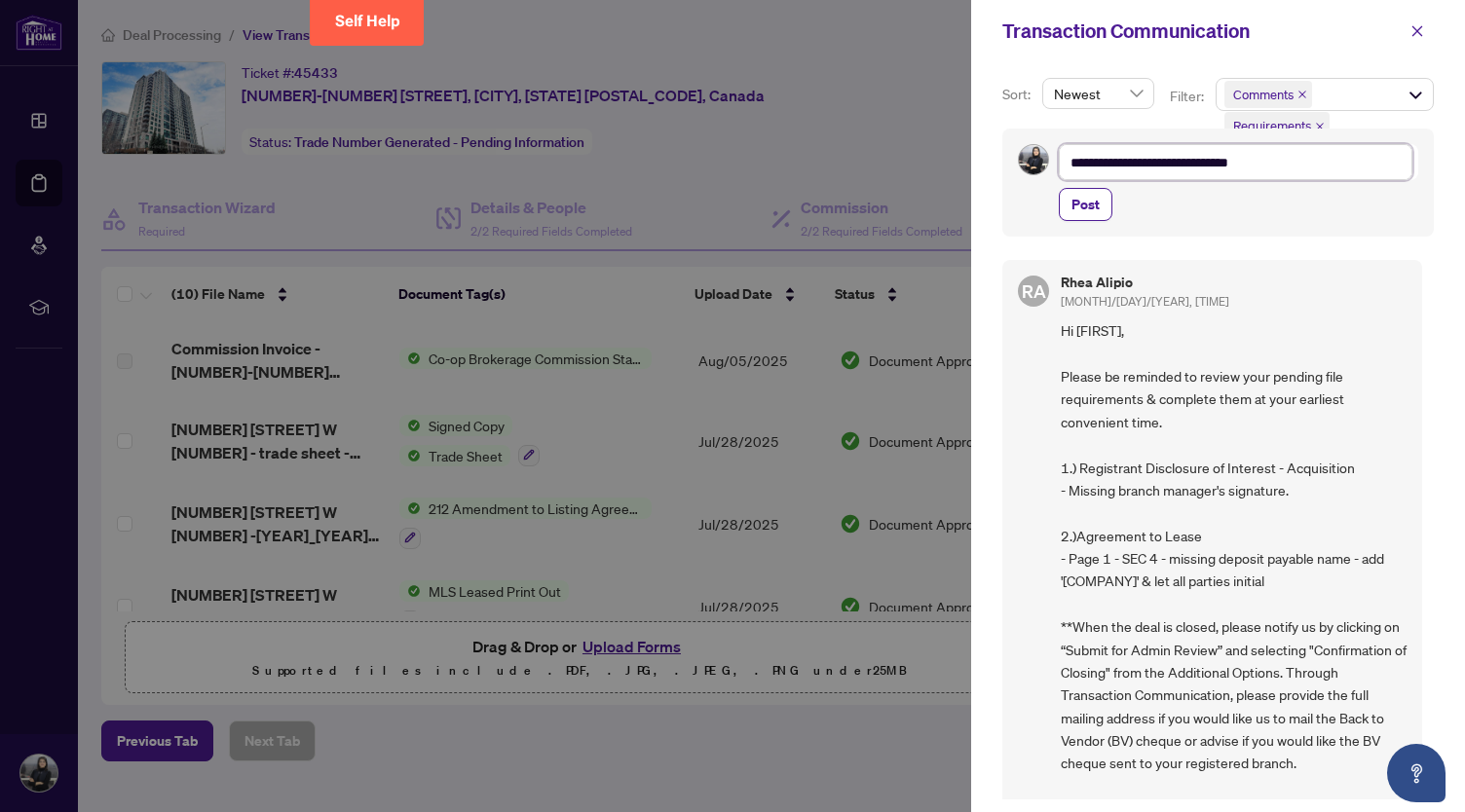 type on "**********" 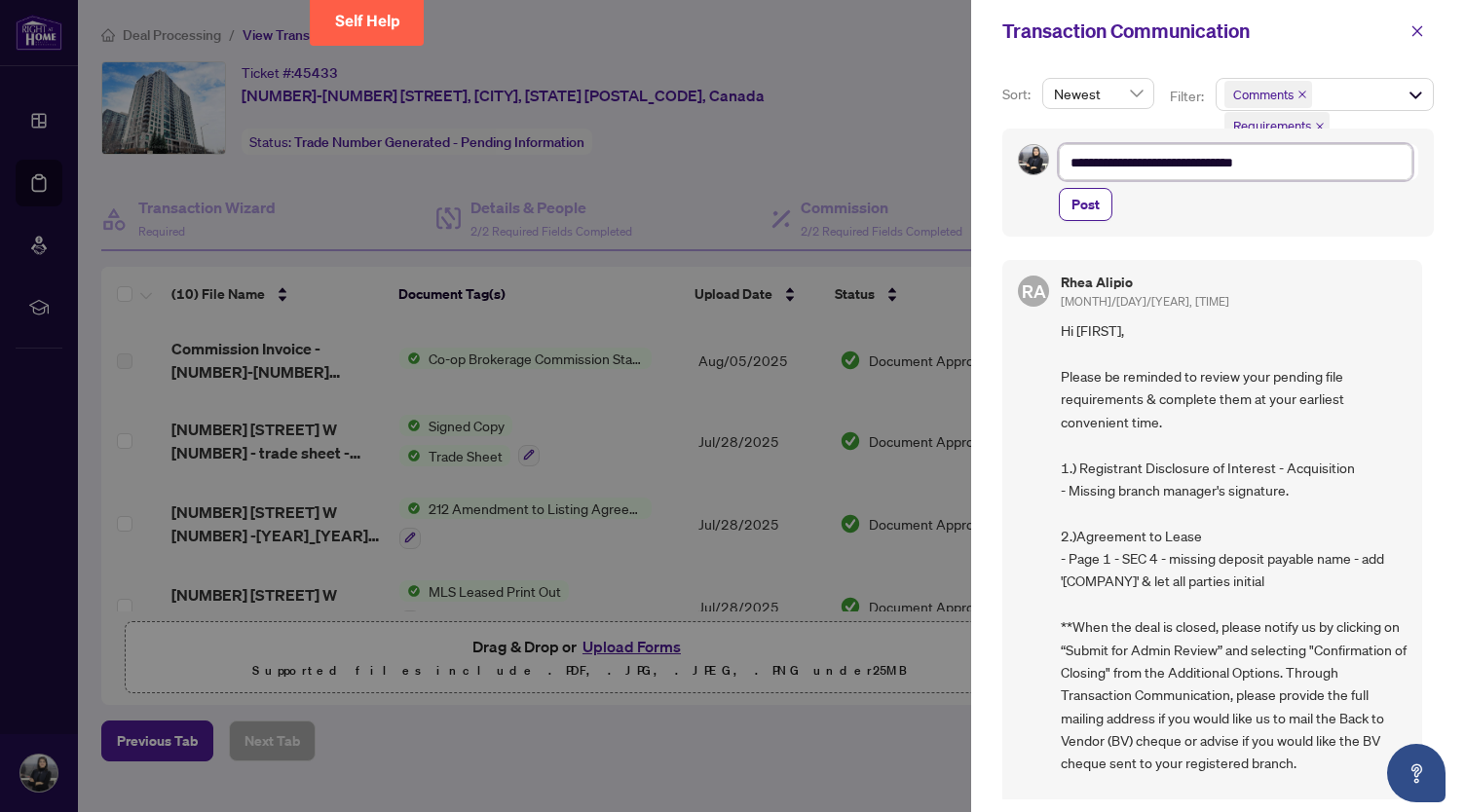 type on "**********" 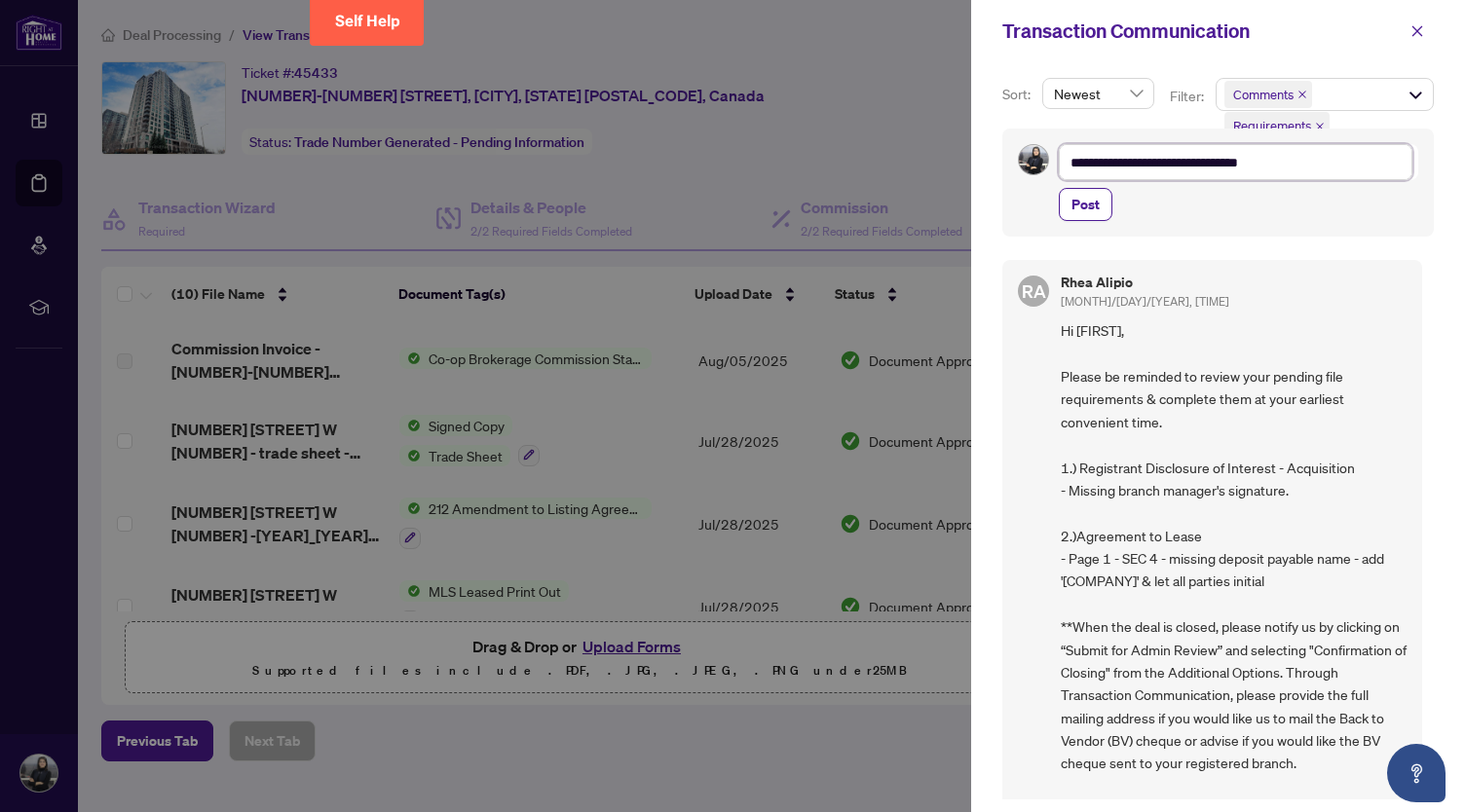 type on "**********" 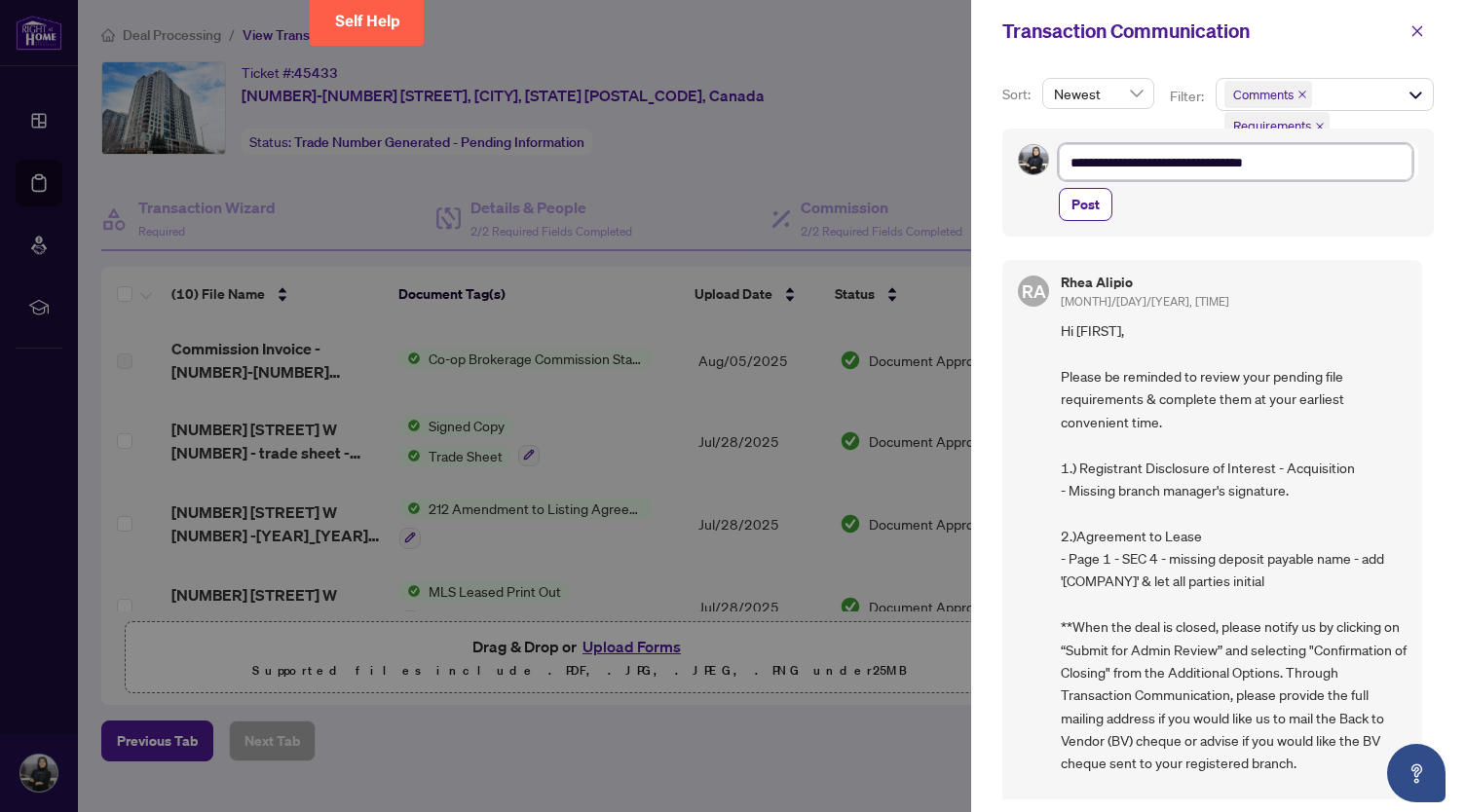 type on "**********" 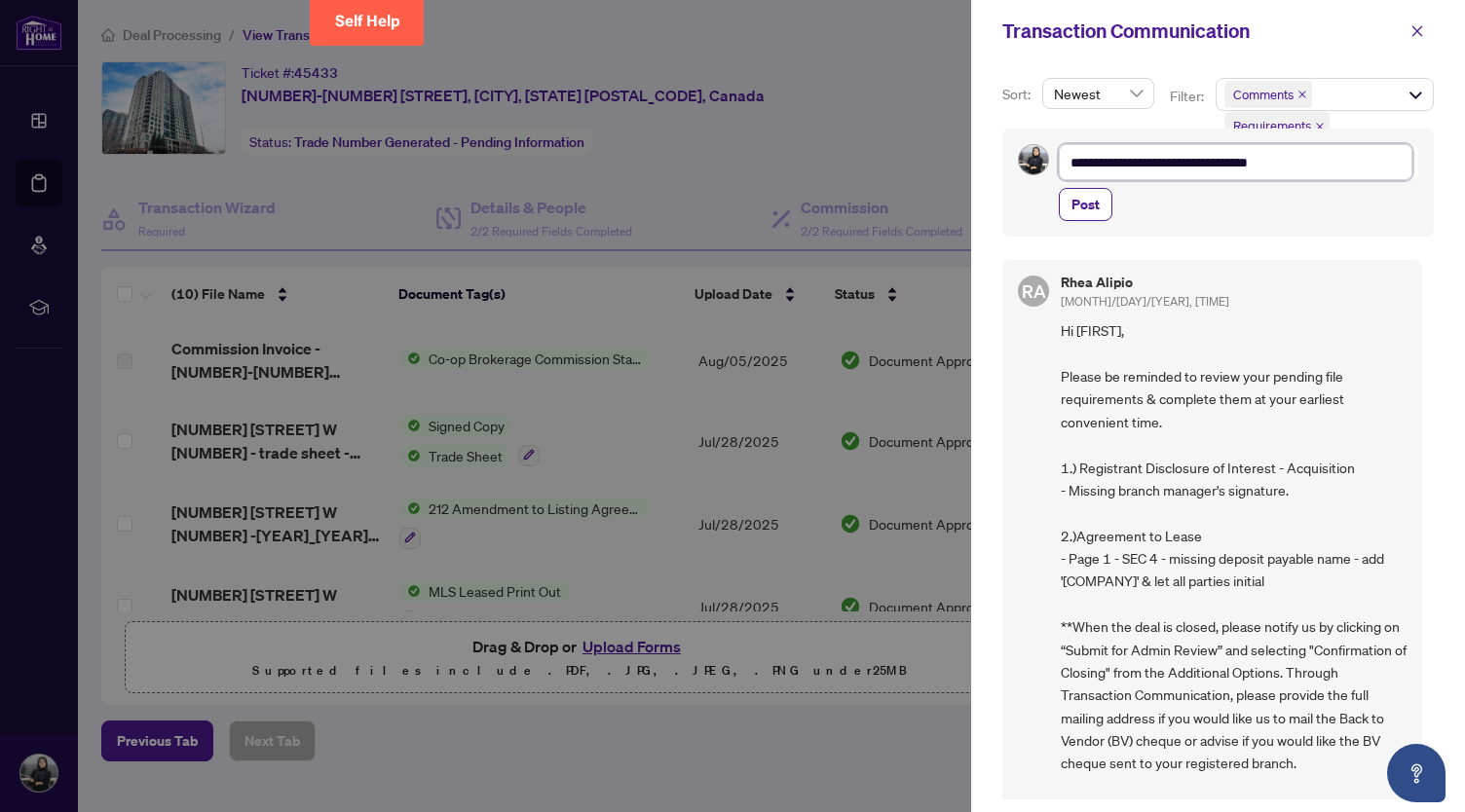 type on "**********" 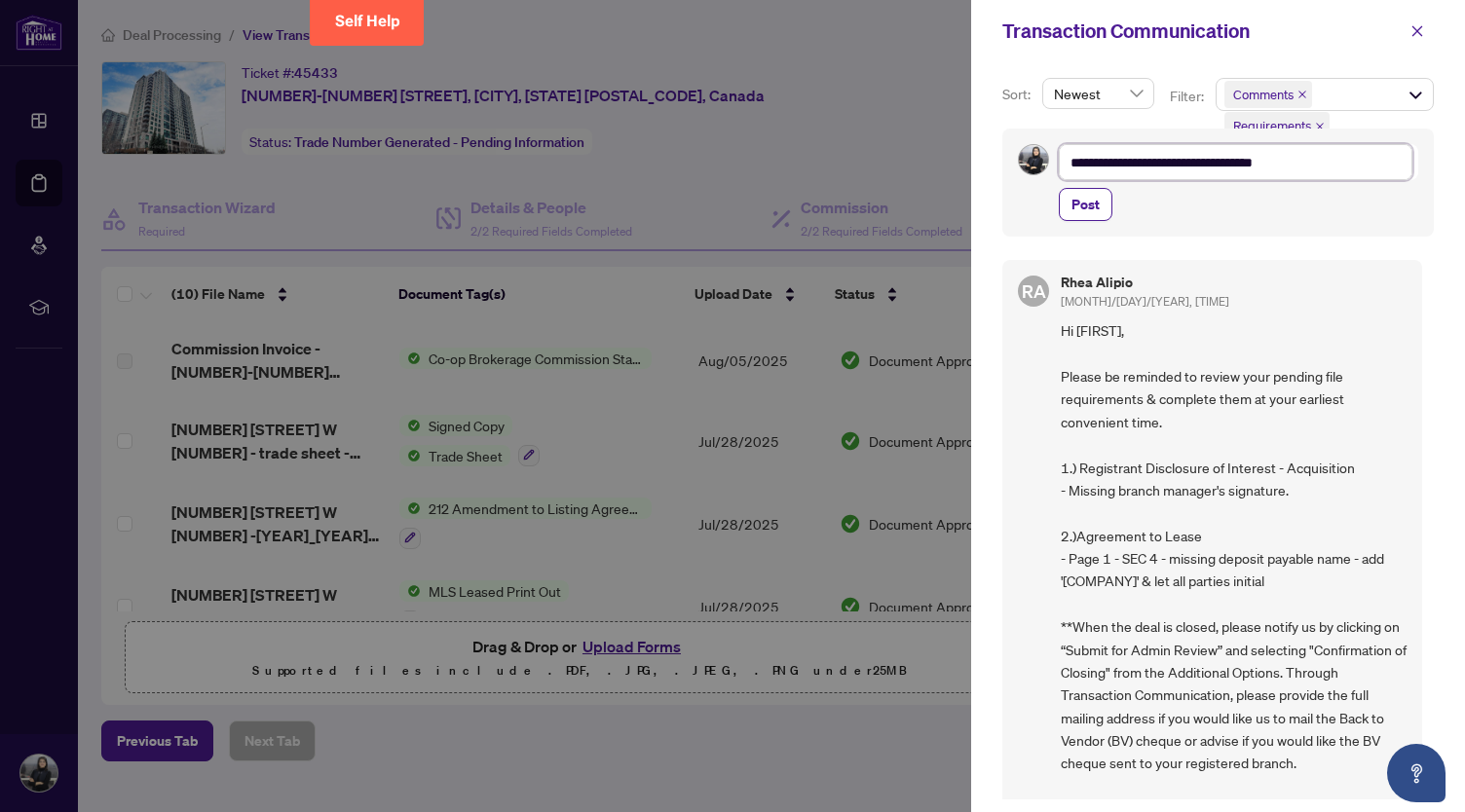 type on "**********" 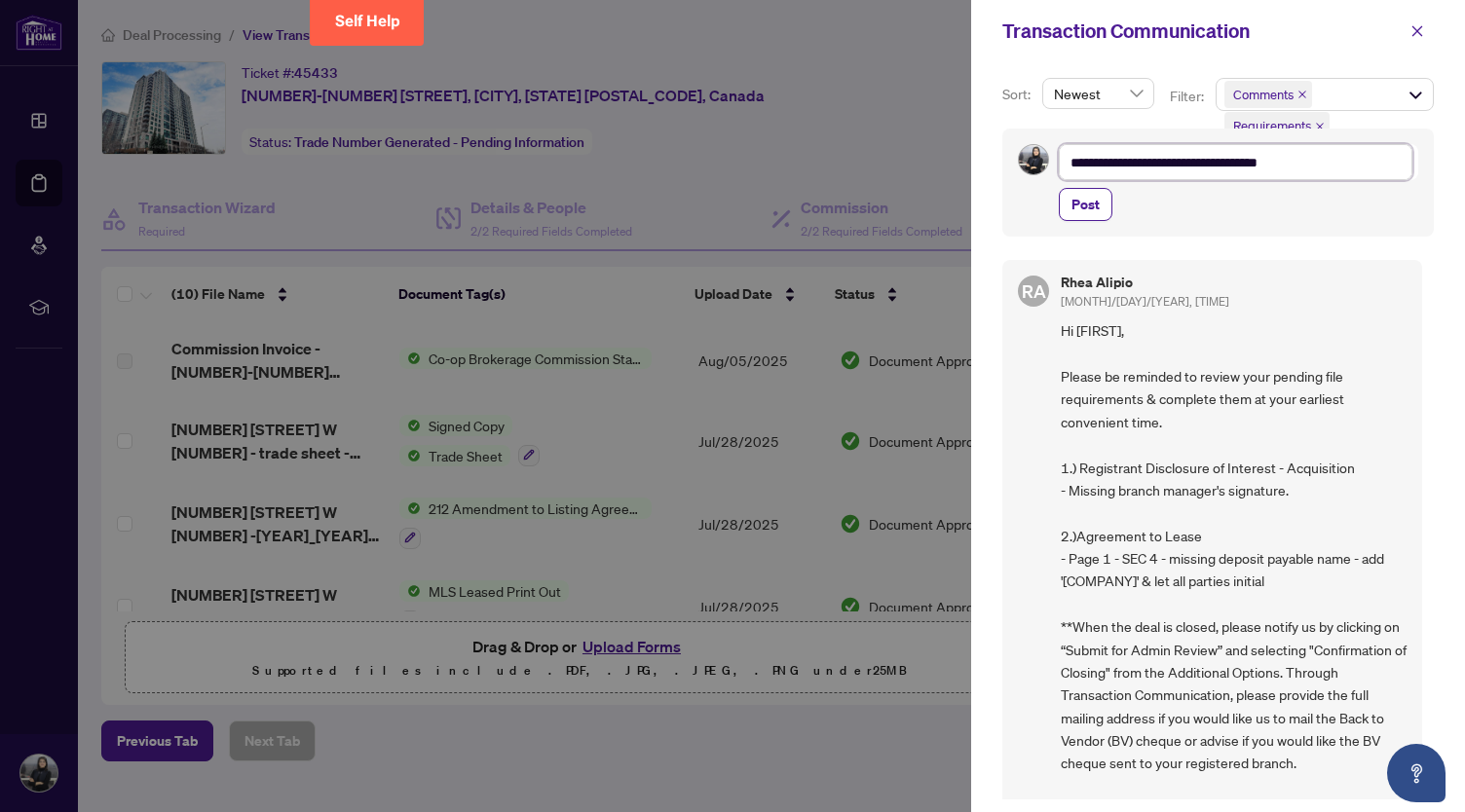 type on "**********" 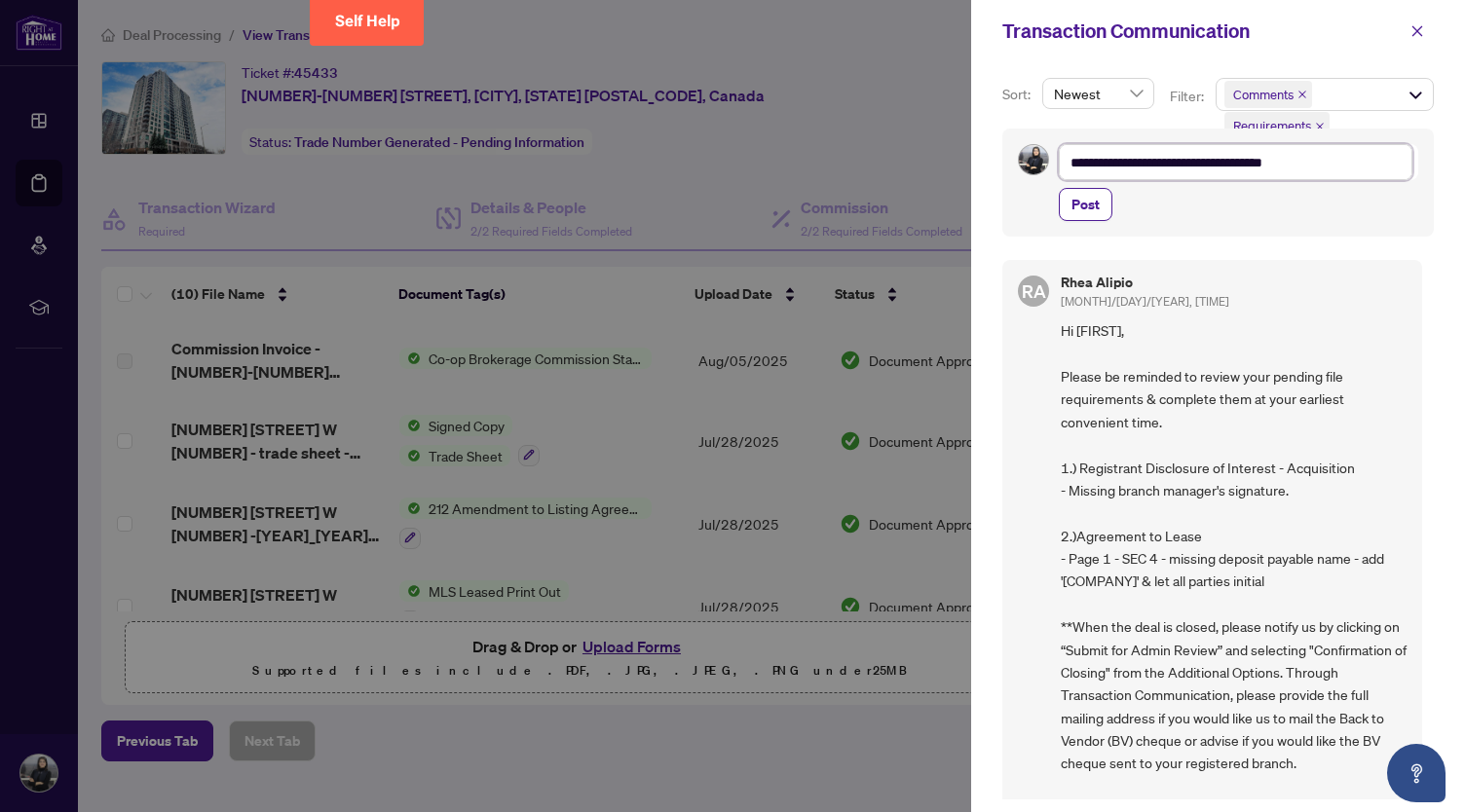 type on "**********" 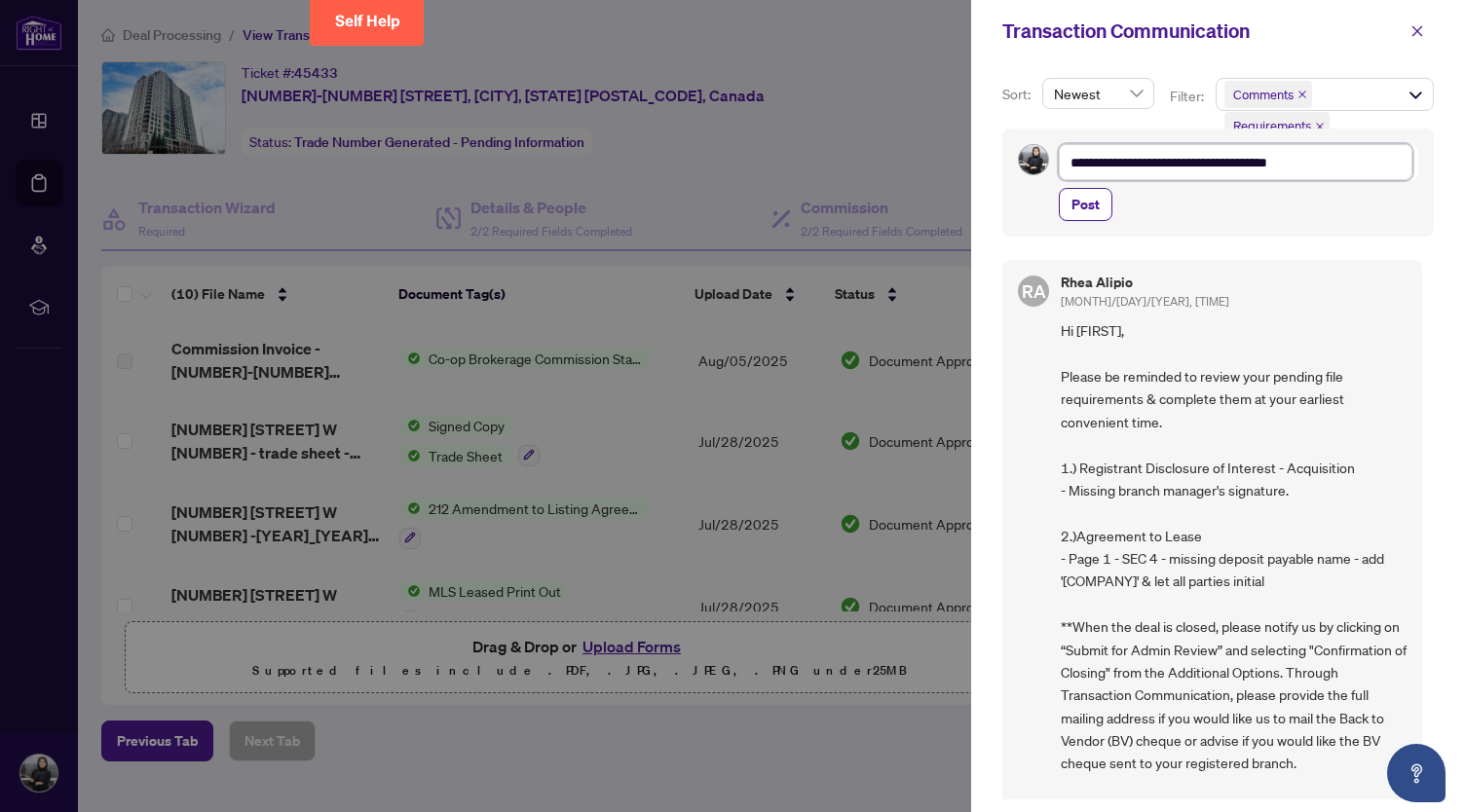type on "**********" 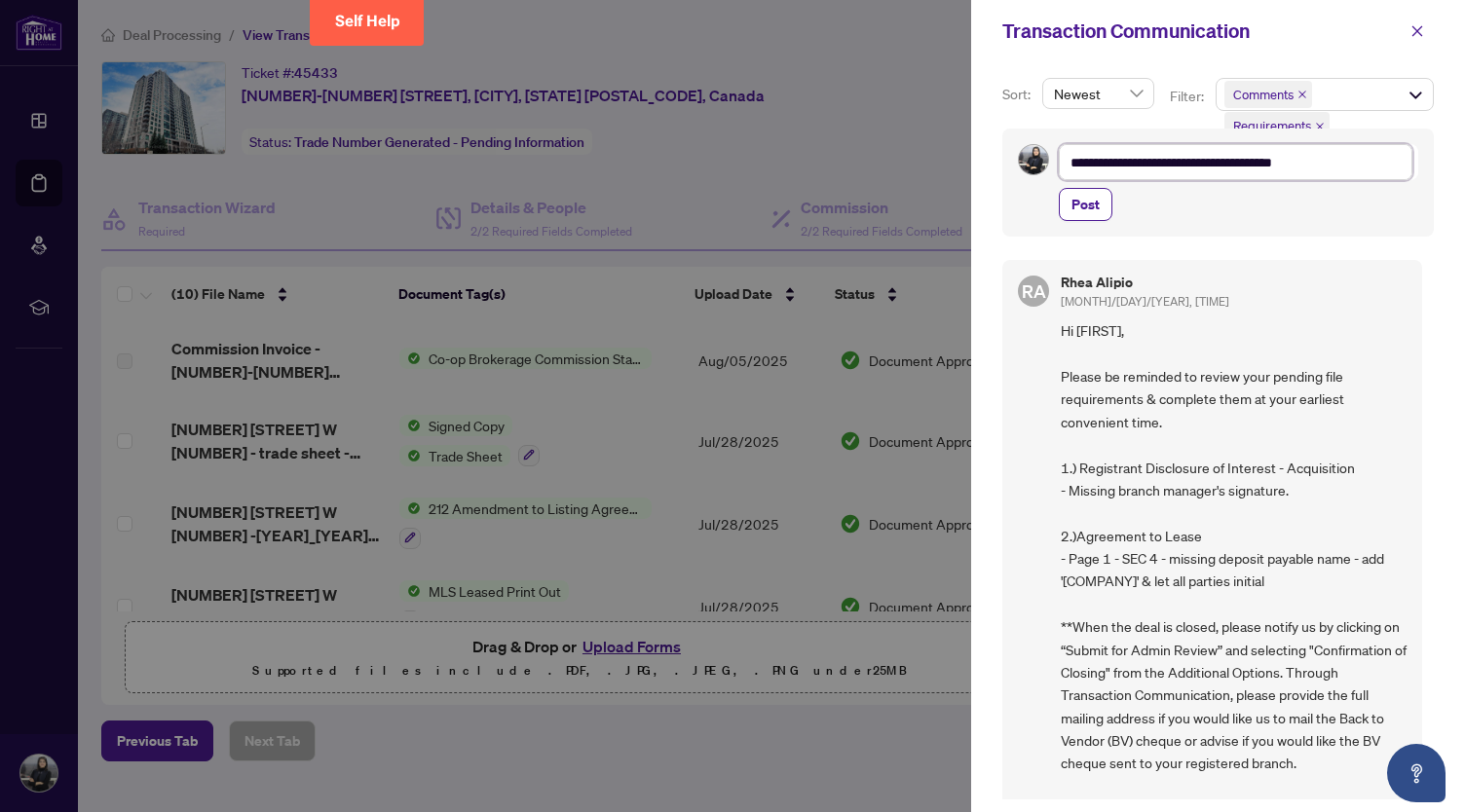 type on "**********" 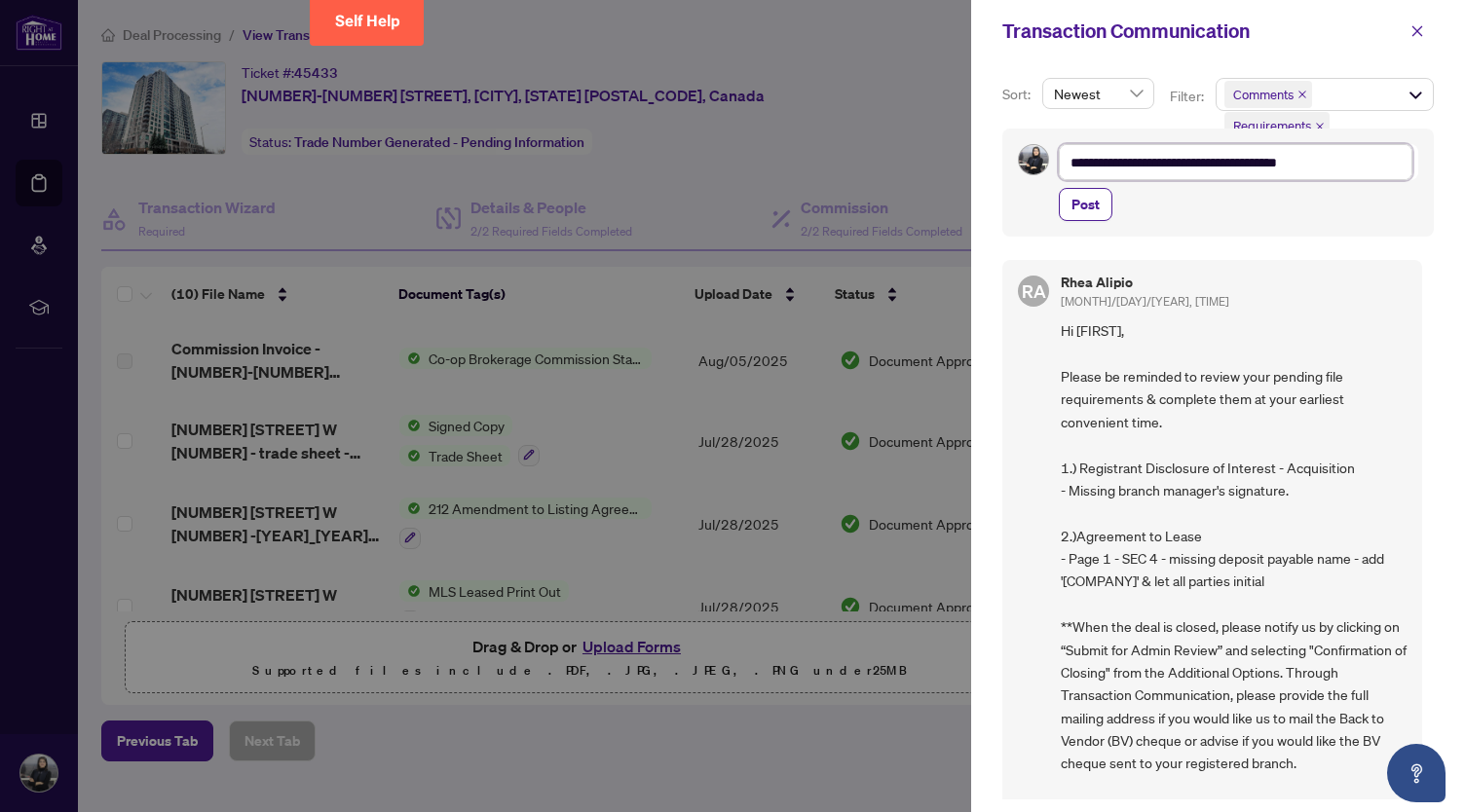 type on "**********" 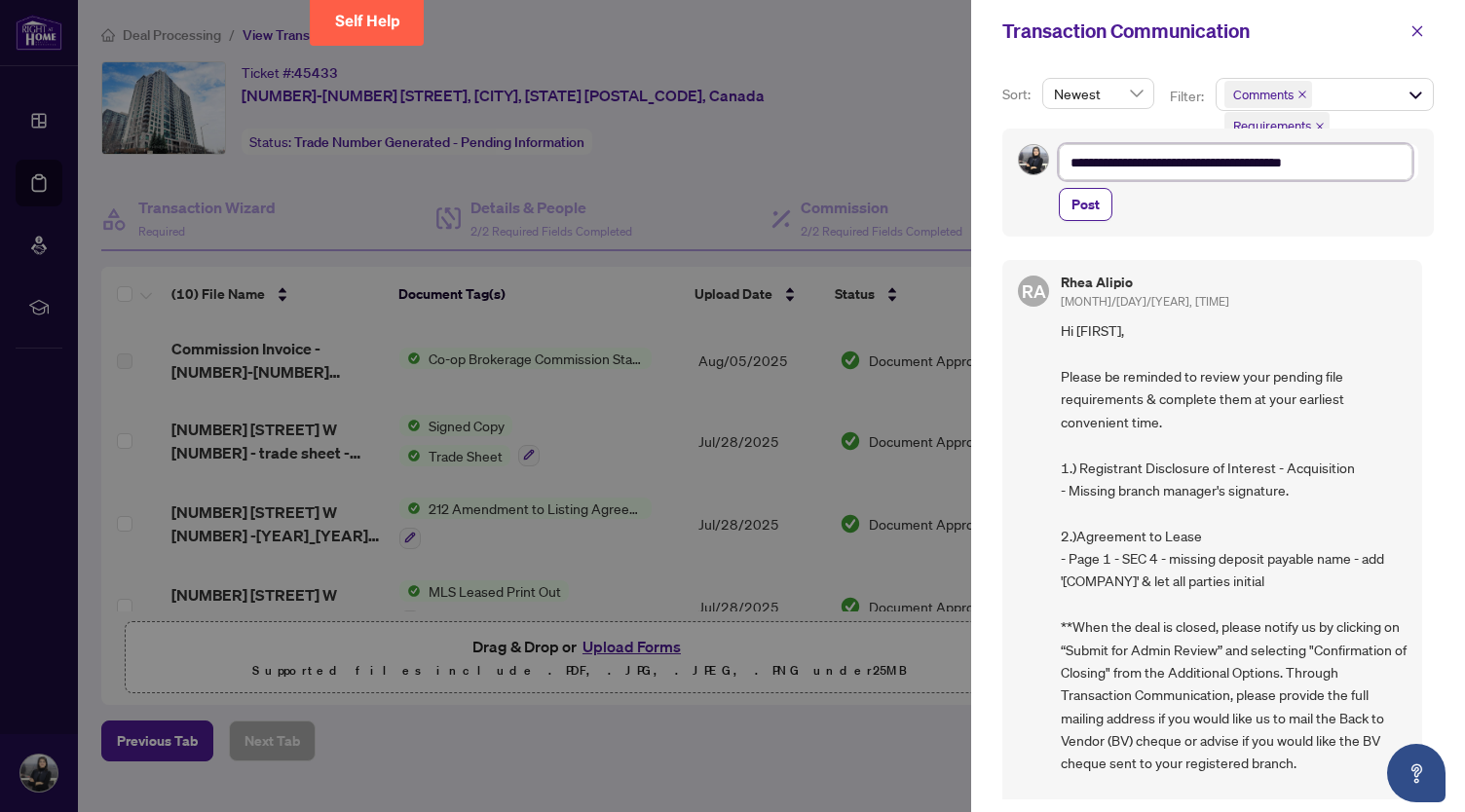 type on "**********" 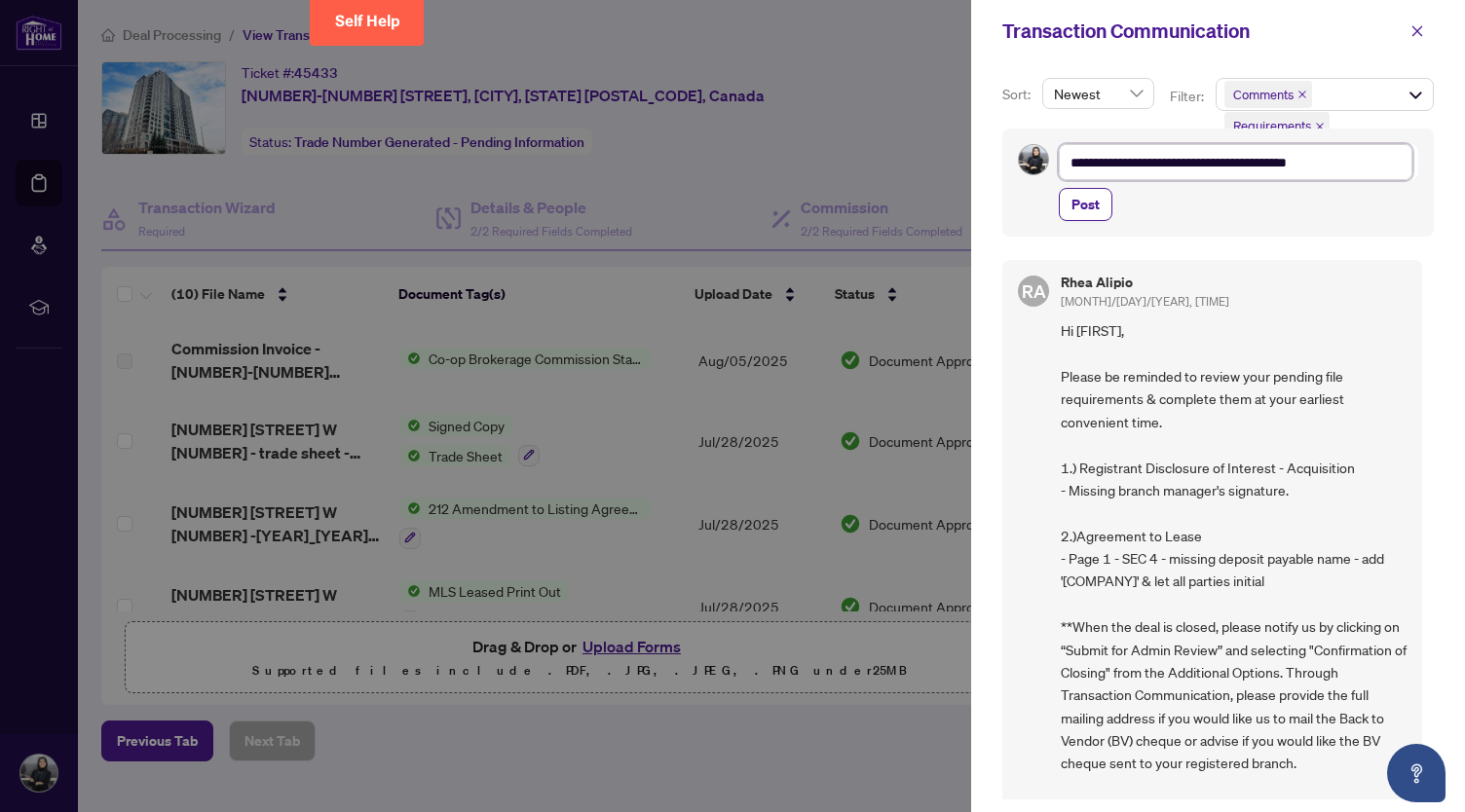 type on "**********" 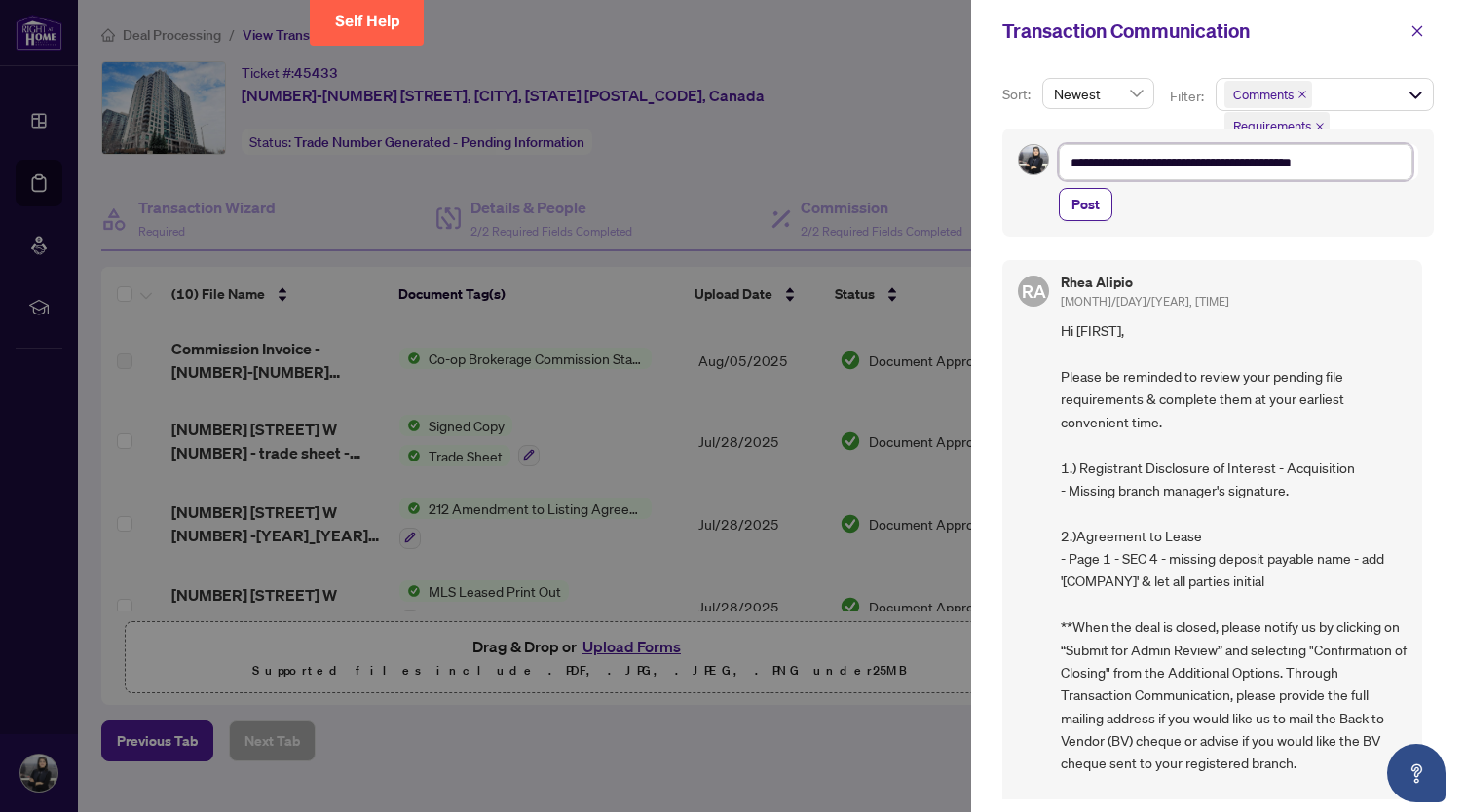 type on "**********" 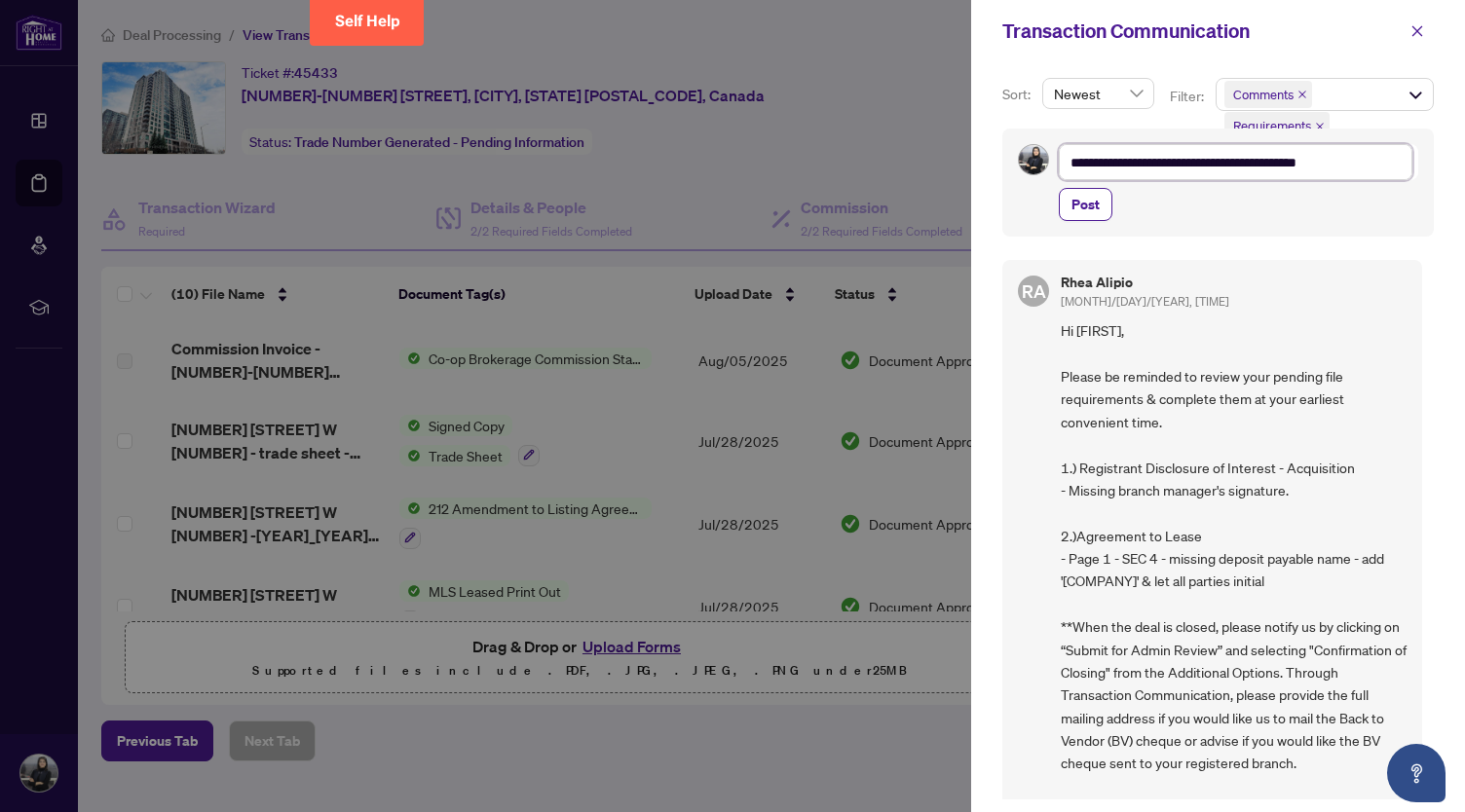 type on "**********" 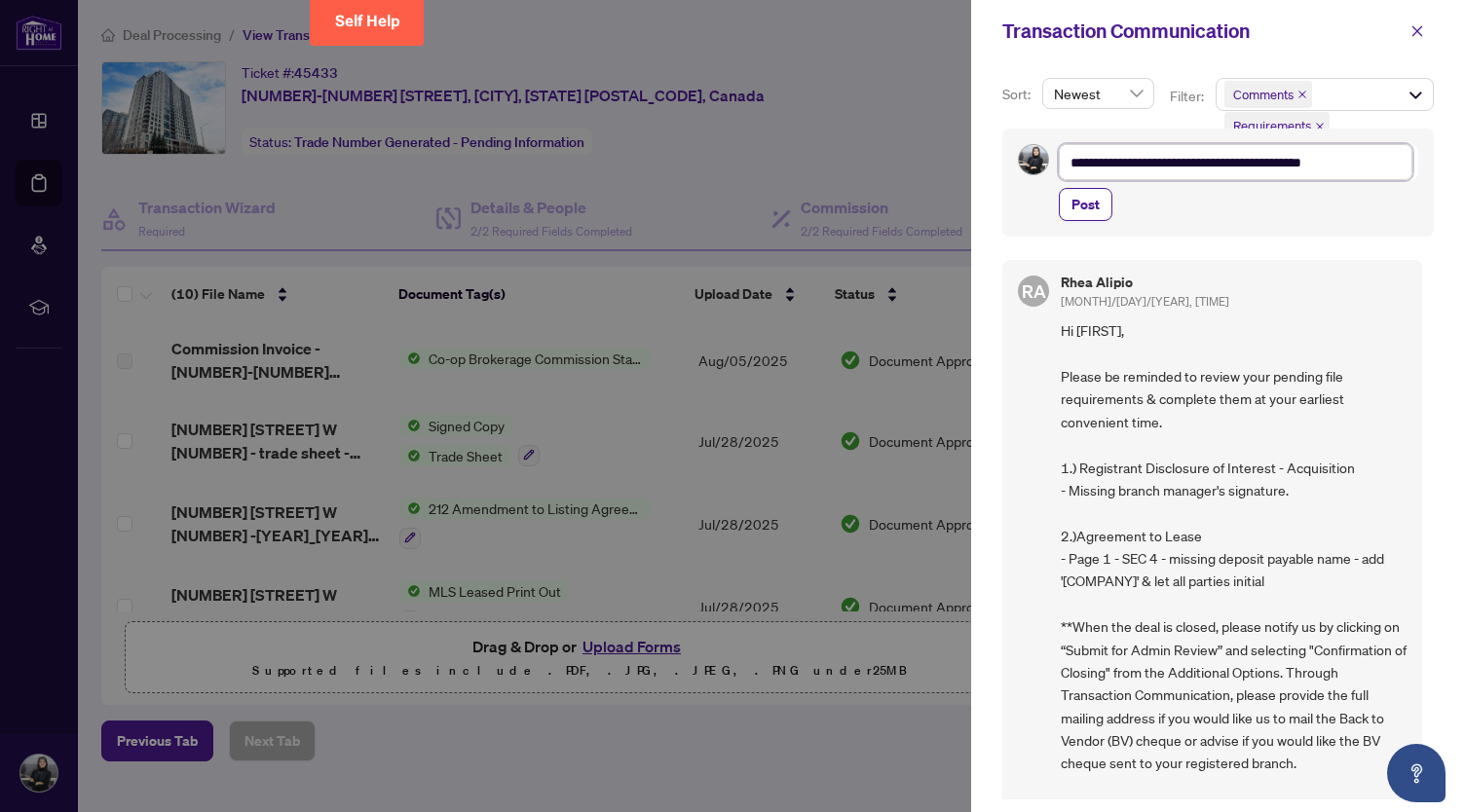 type on "**********" 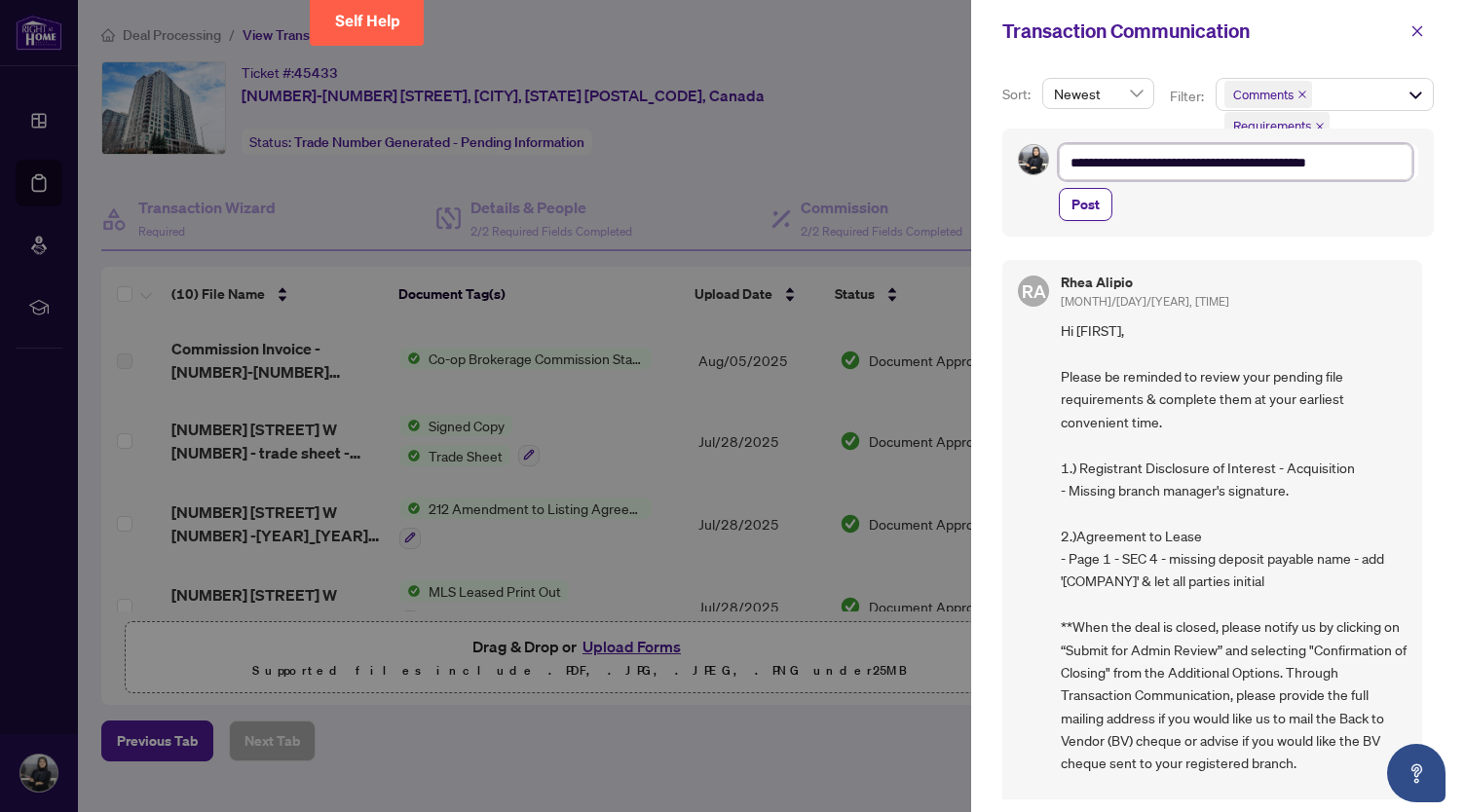 type on "**********" 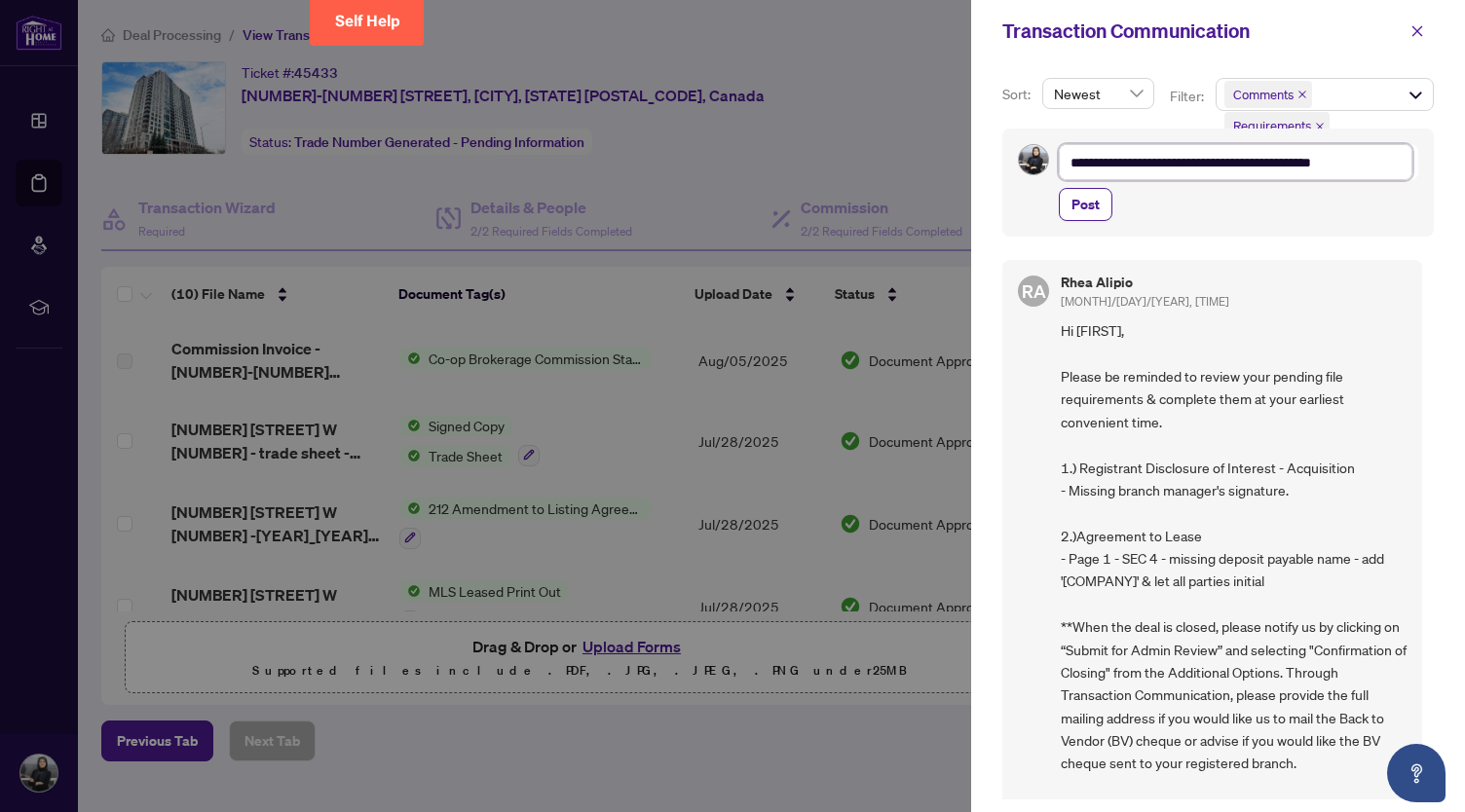 type on "**********" 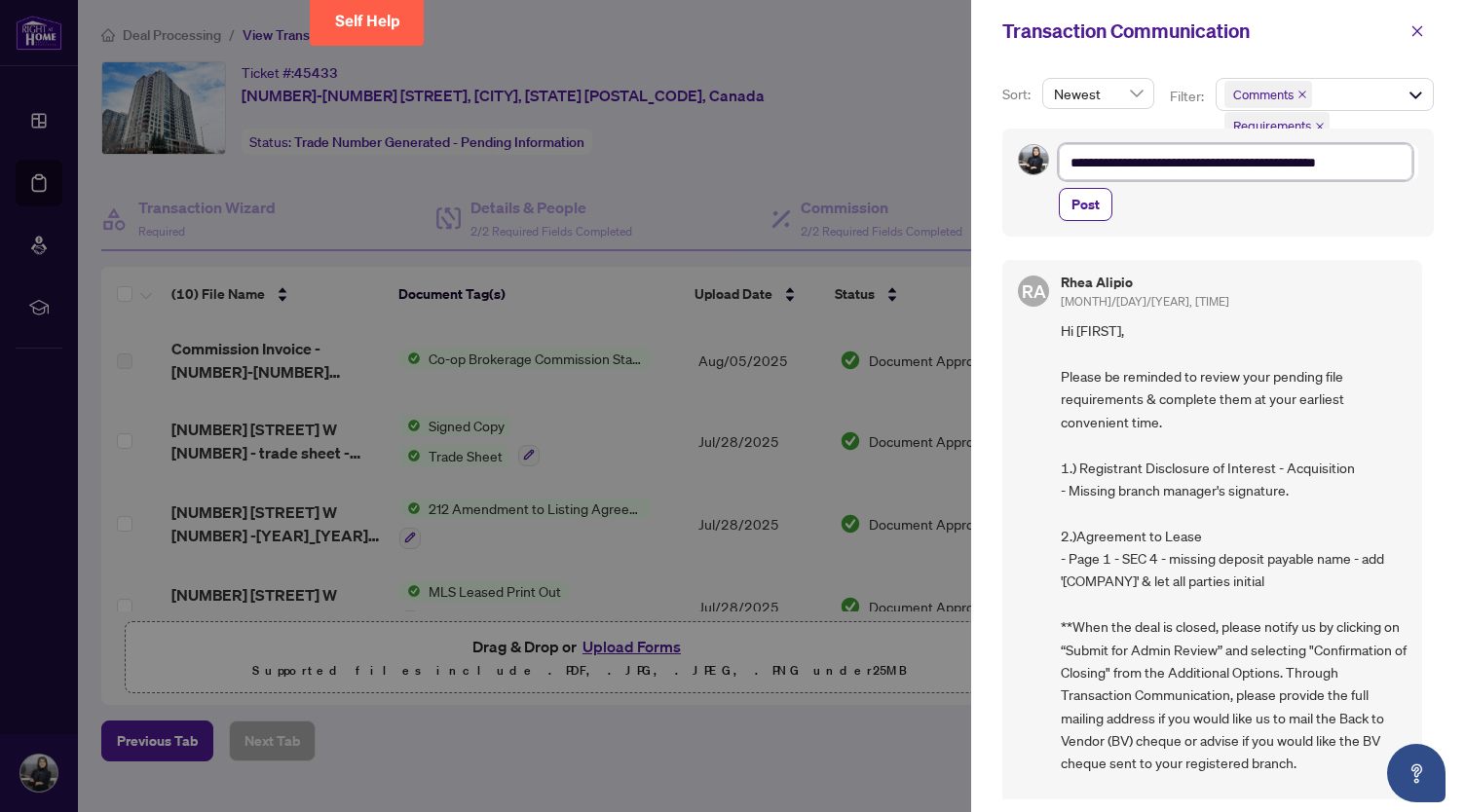 type on "**********" 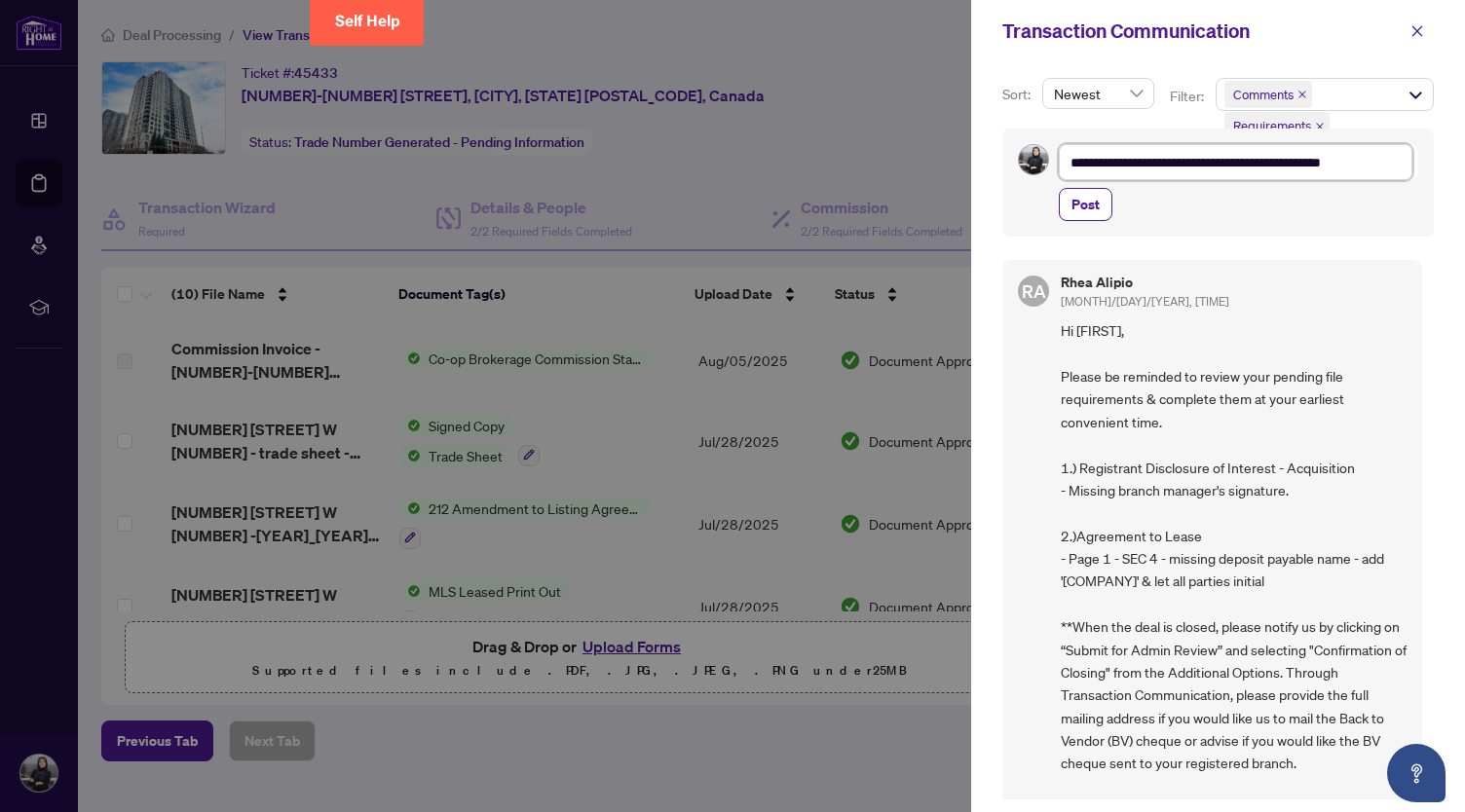 type on "**********" 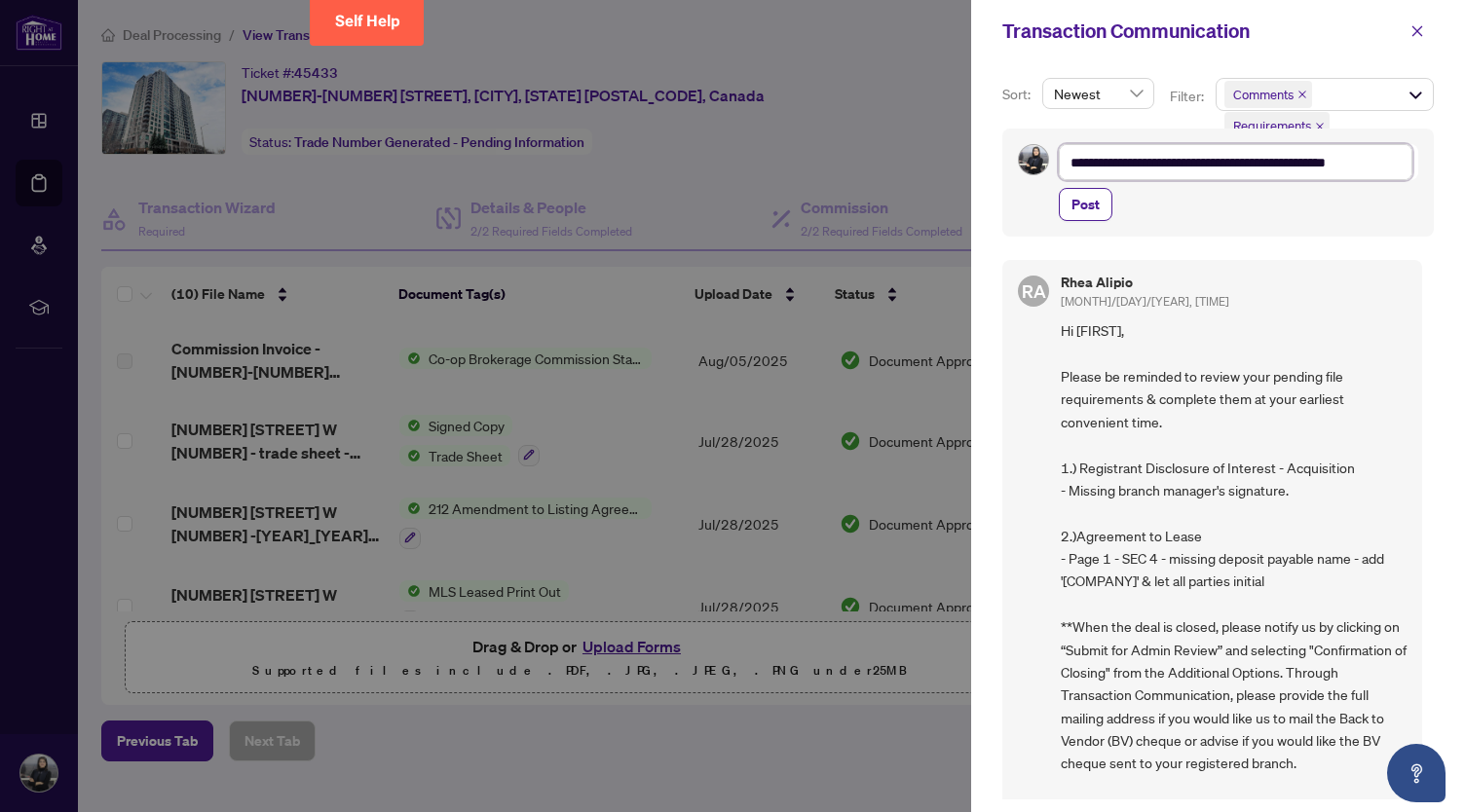 type on "**********" 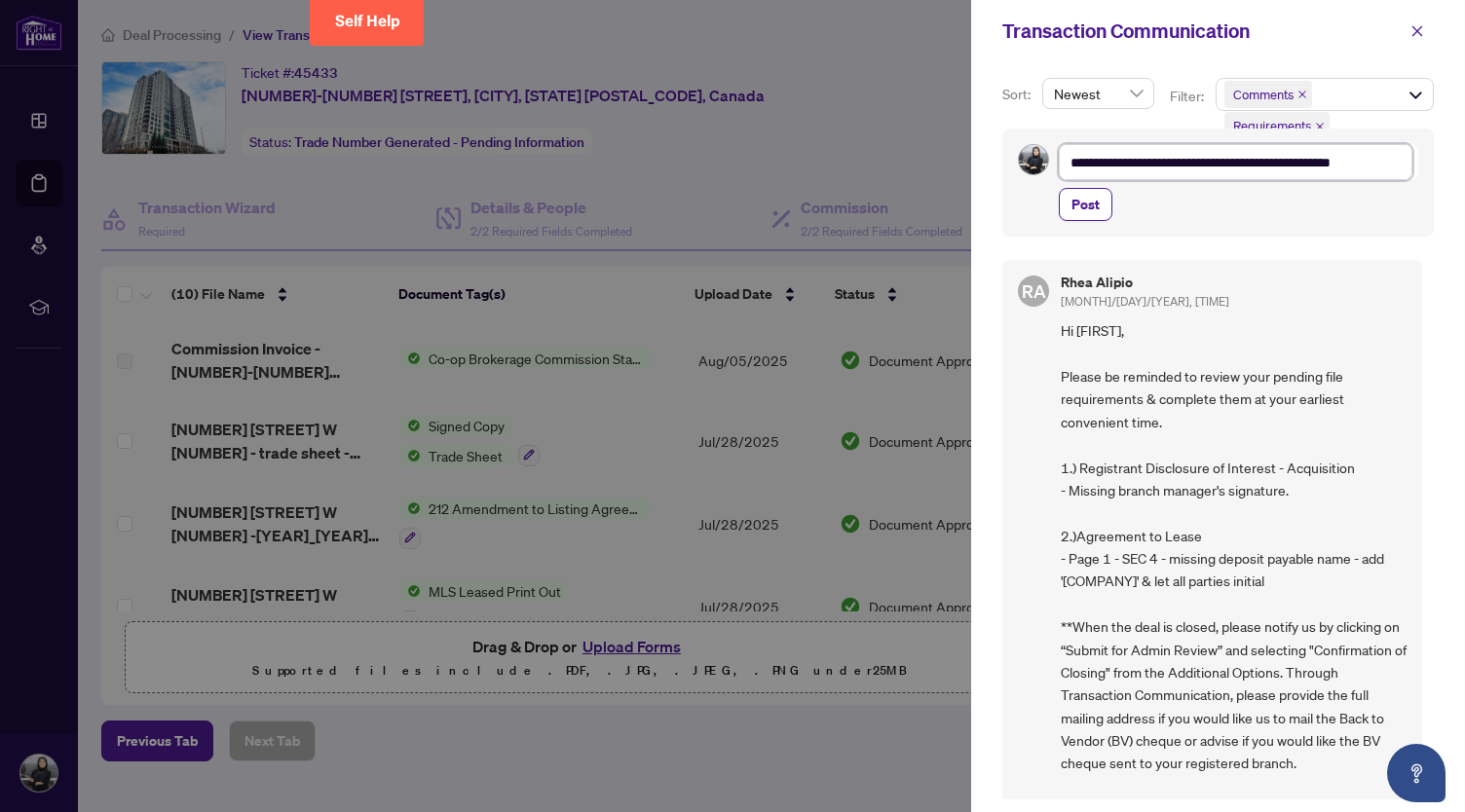 type on "**********" 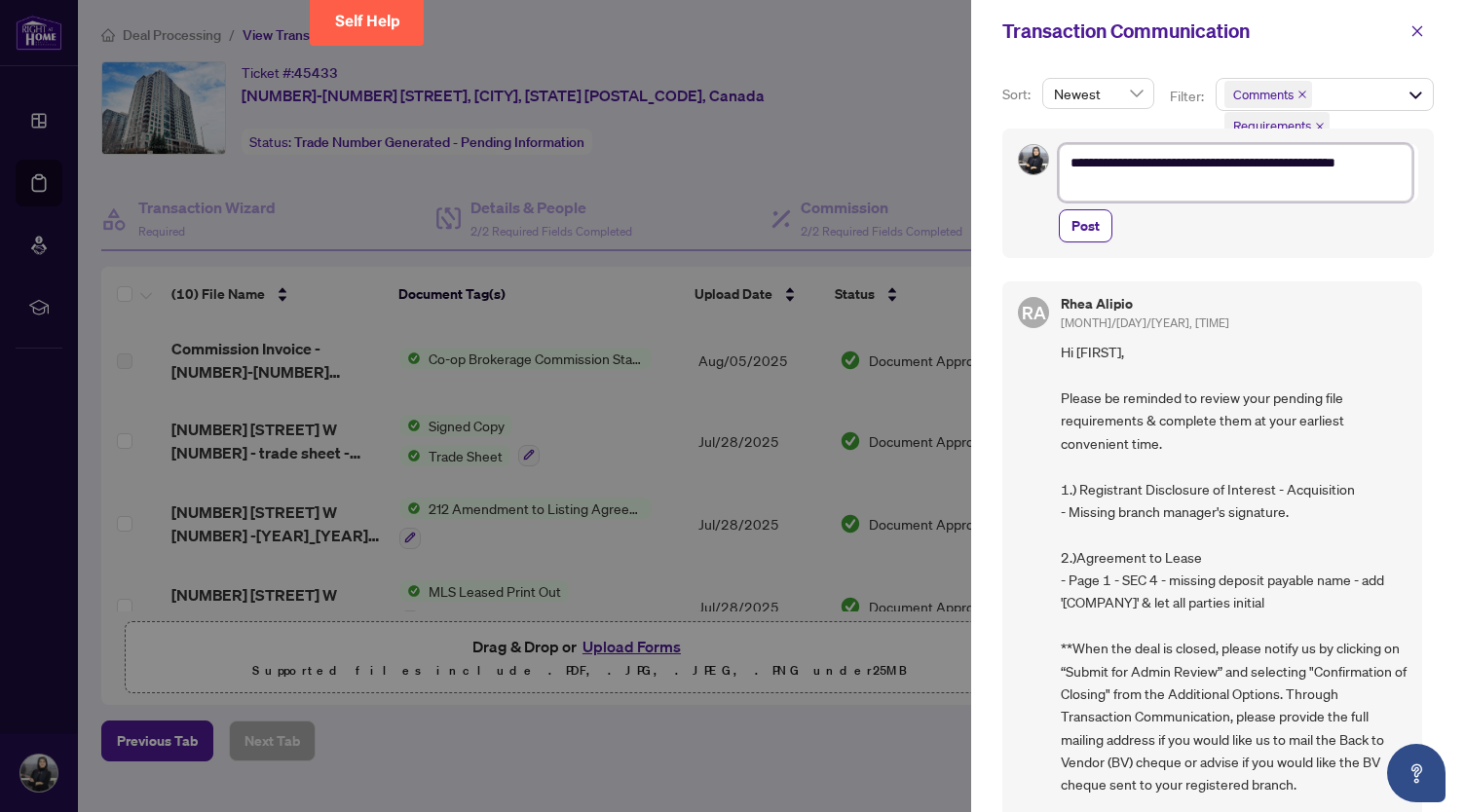 type on "**********" 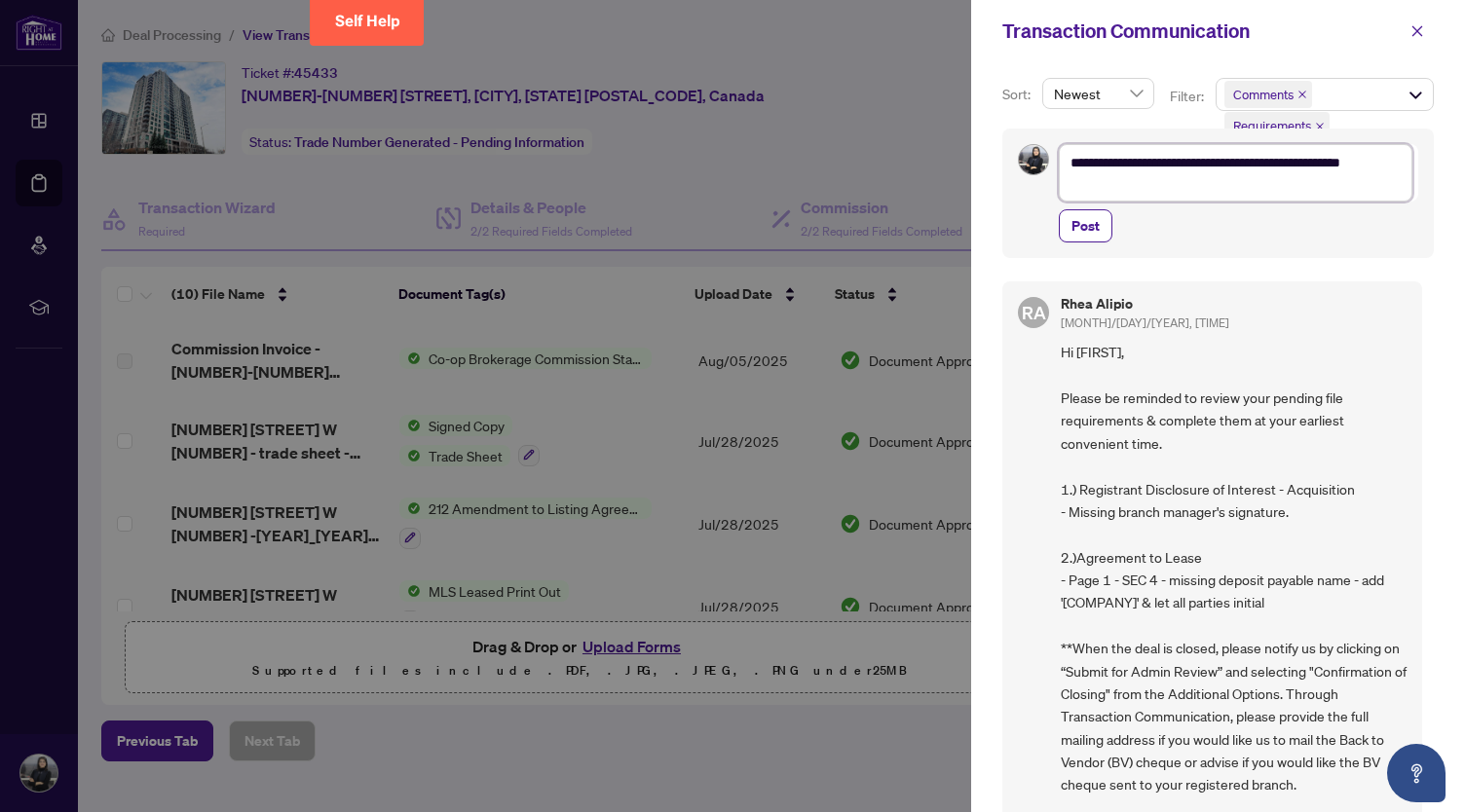 type on "**********" 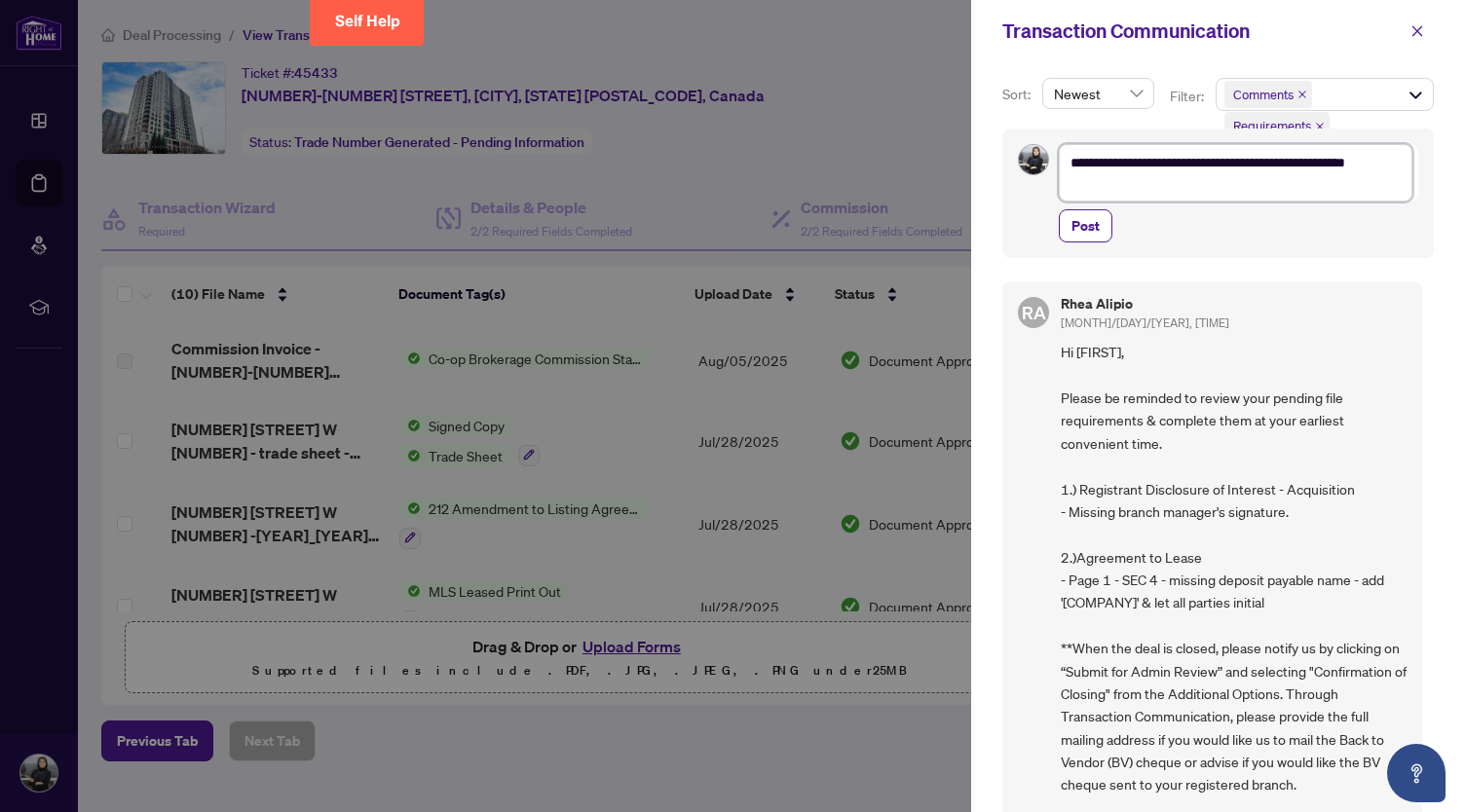 type on "**********" 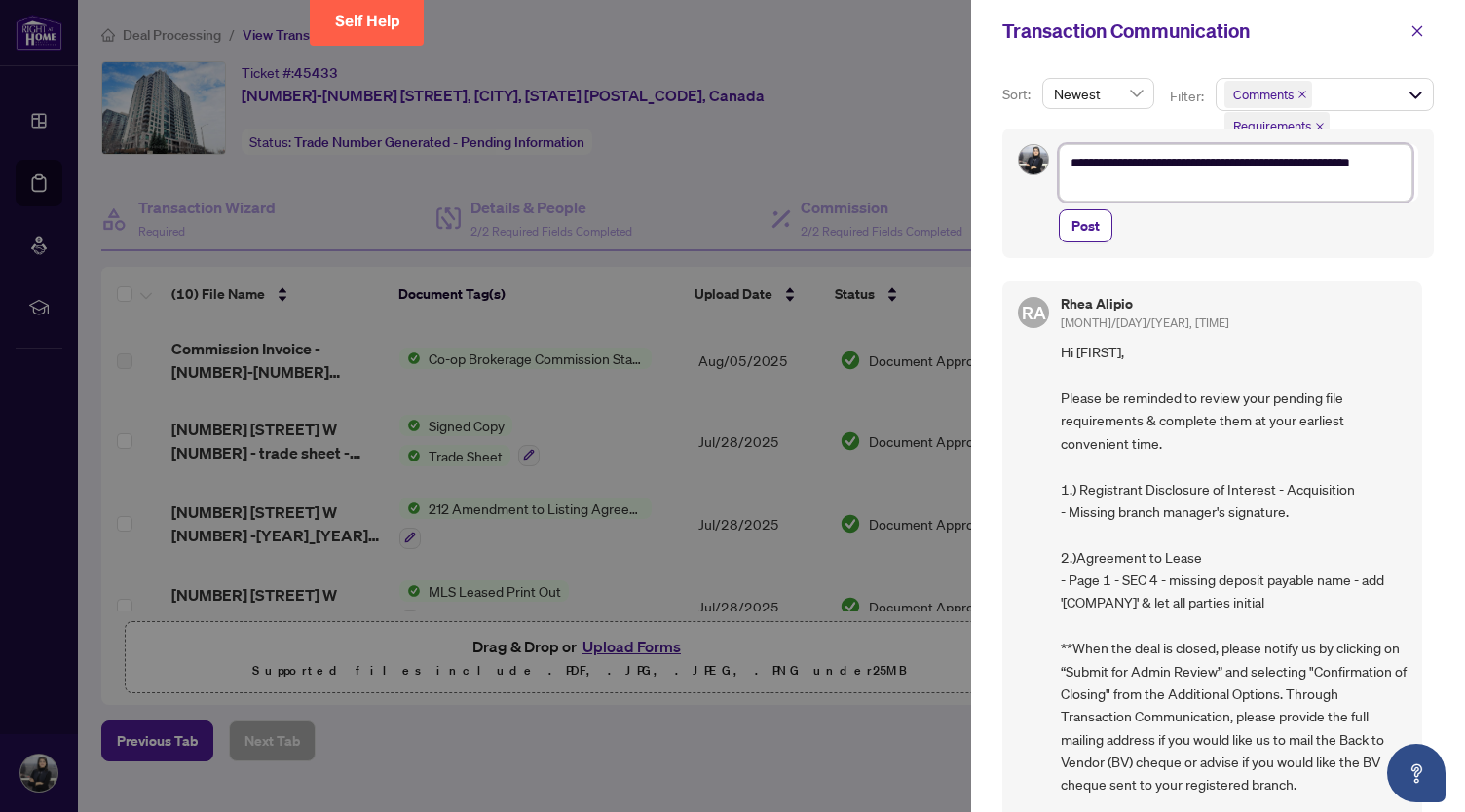 type on "**********" 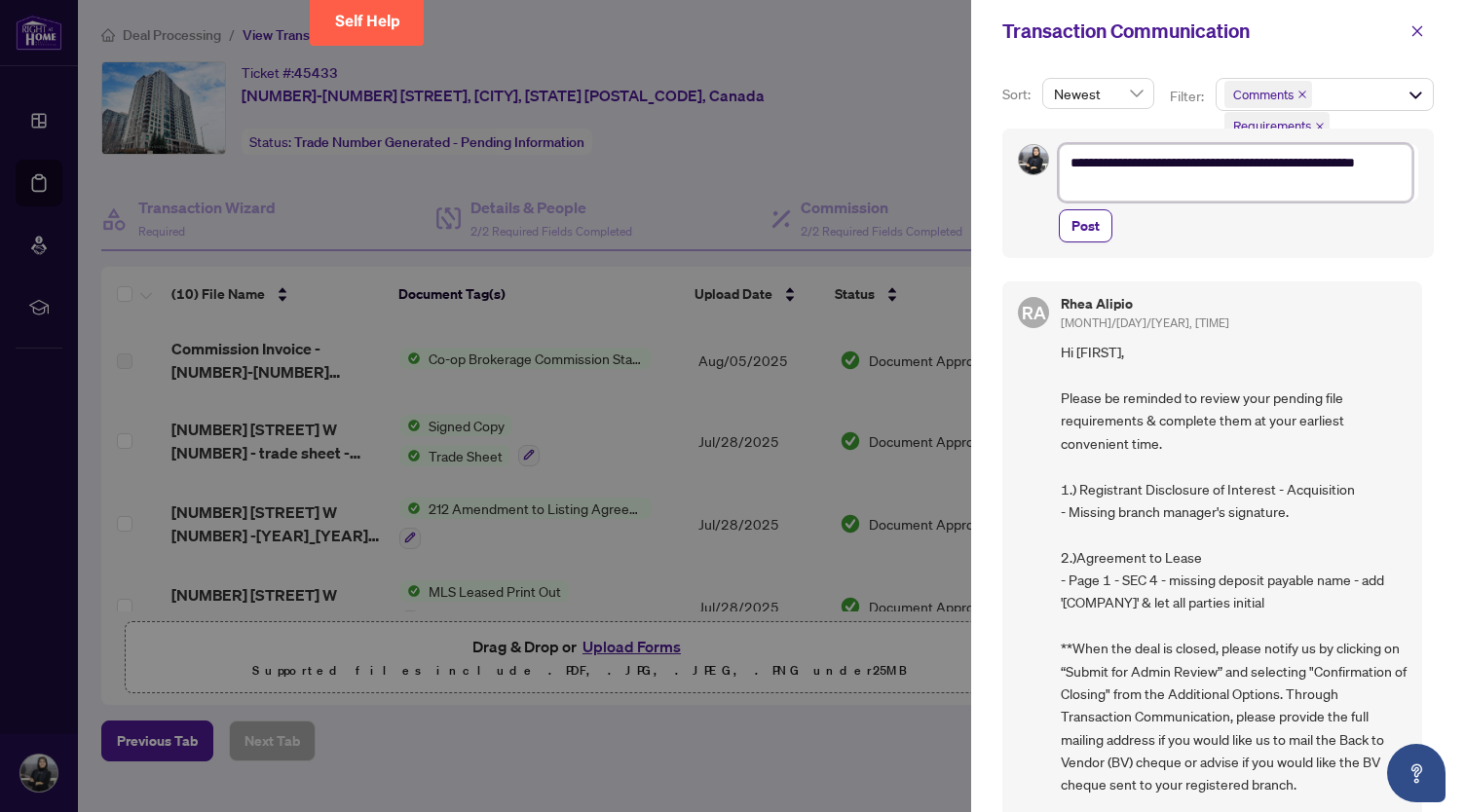 type on "**********" 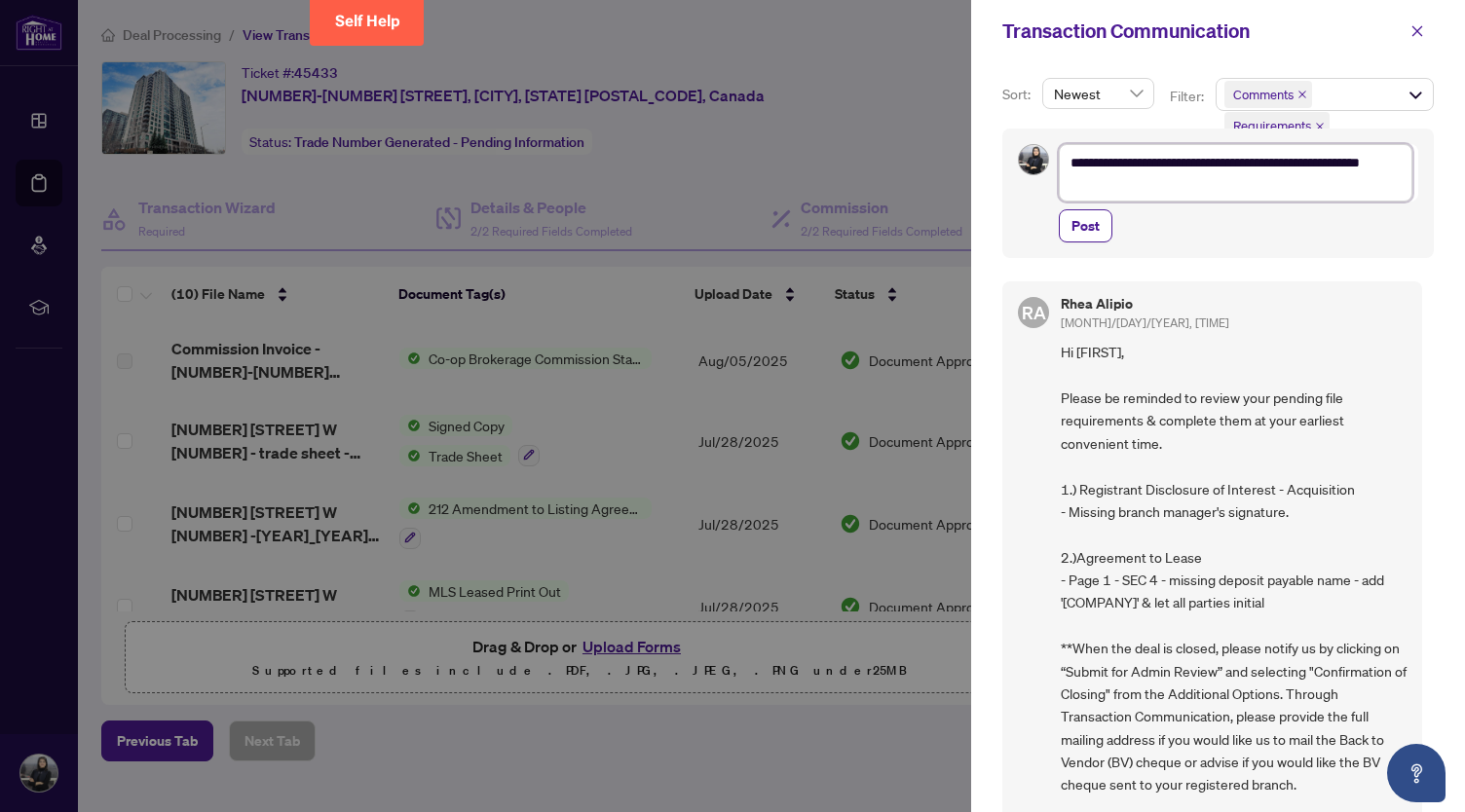 type on "**********" 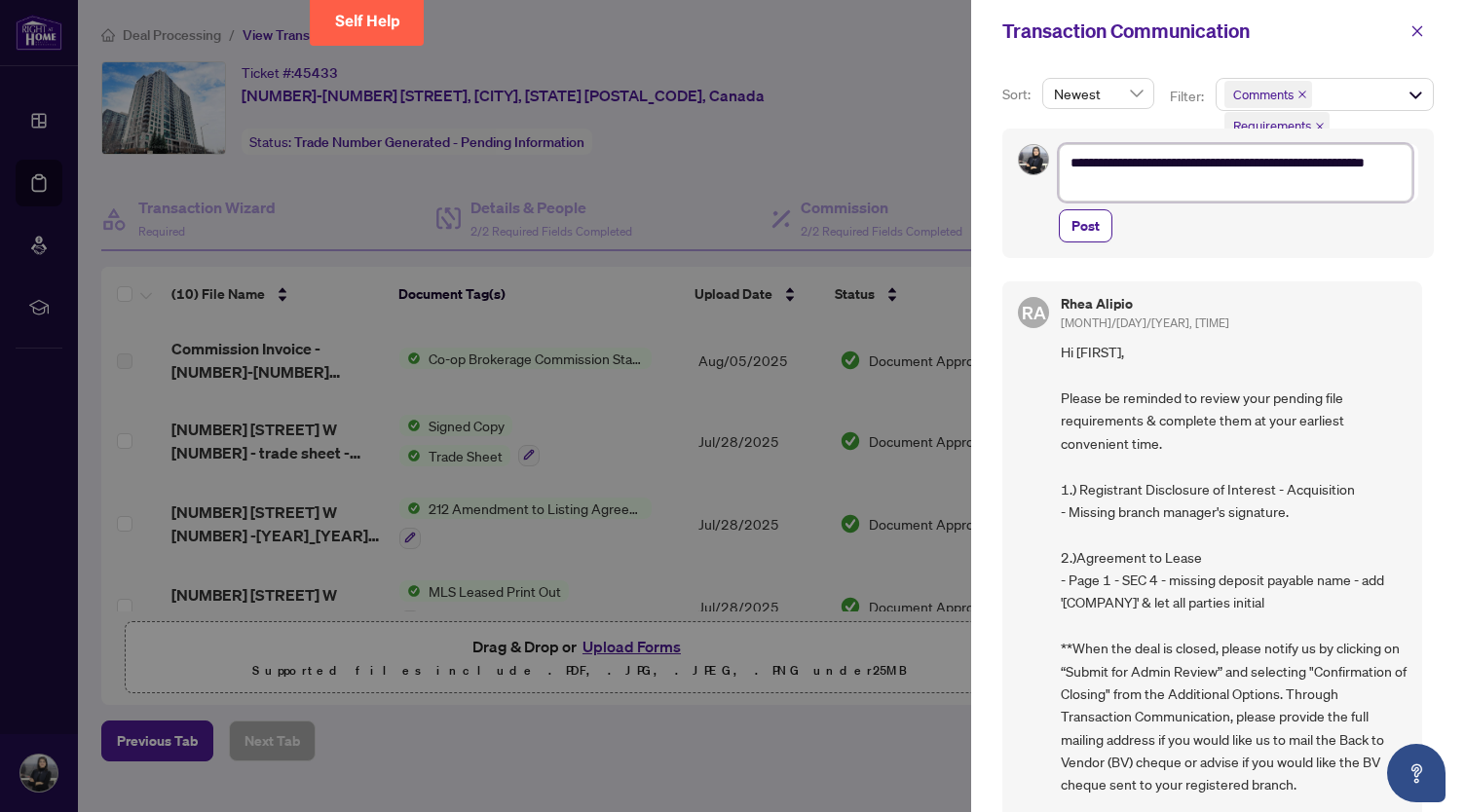 type on "**********" 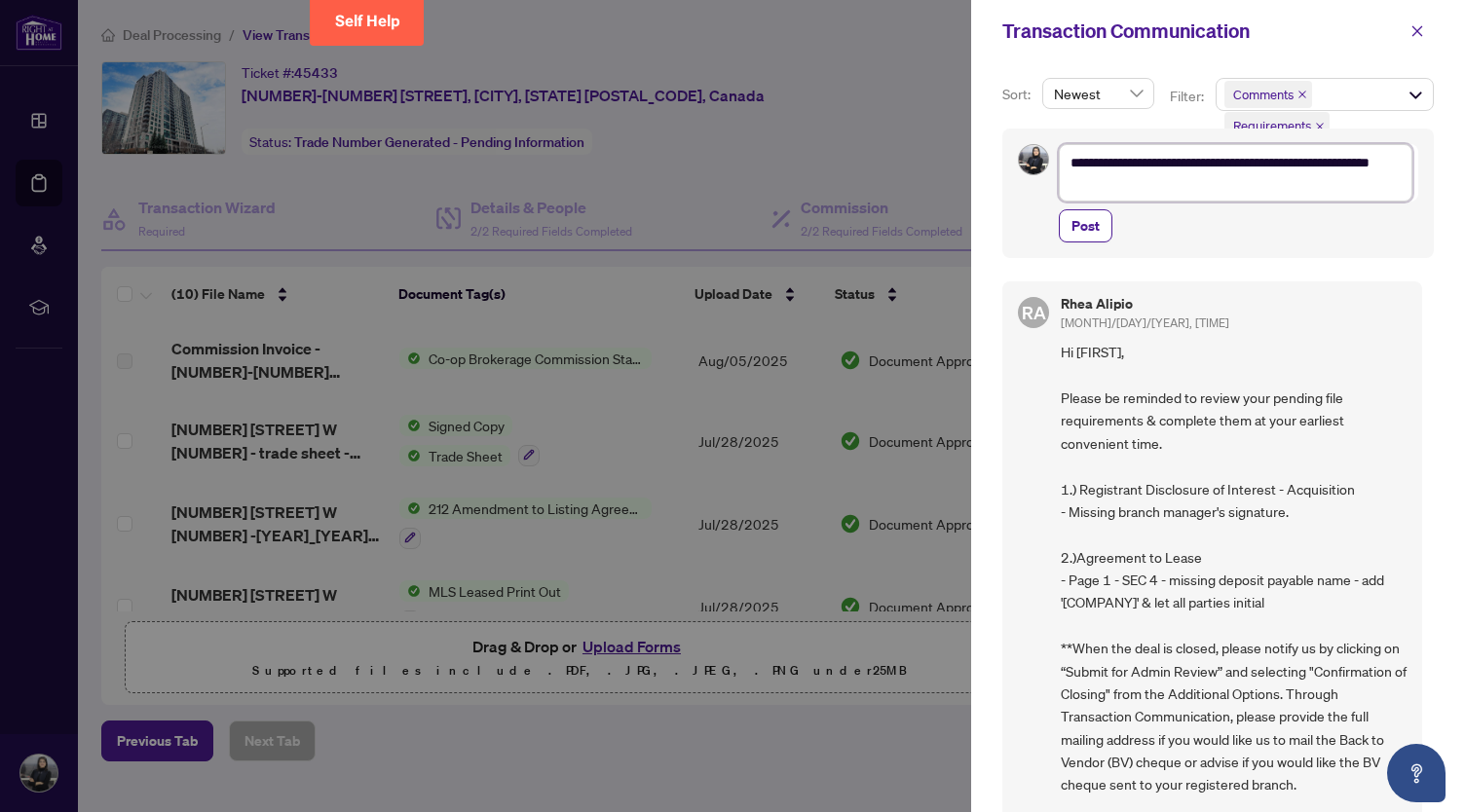 type on "**********" 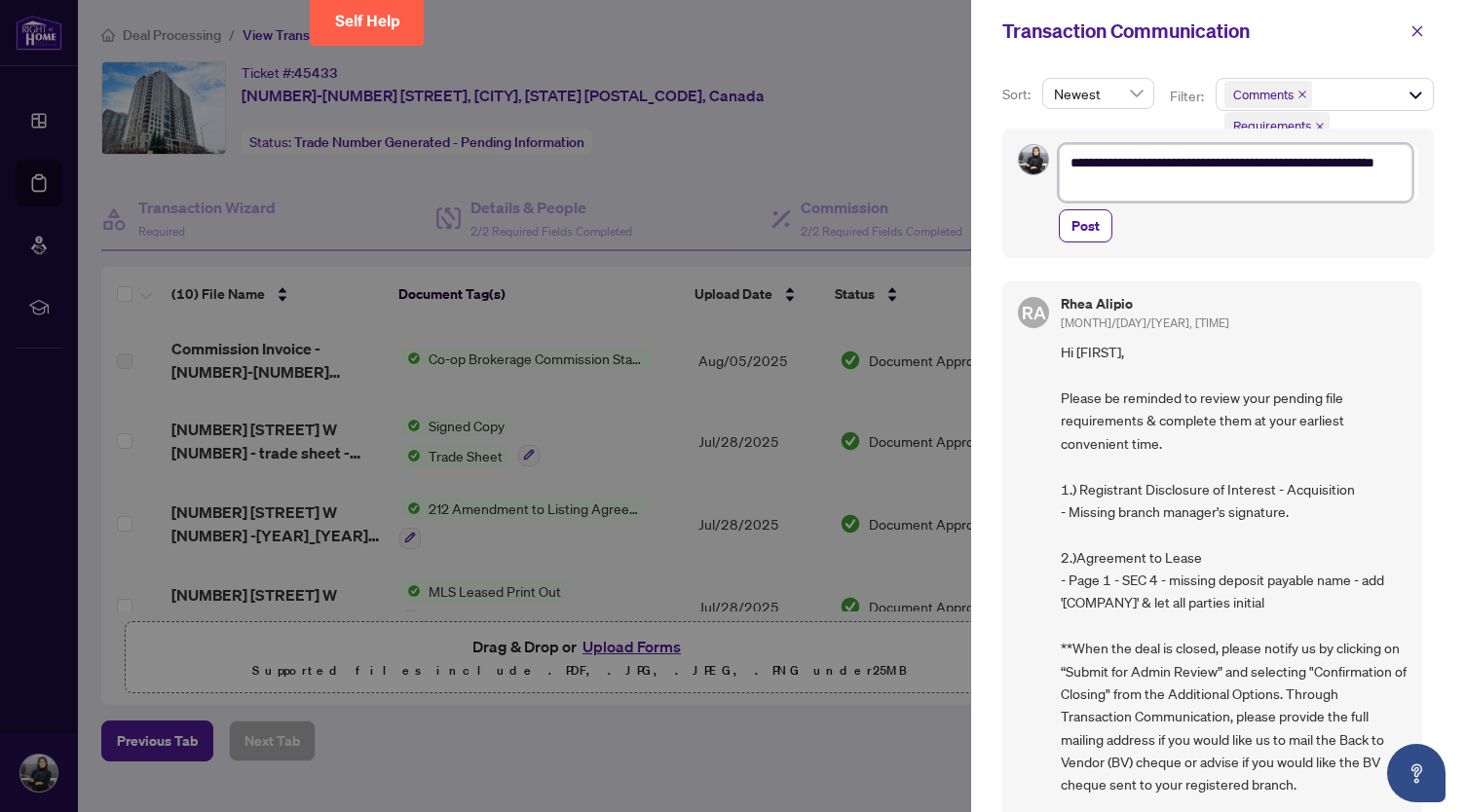 type on "**********" 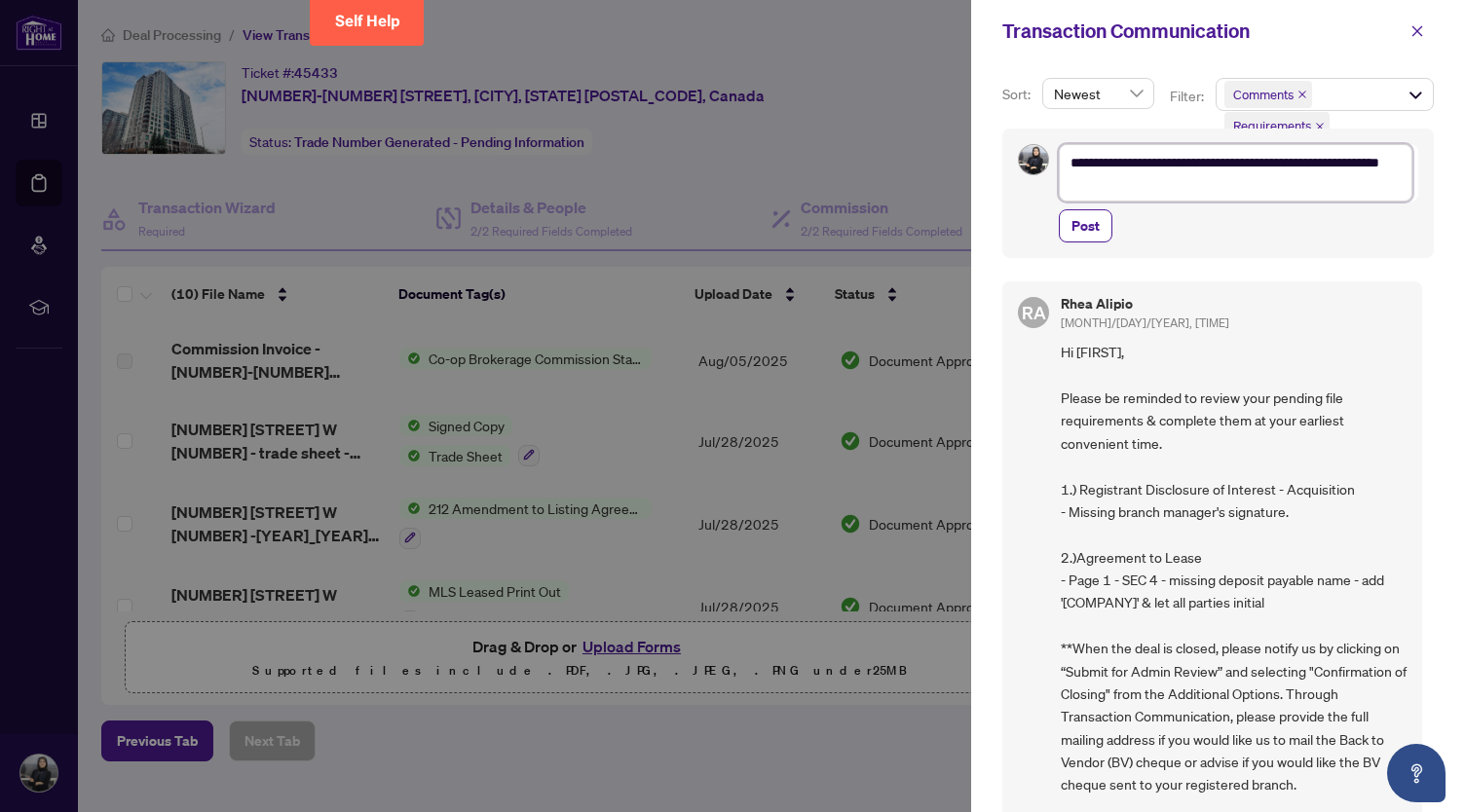 type on "**********" 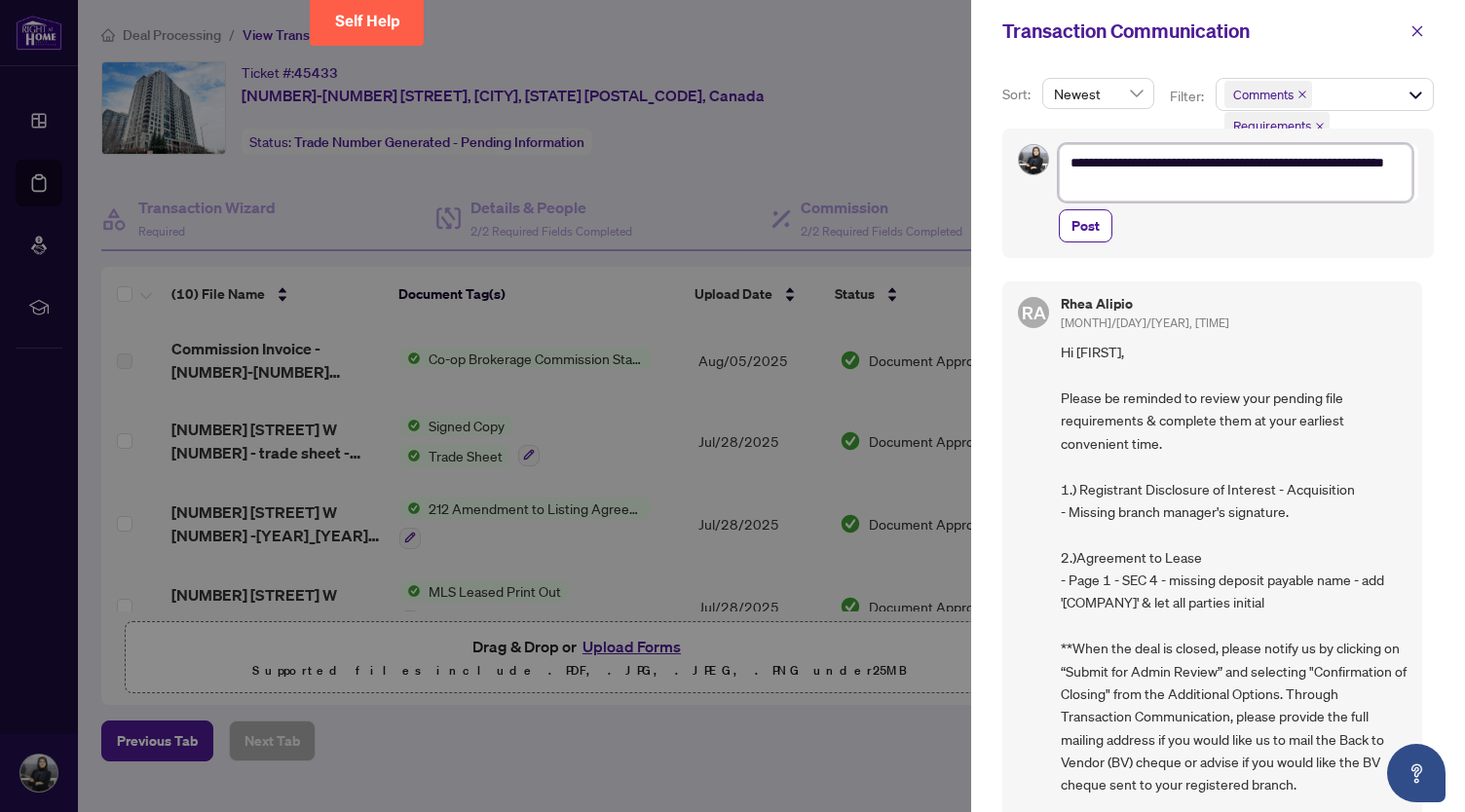 type on "**********" 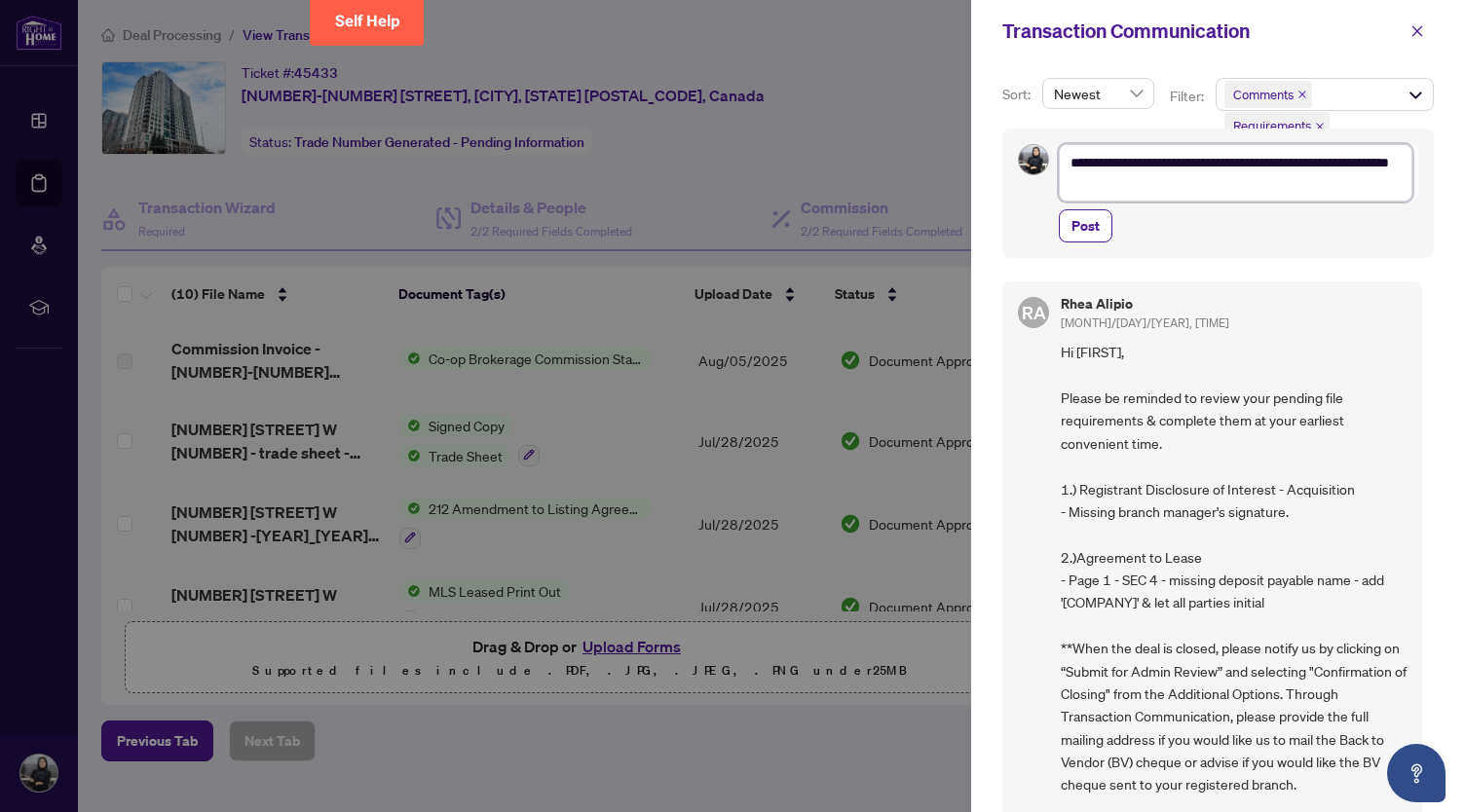 type on "**********" 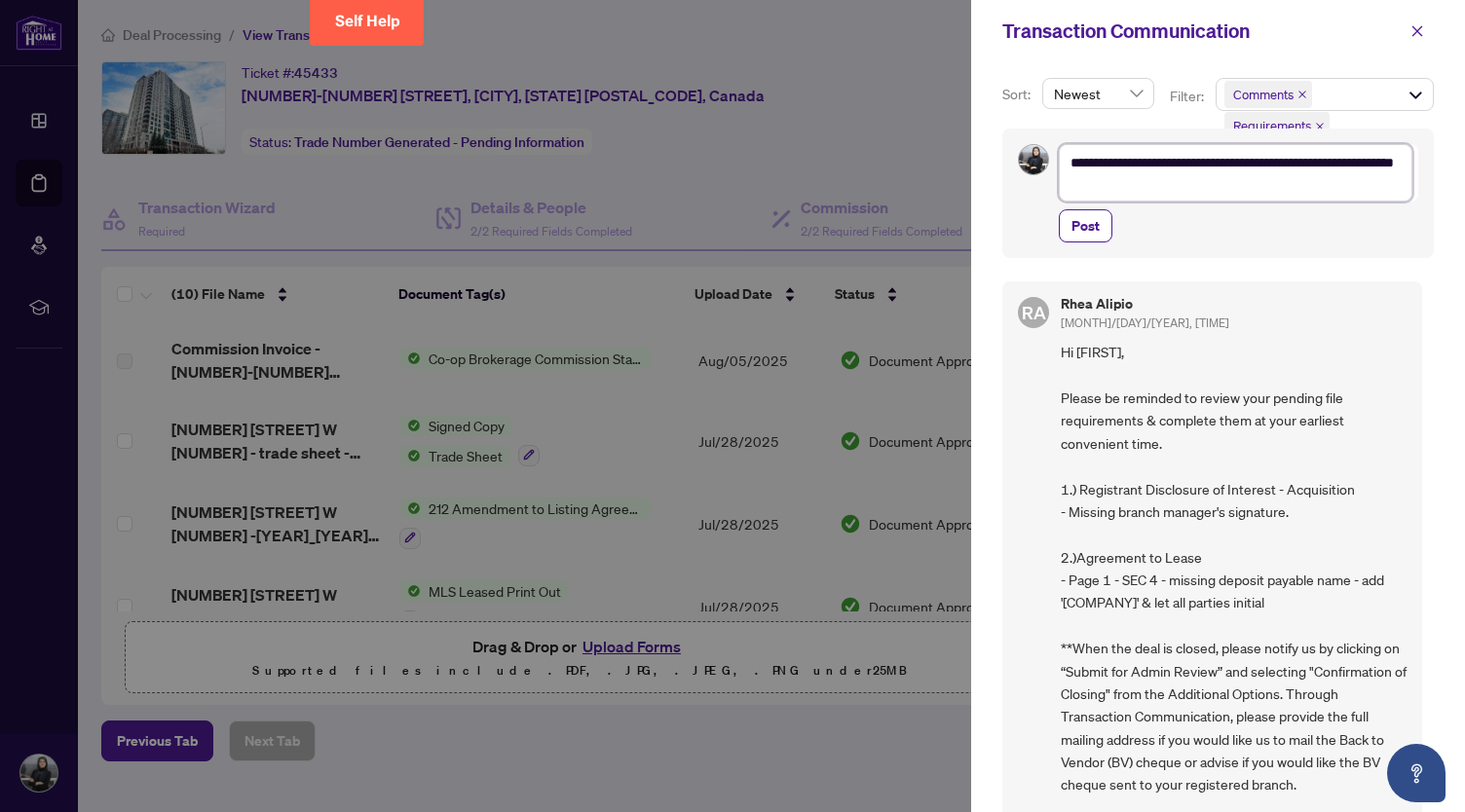 type on "**********" 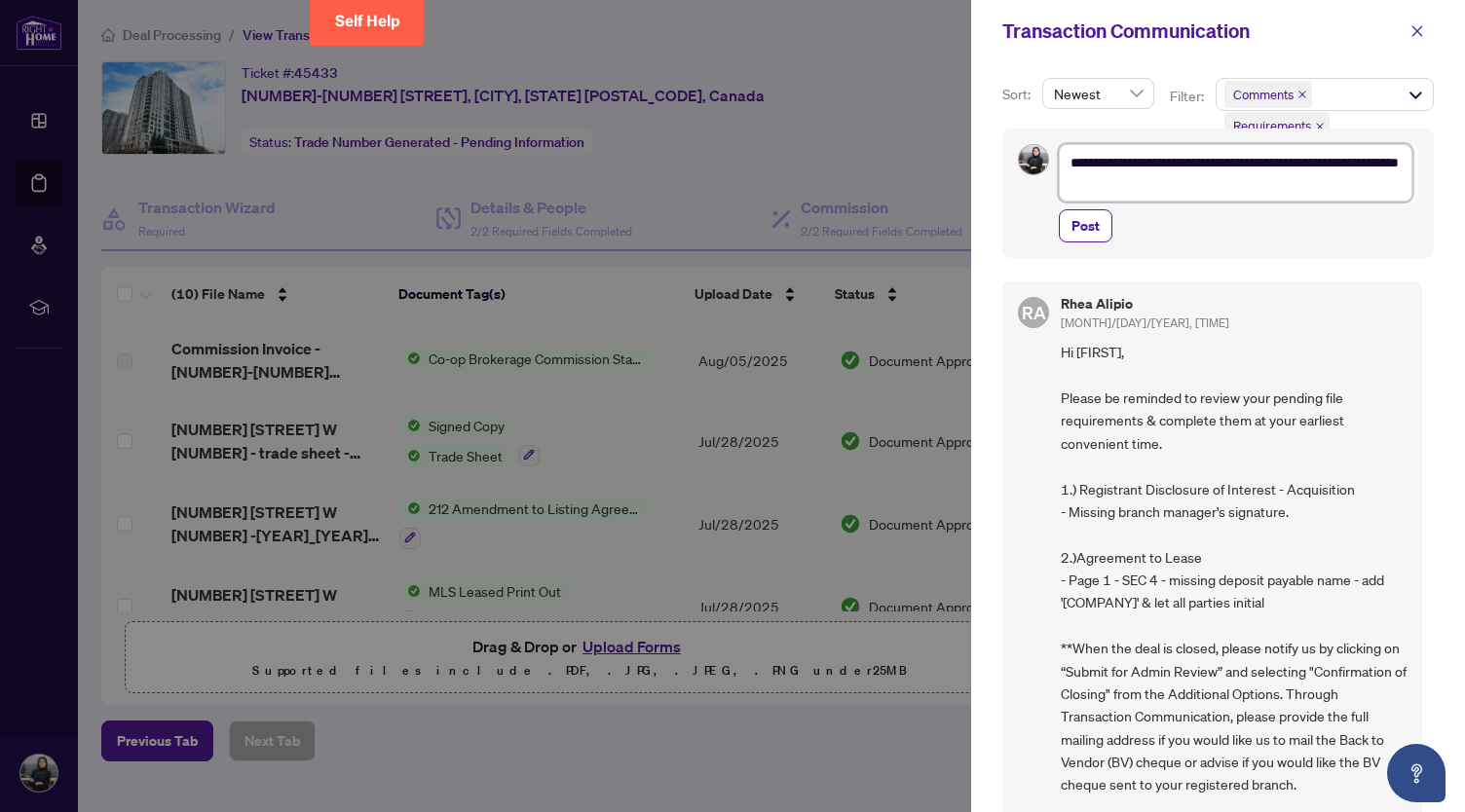 type on "**********" 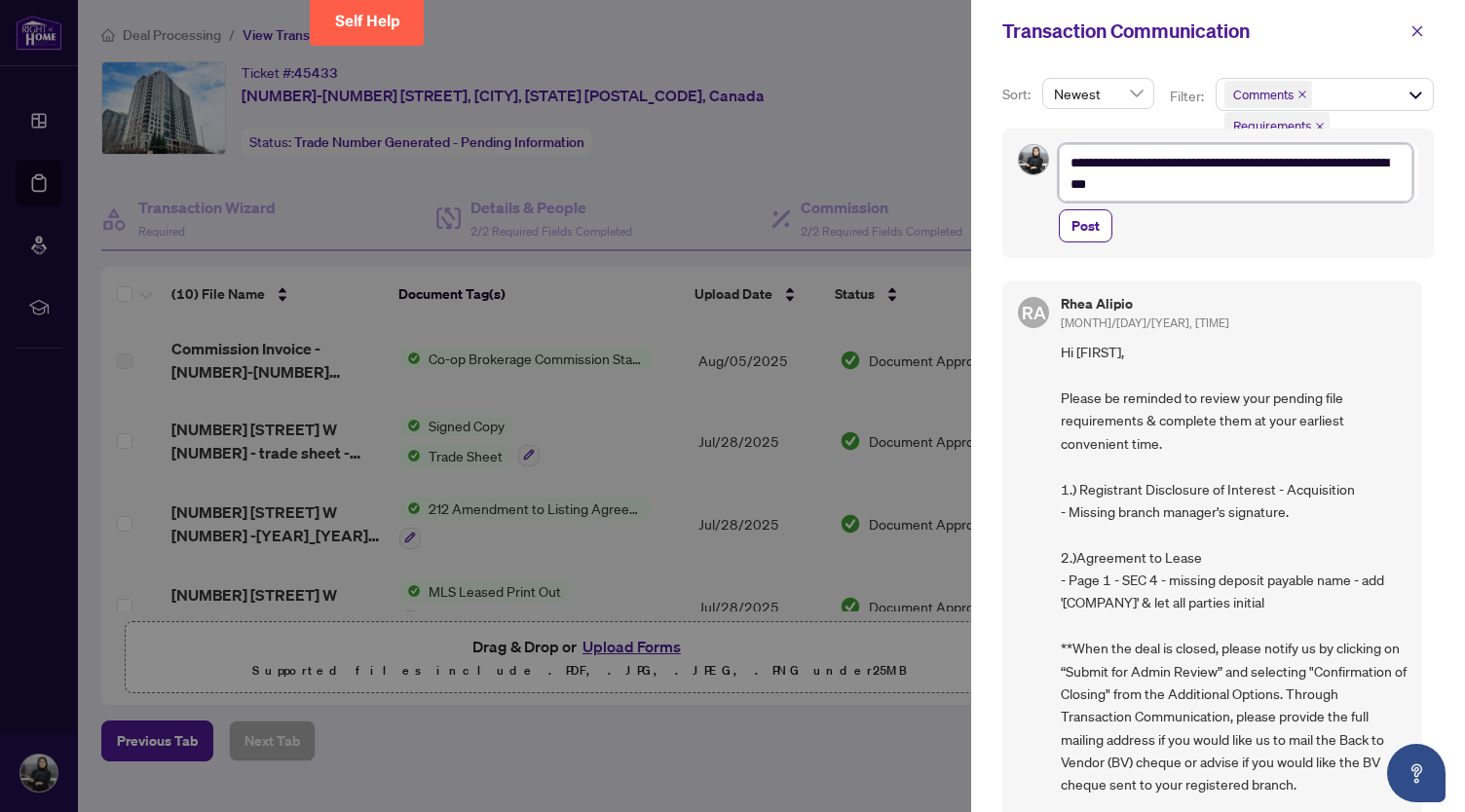 type on "**********" 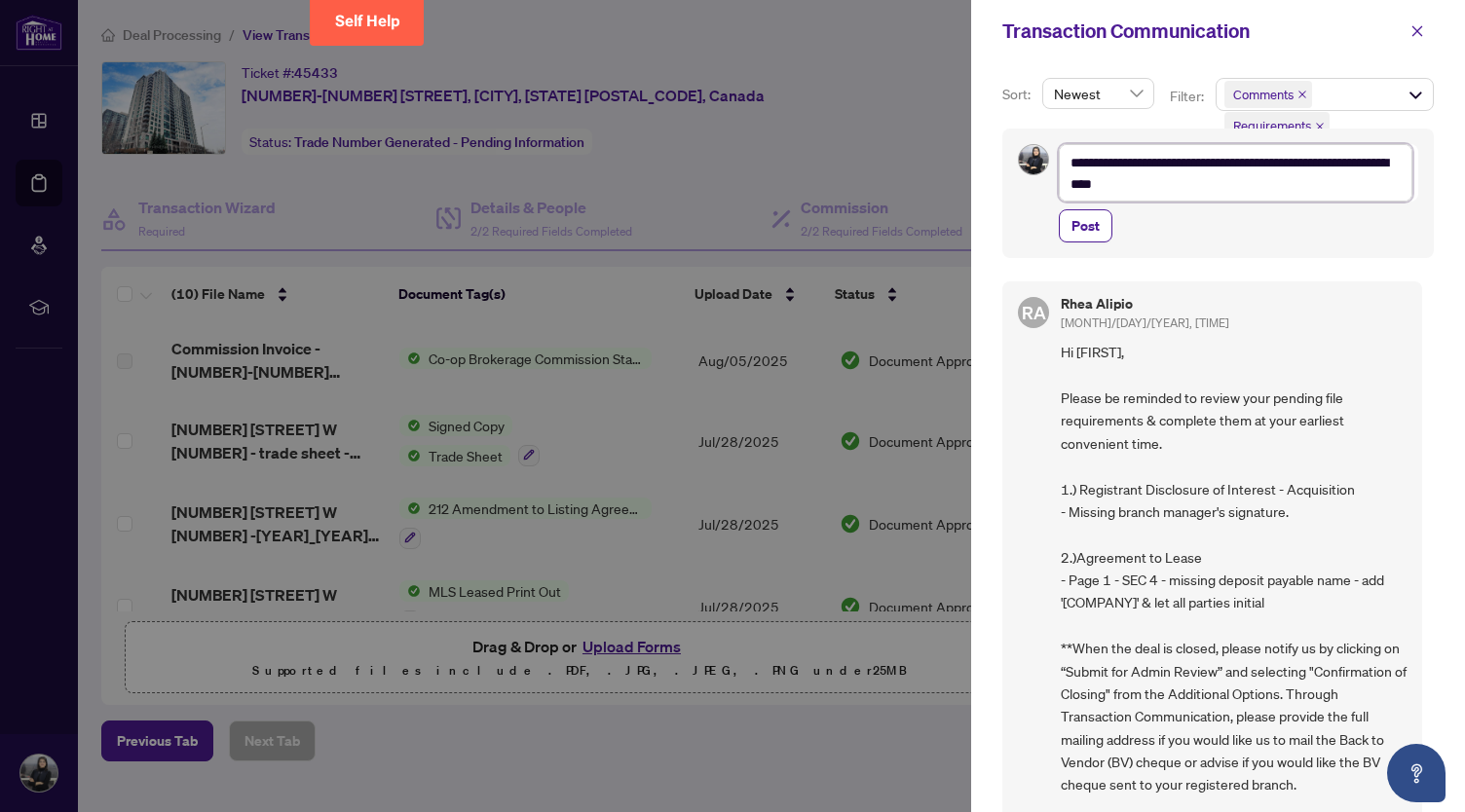 type on "**********" 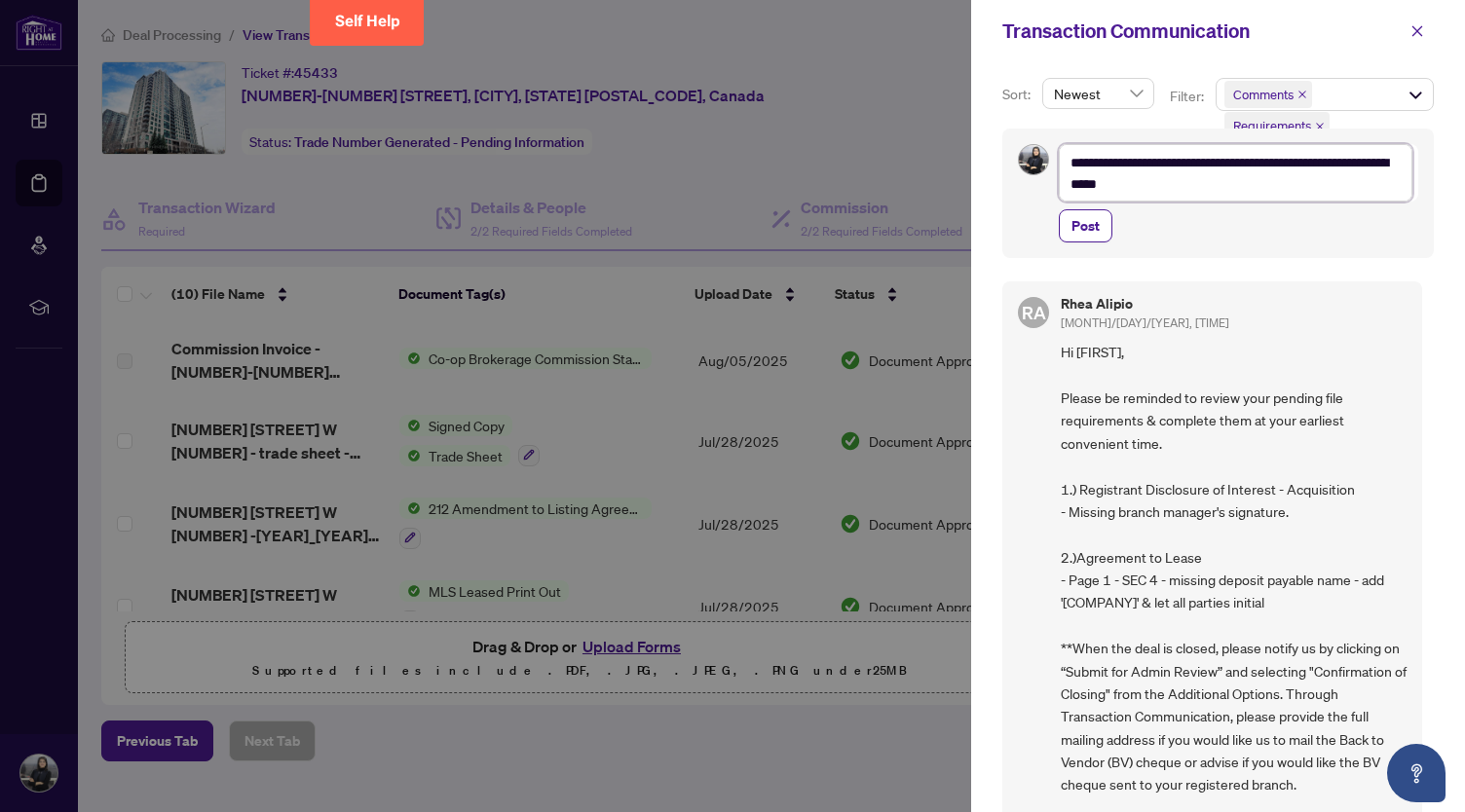 type on "**********" 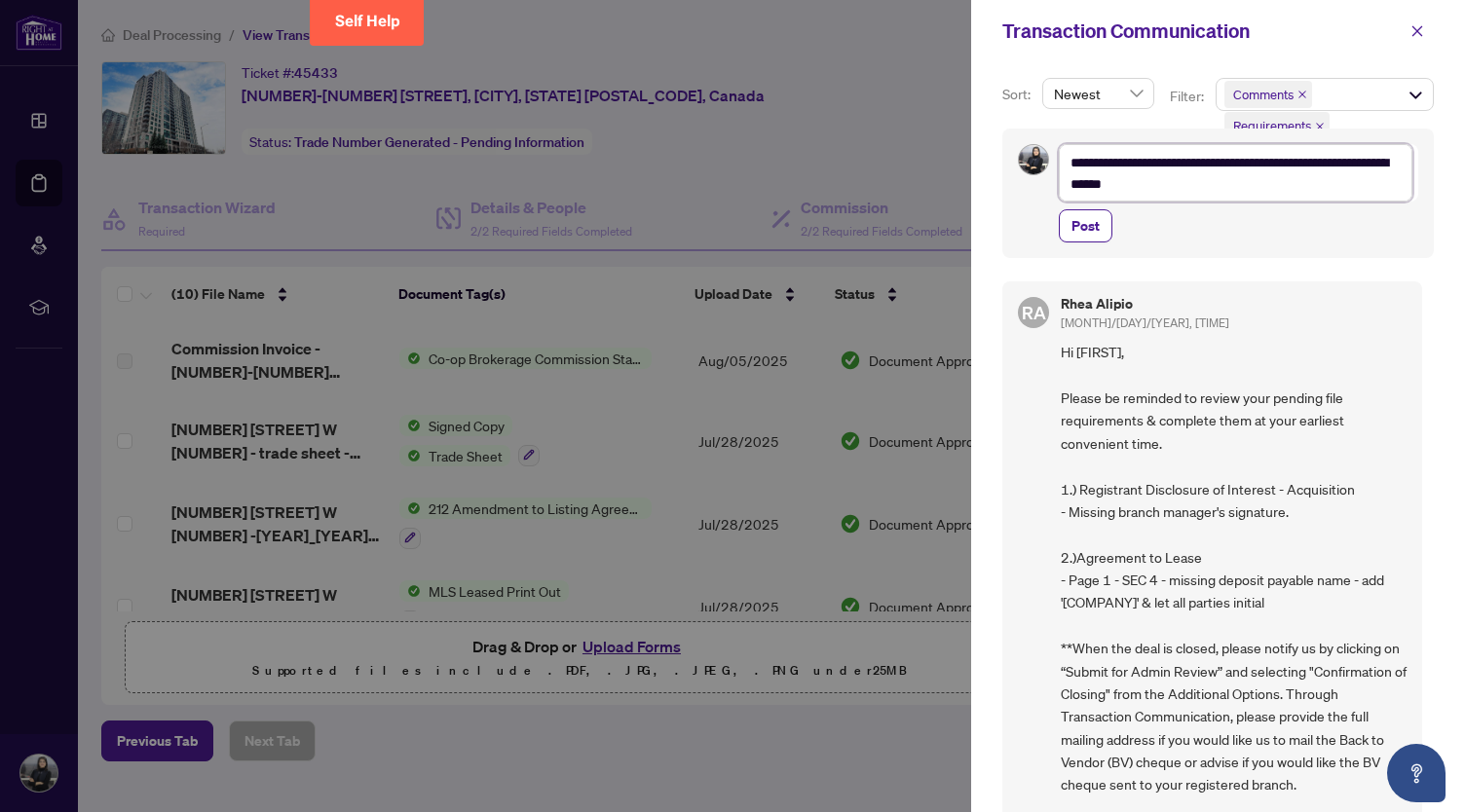 type on "**********" 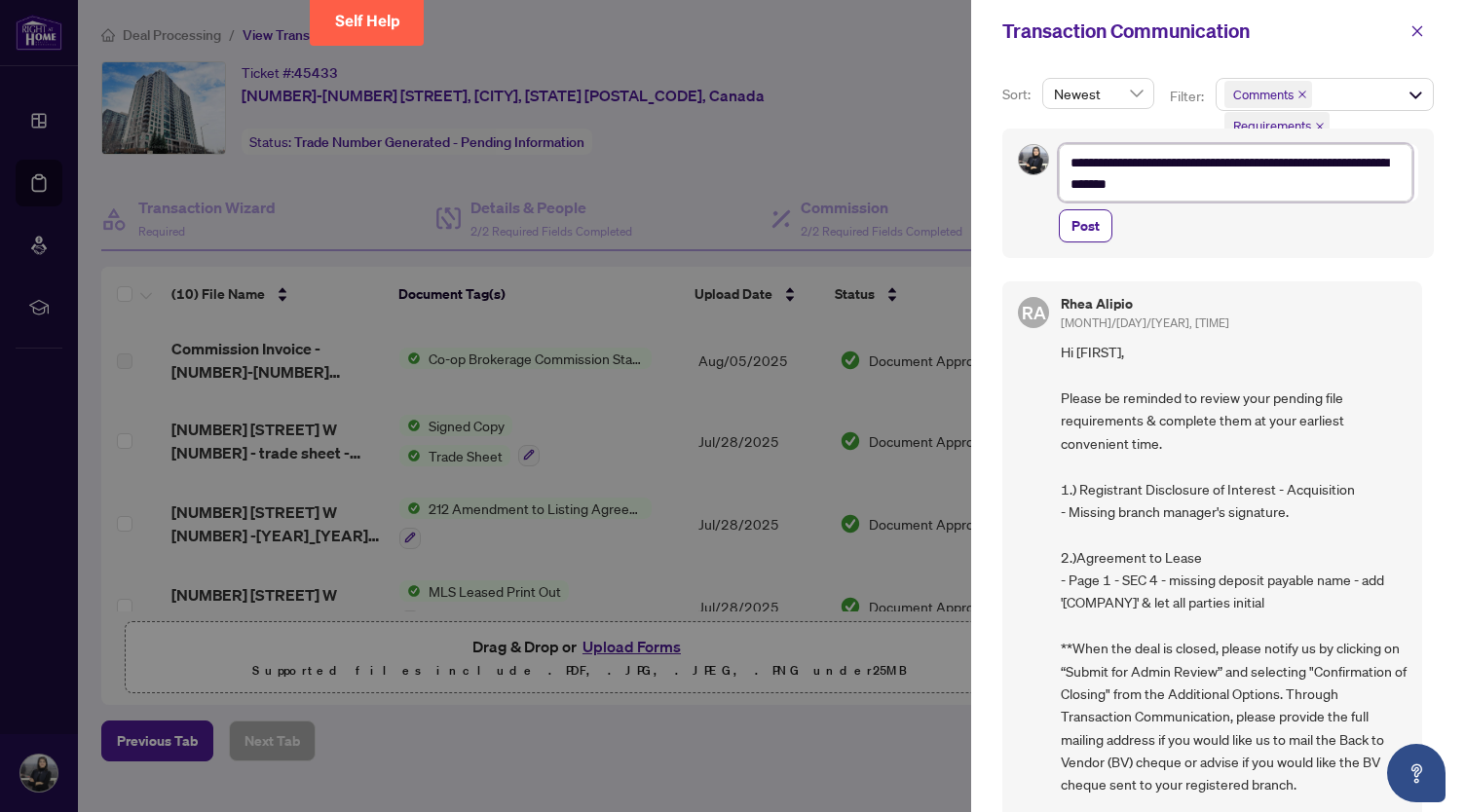 type on "**********" 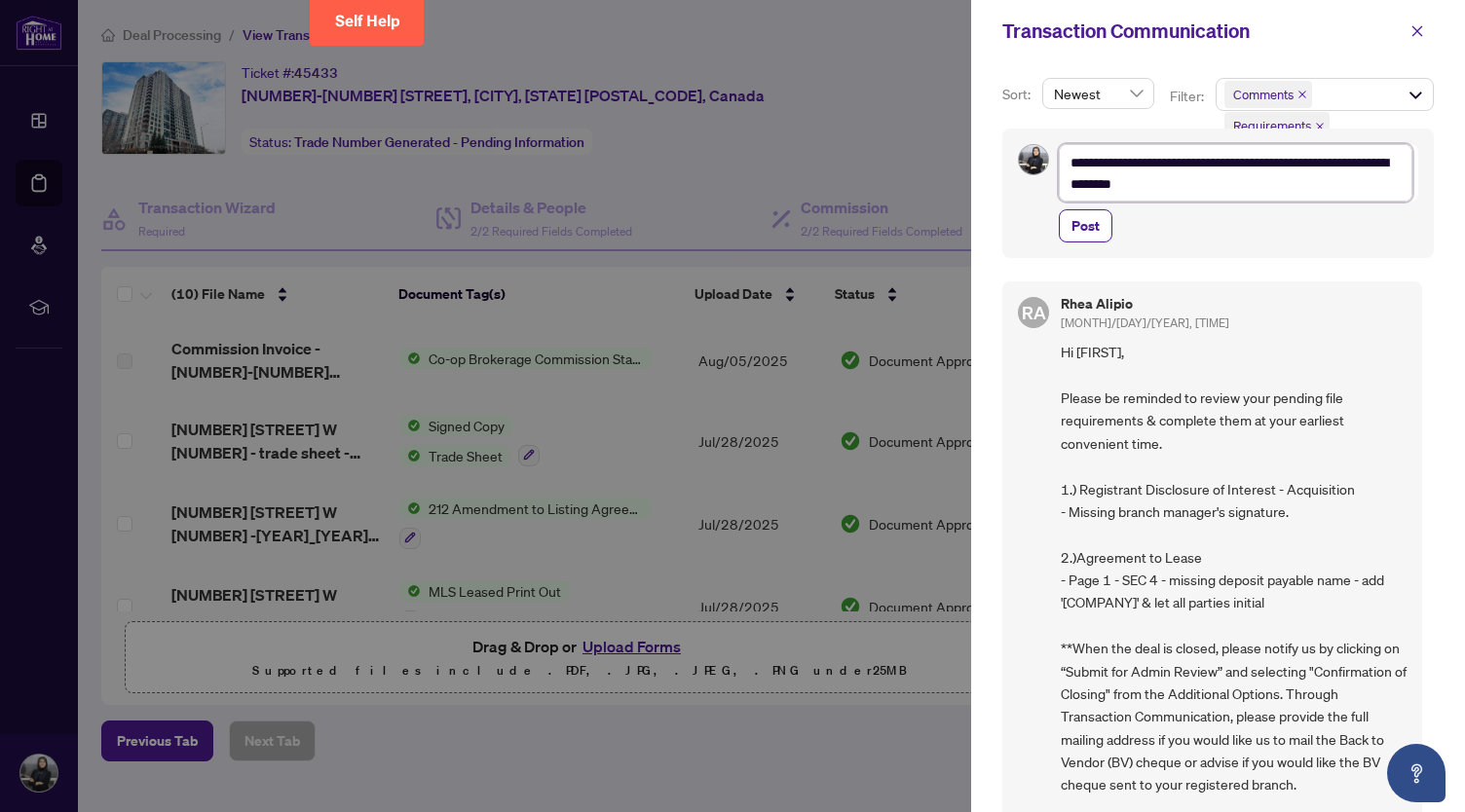 type on "**********" 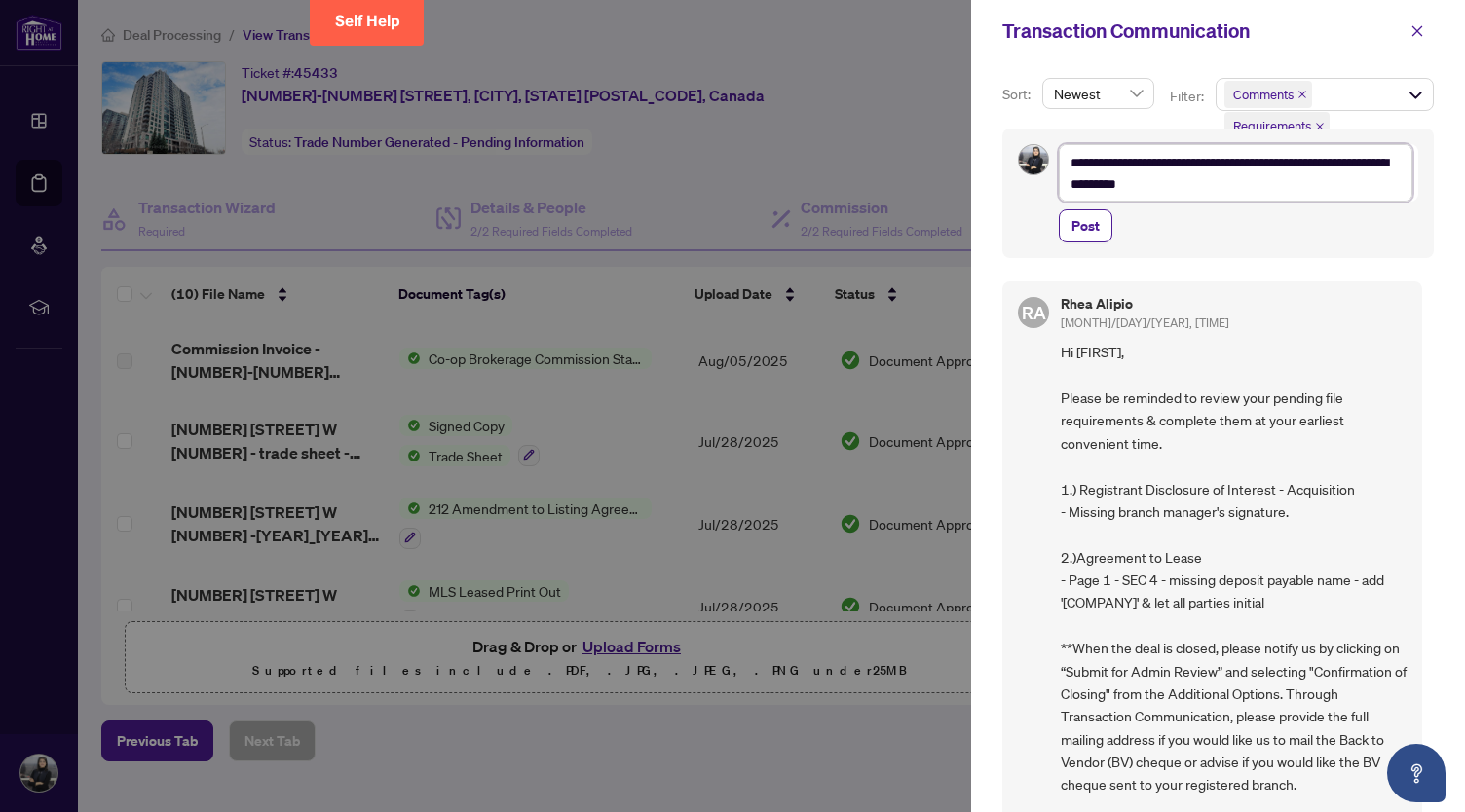 type on "**********" 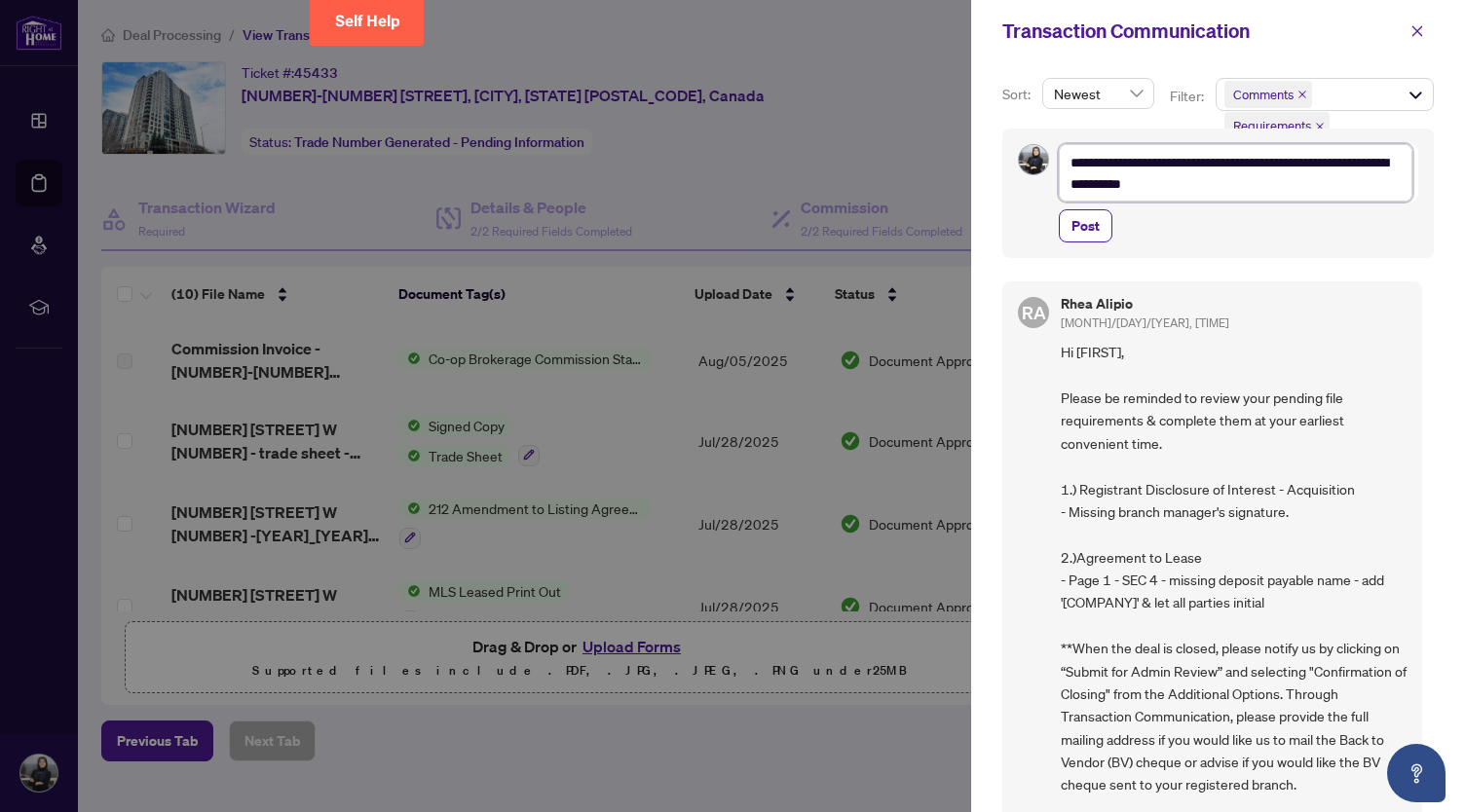 type on "**********" 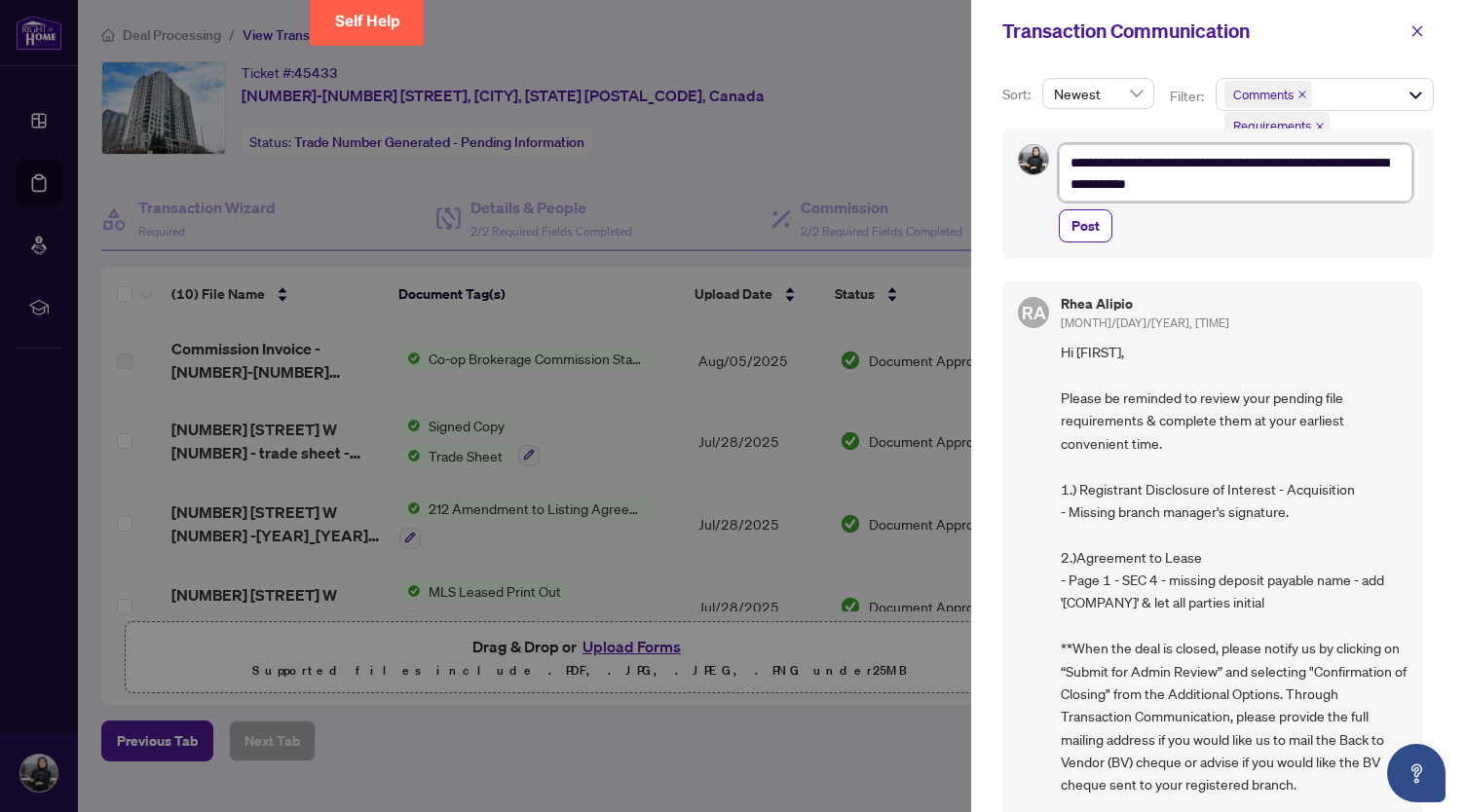 type on "**********" 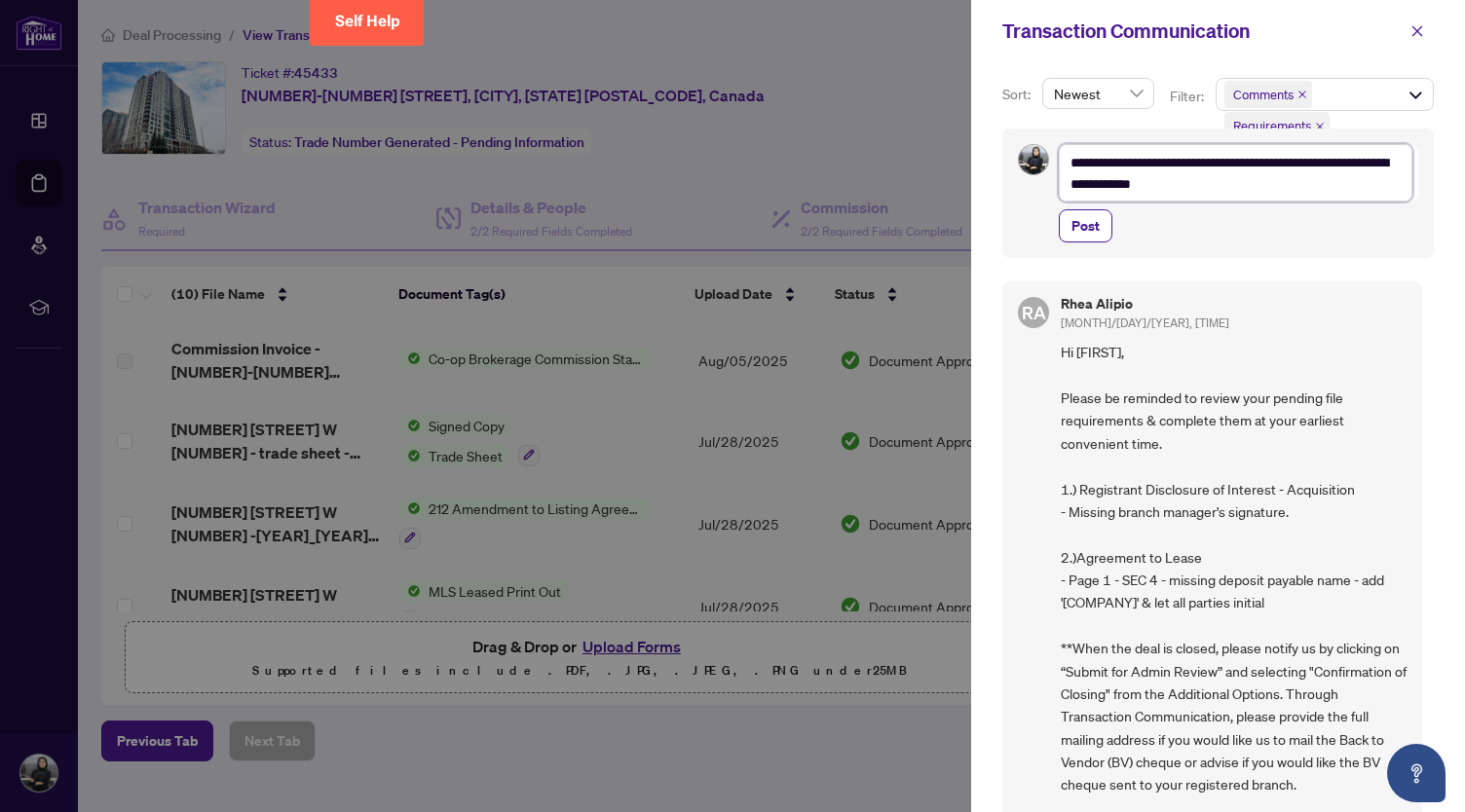 type on "**********" 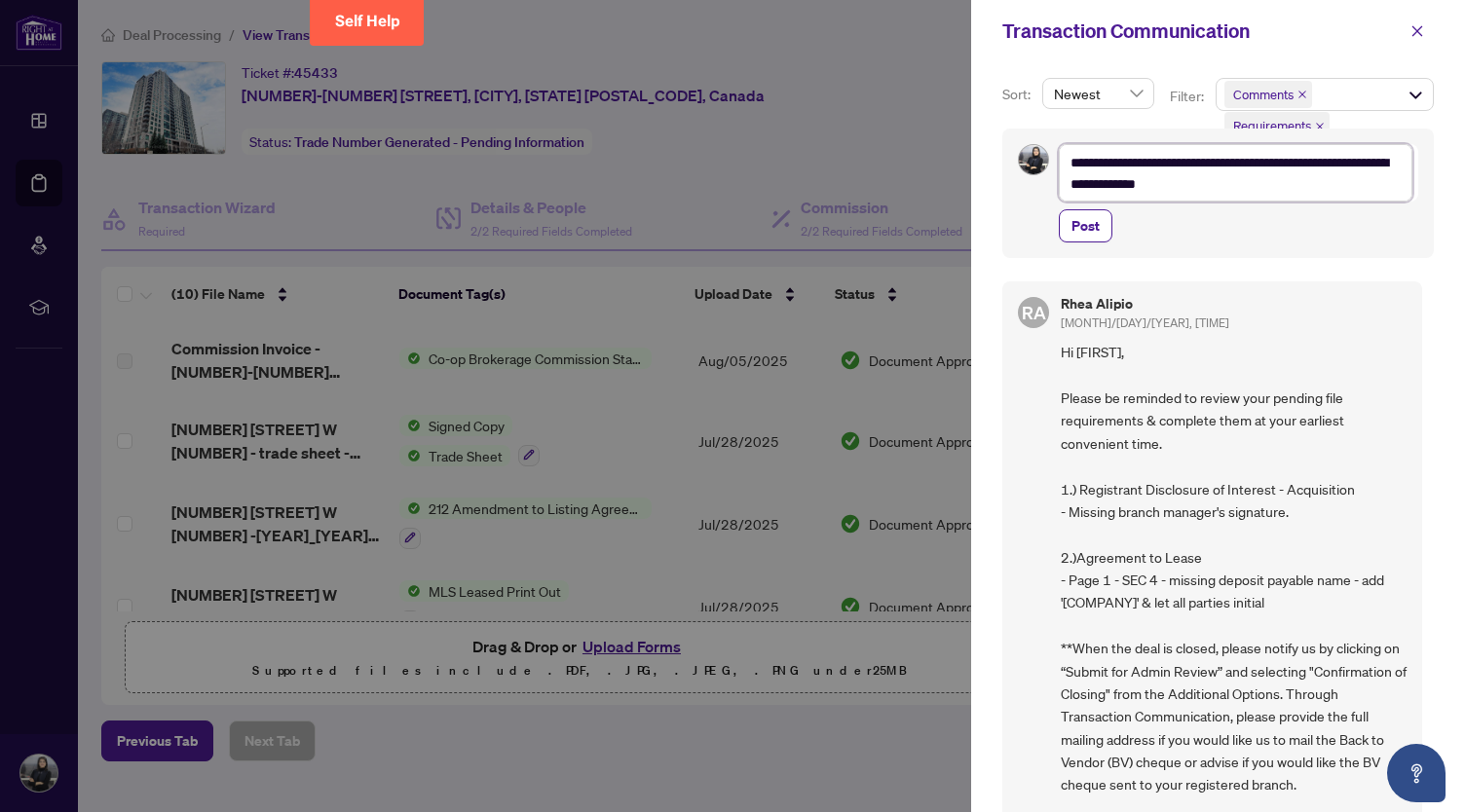 type on "**********" 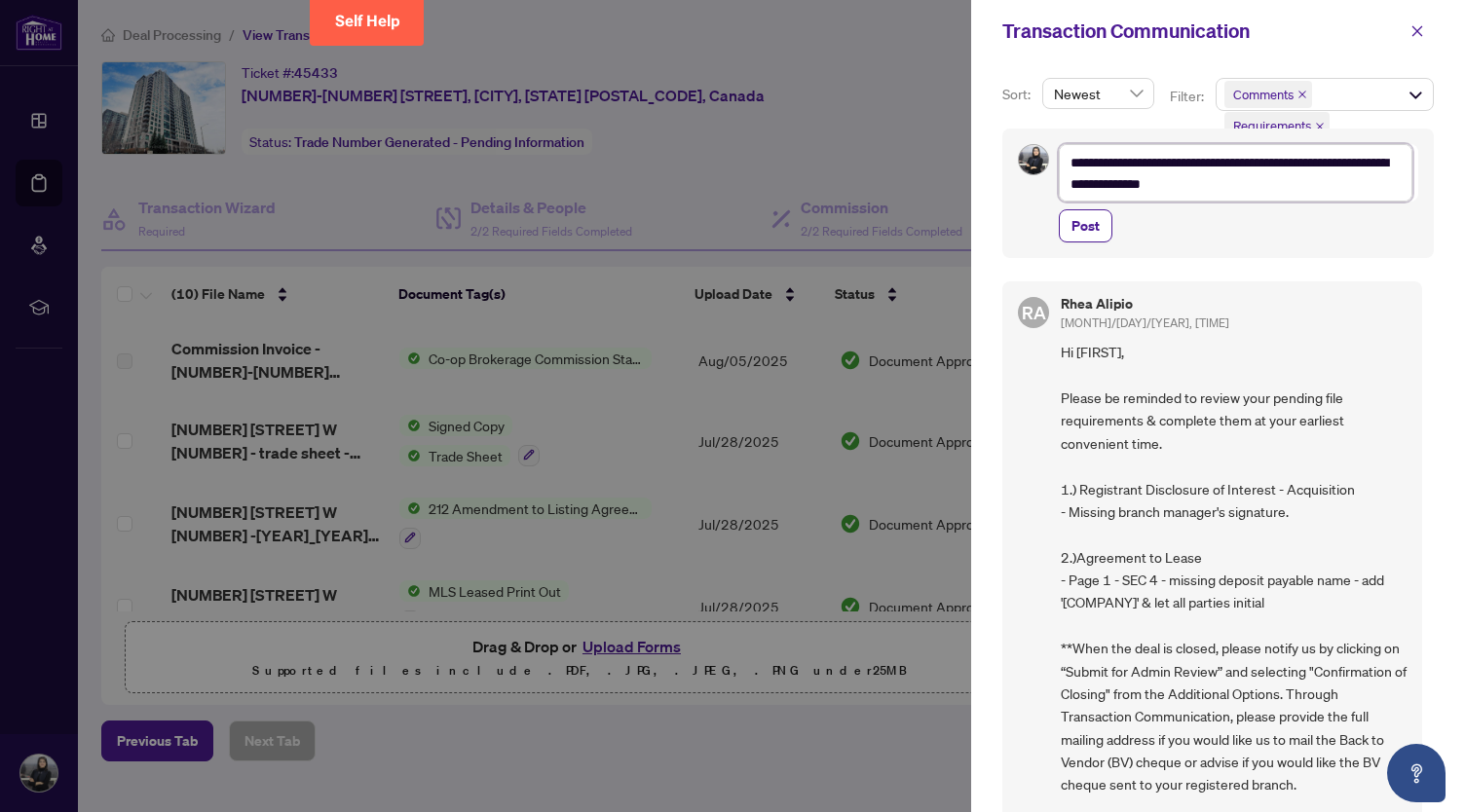 type on "**********" 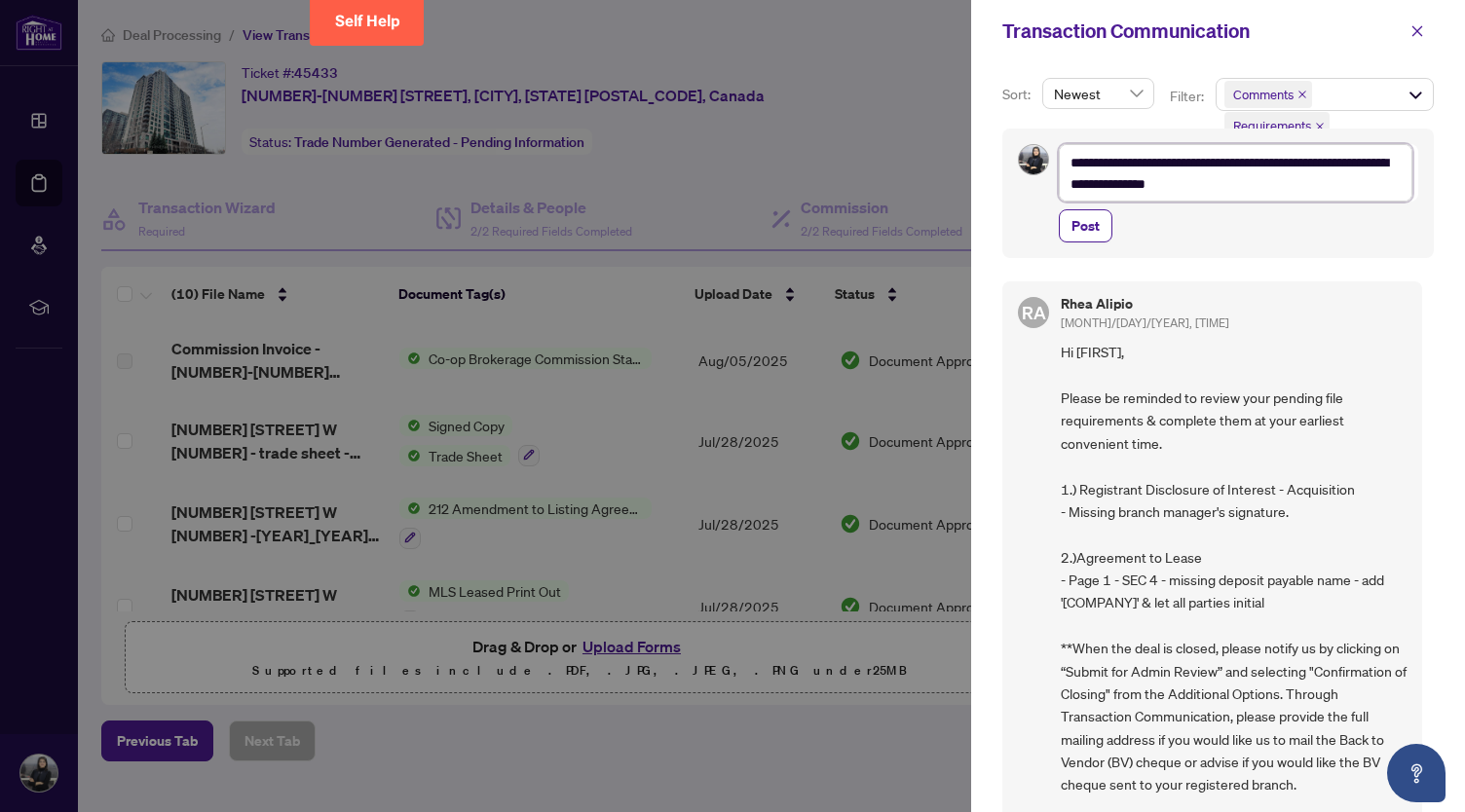 type on "**********" 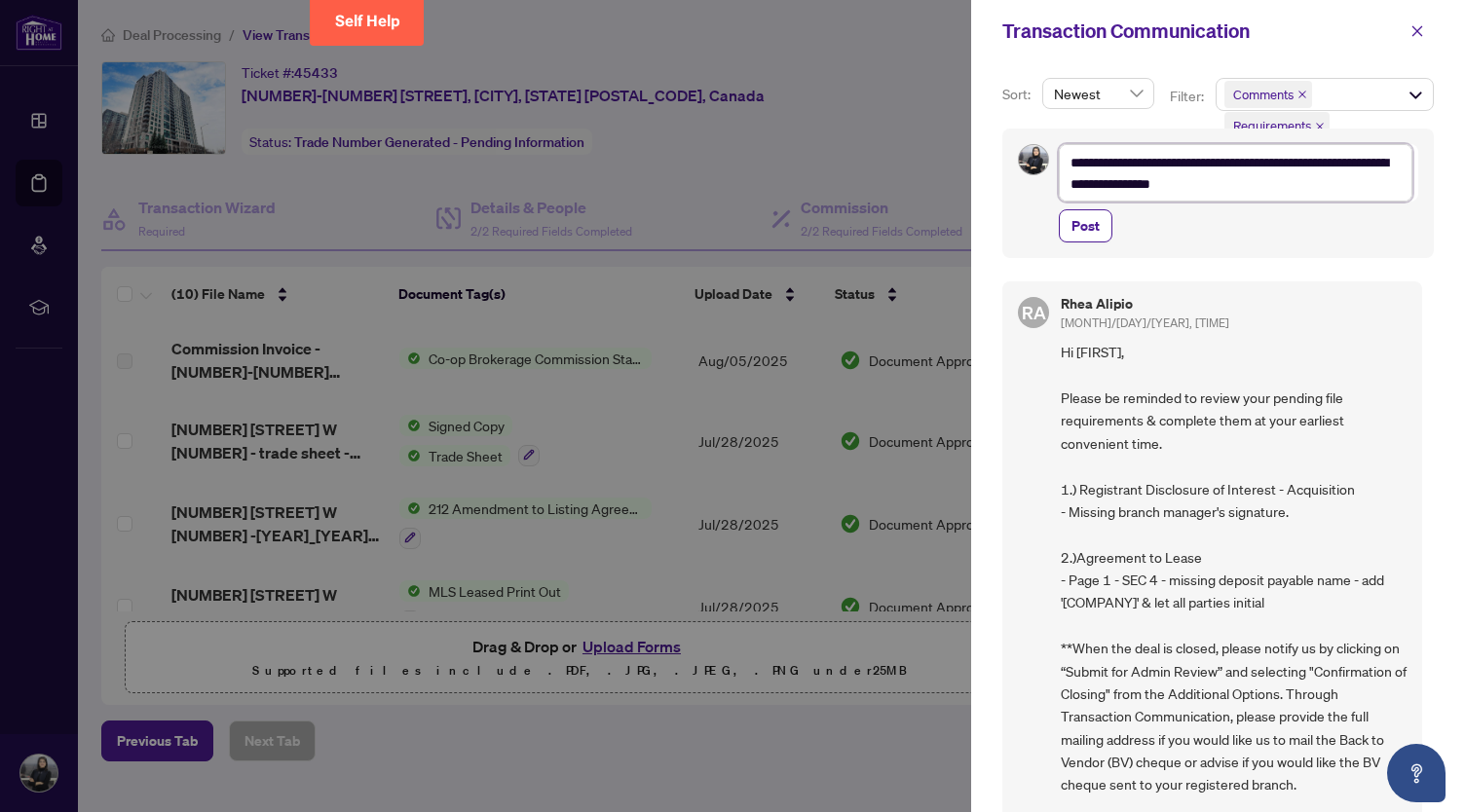 type on "**********" 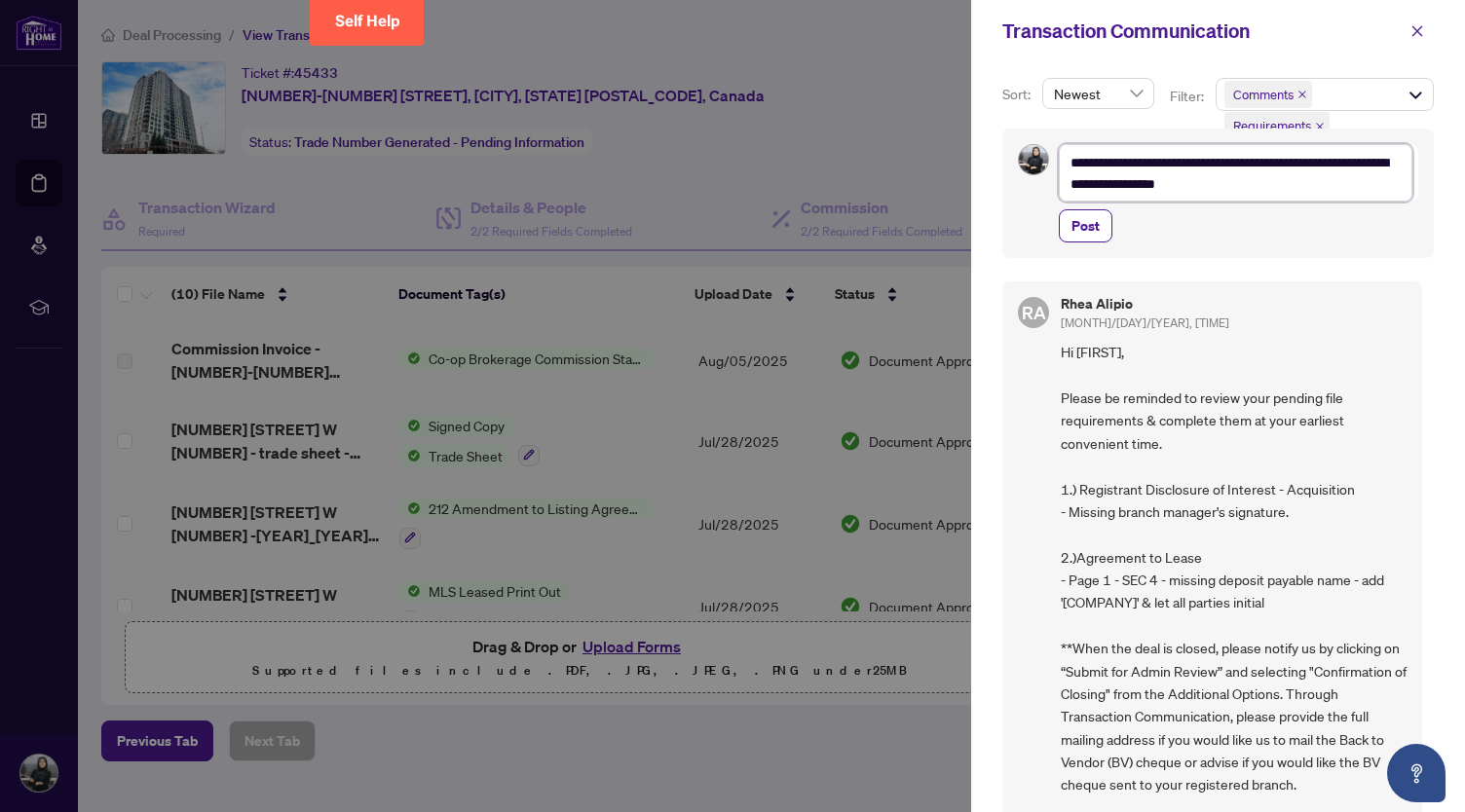 type on "**********" 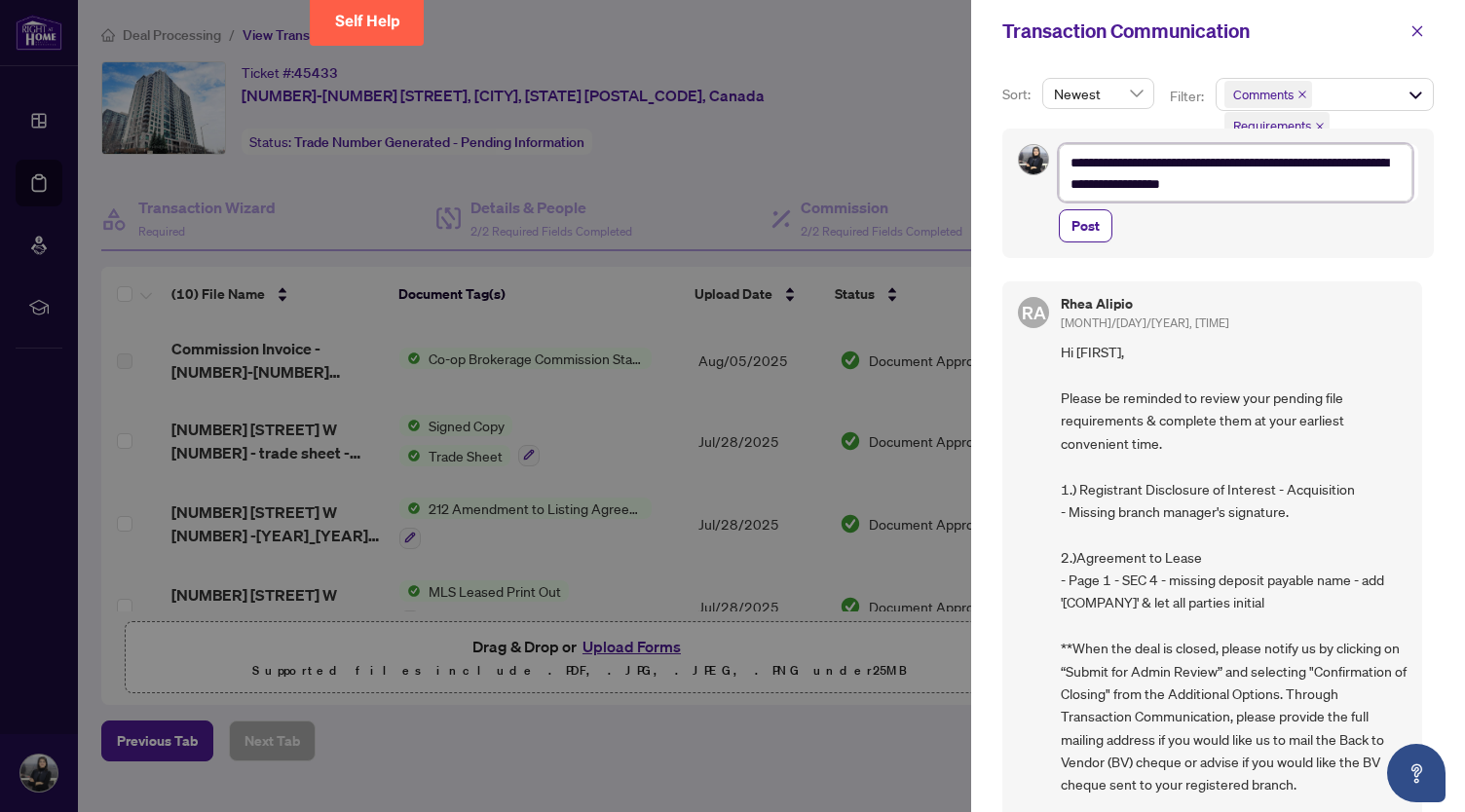 type on "**********" 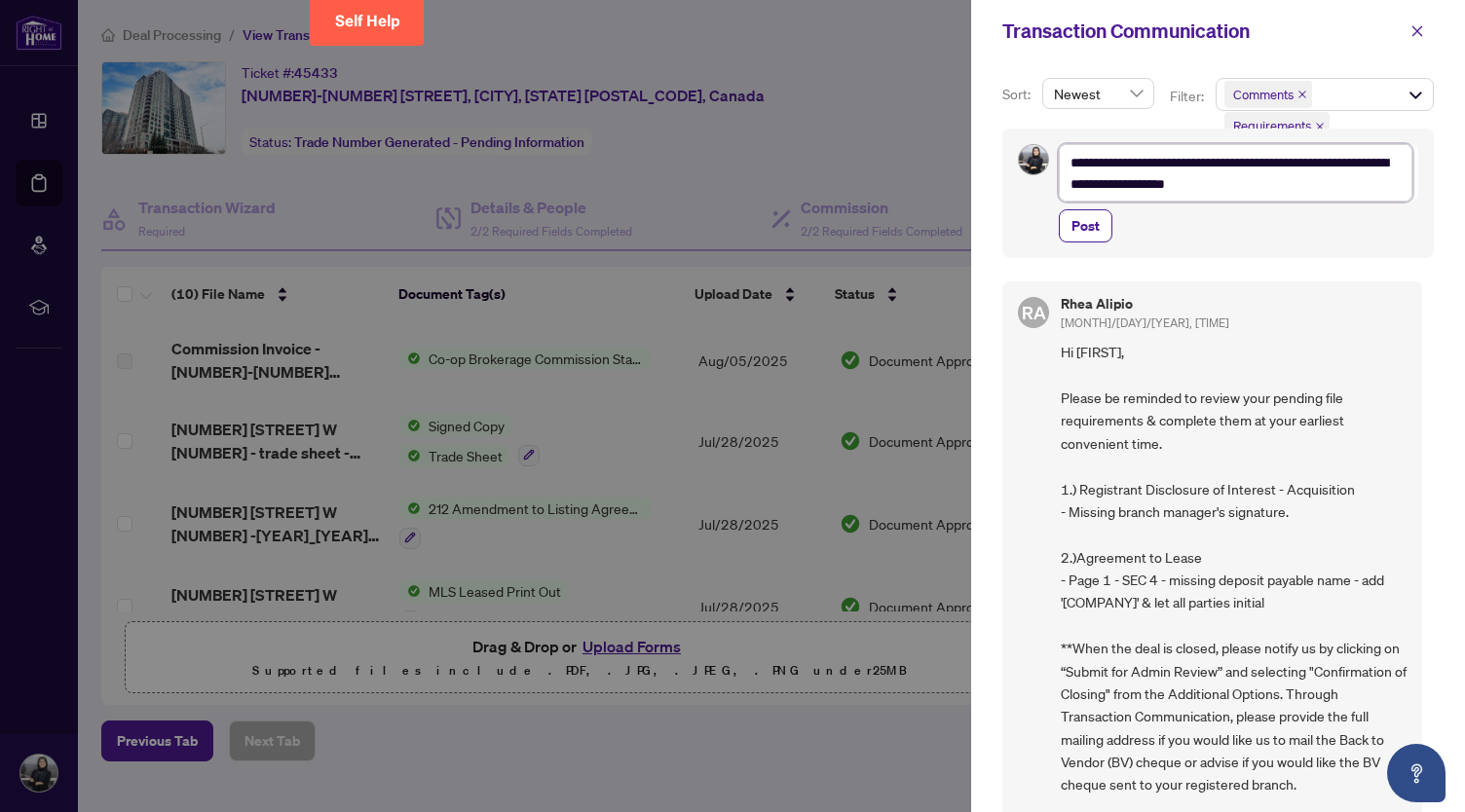 type on "**********" 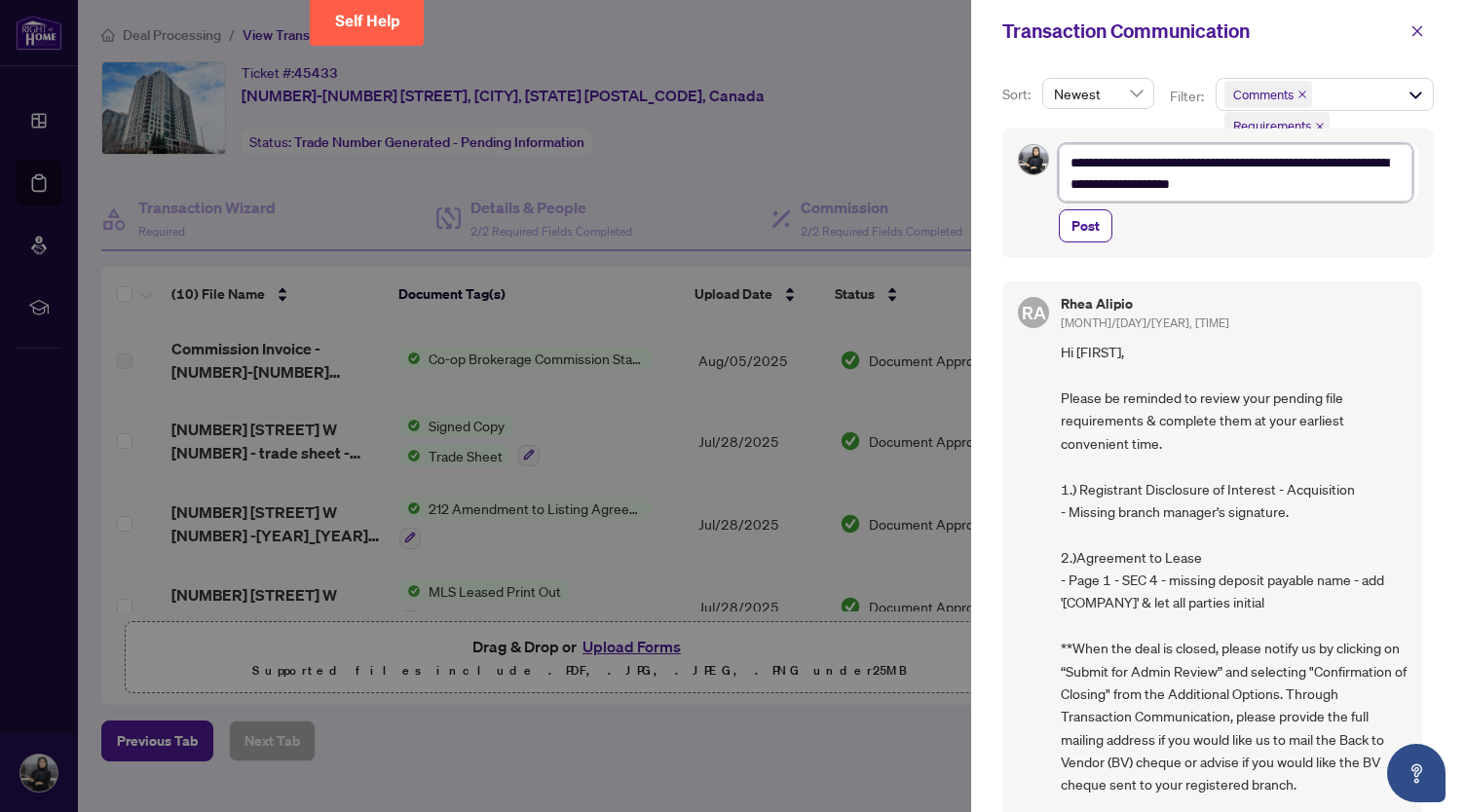 type on "**********" 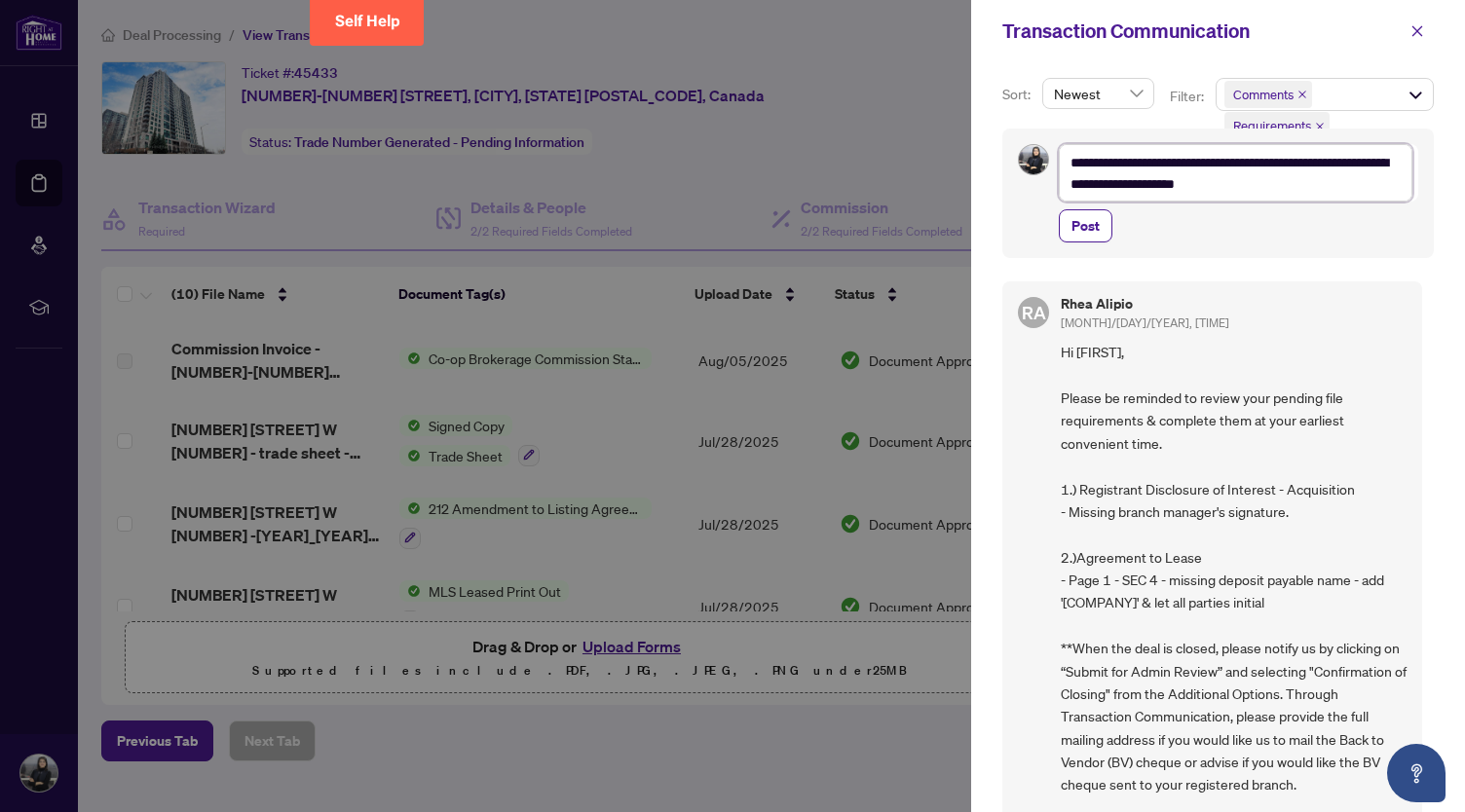 type on "**********" 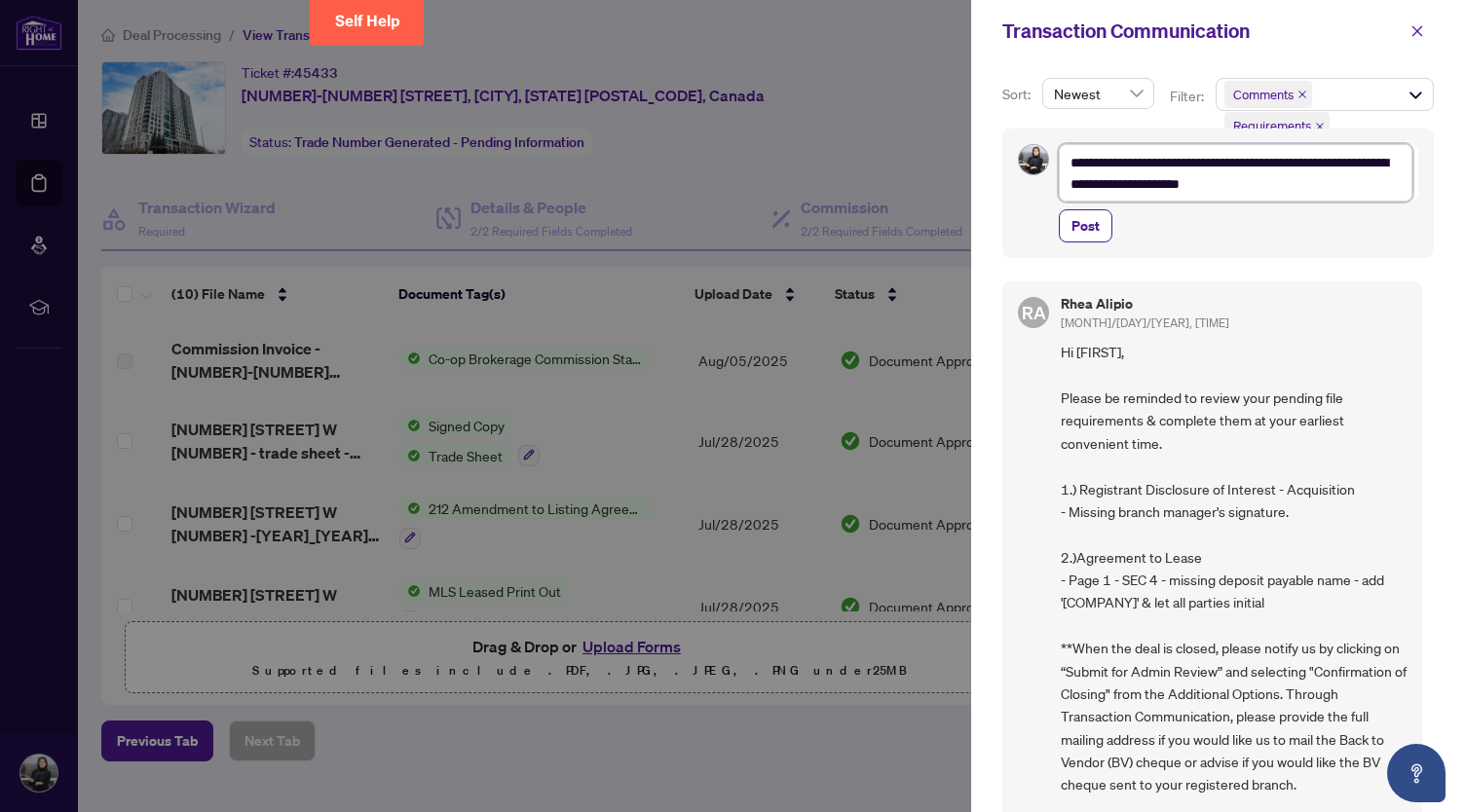 type on "**********" 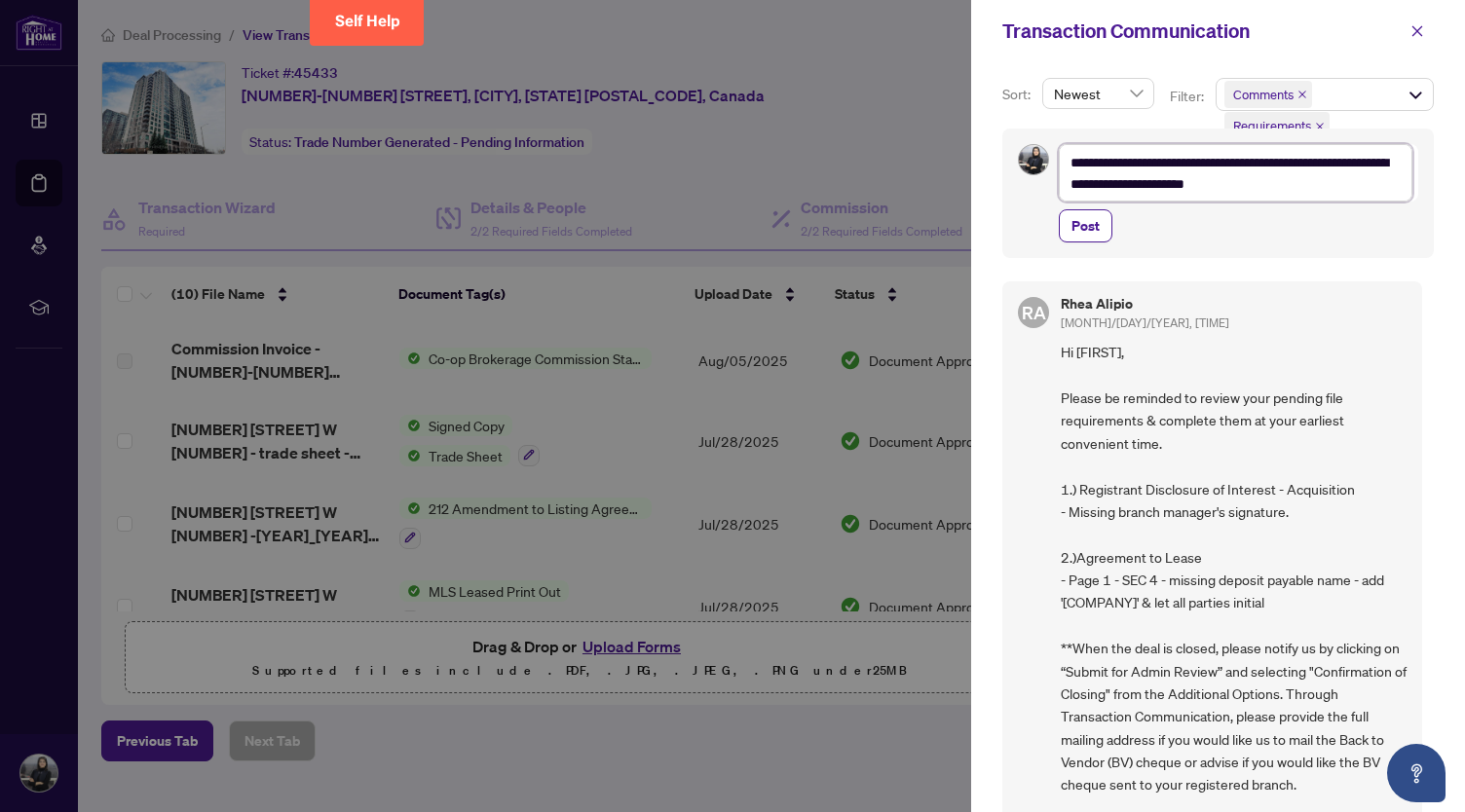 type on "**********" 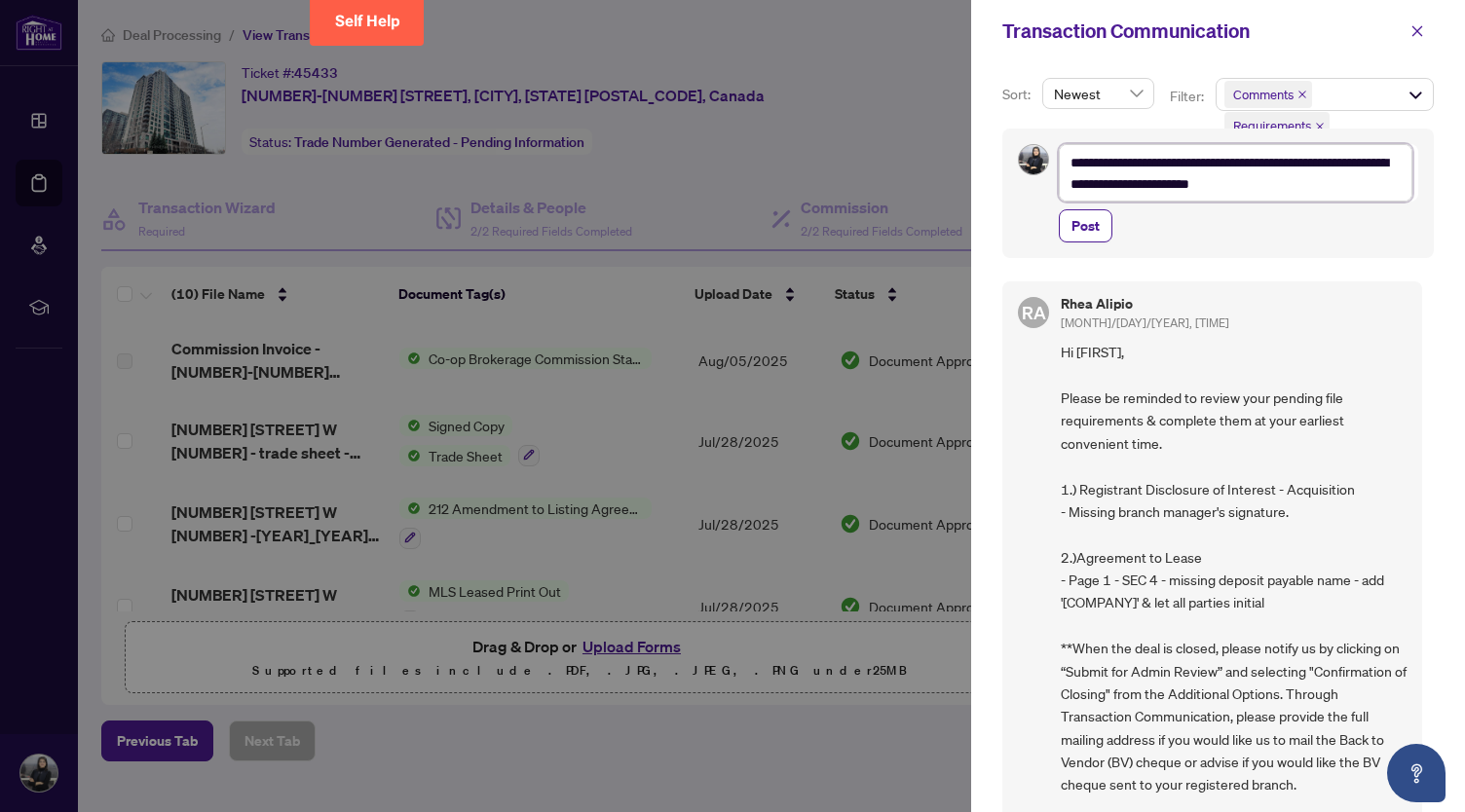 type on "**********" 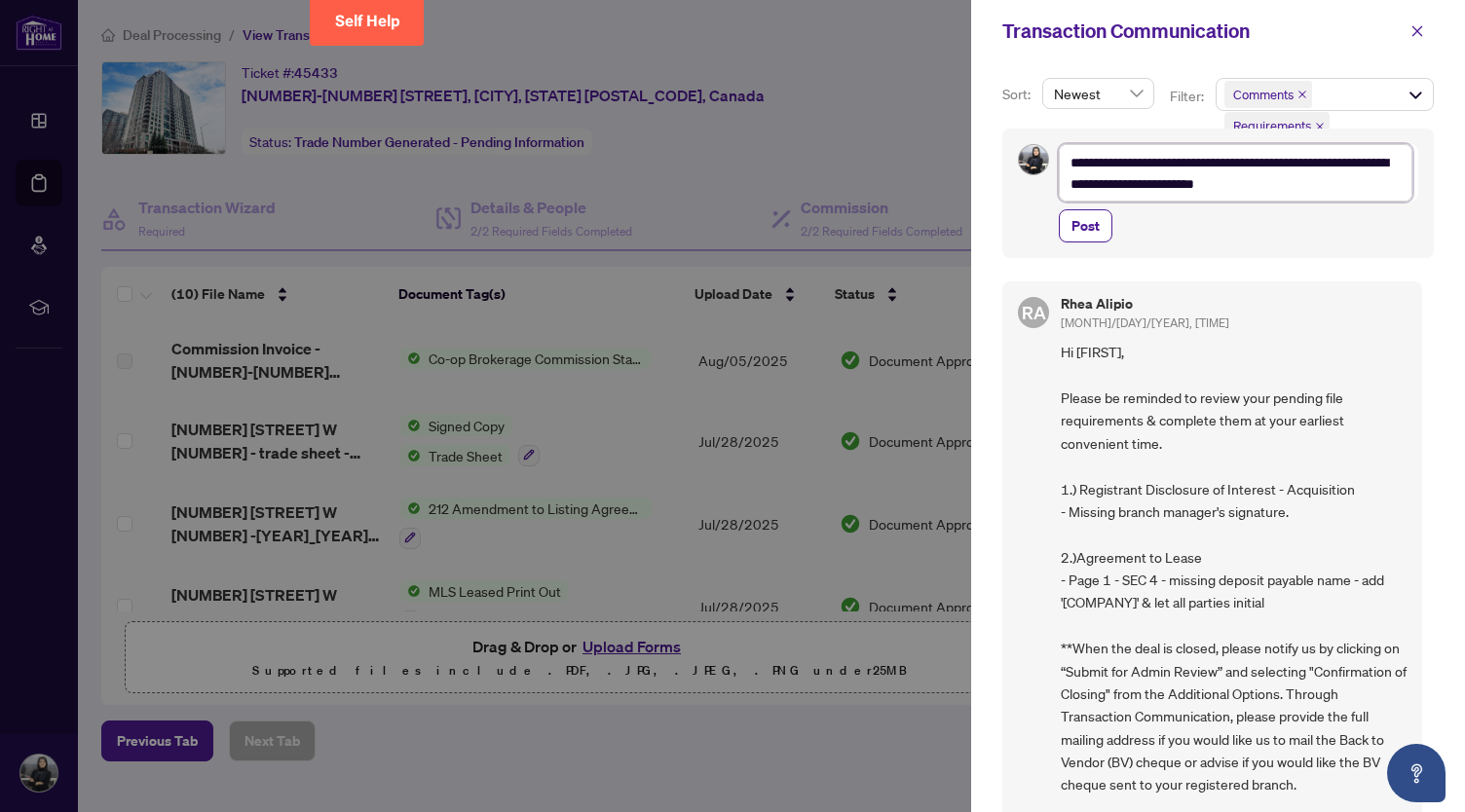 type on "**********" 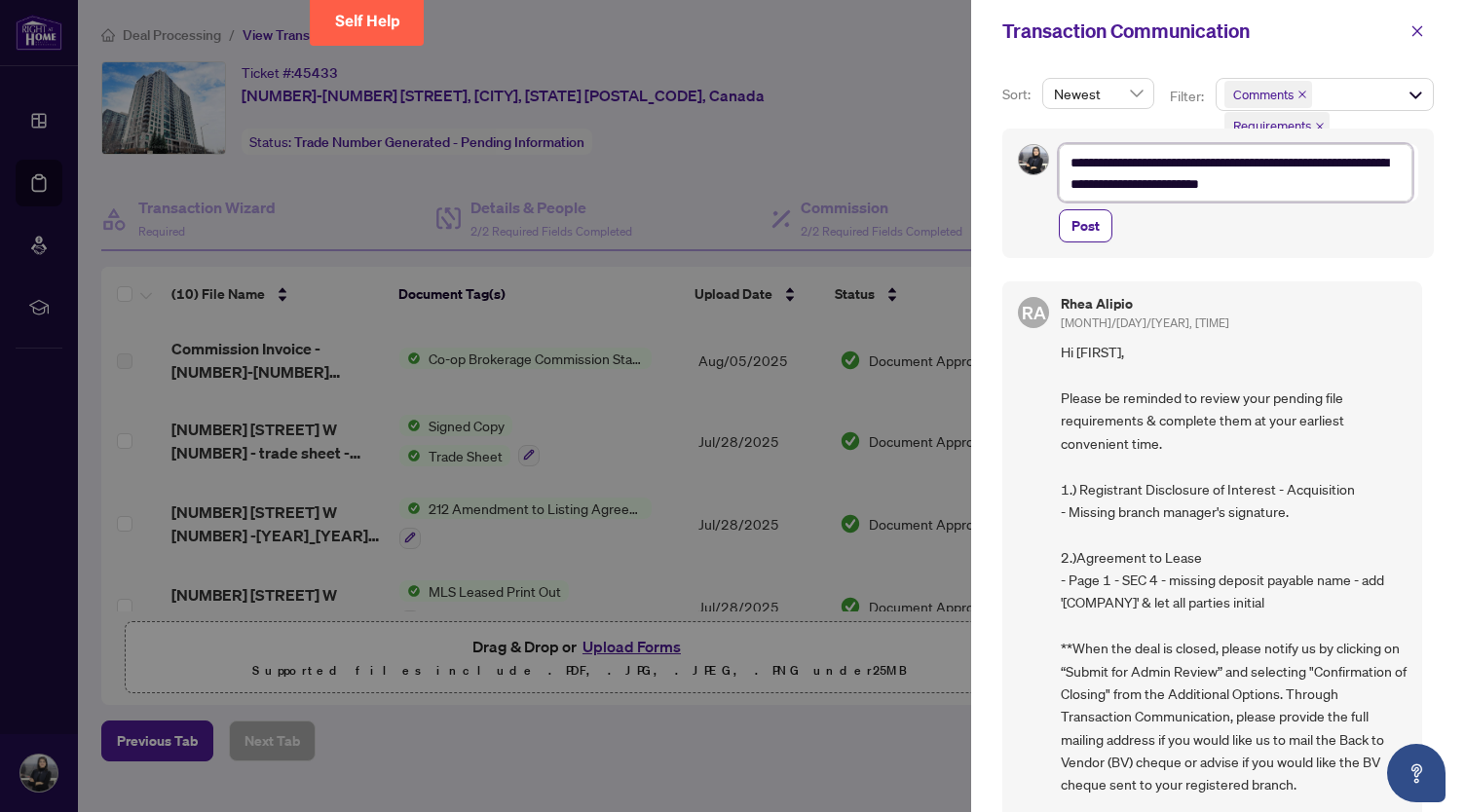 type on "**********" 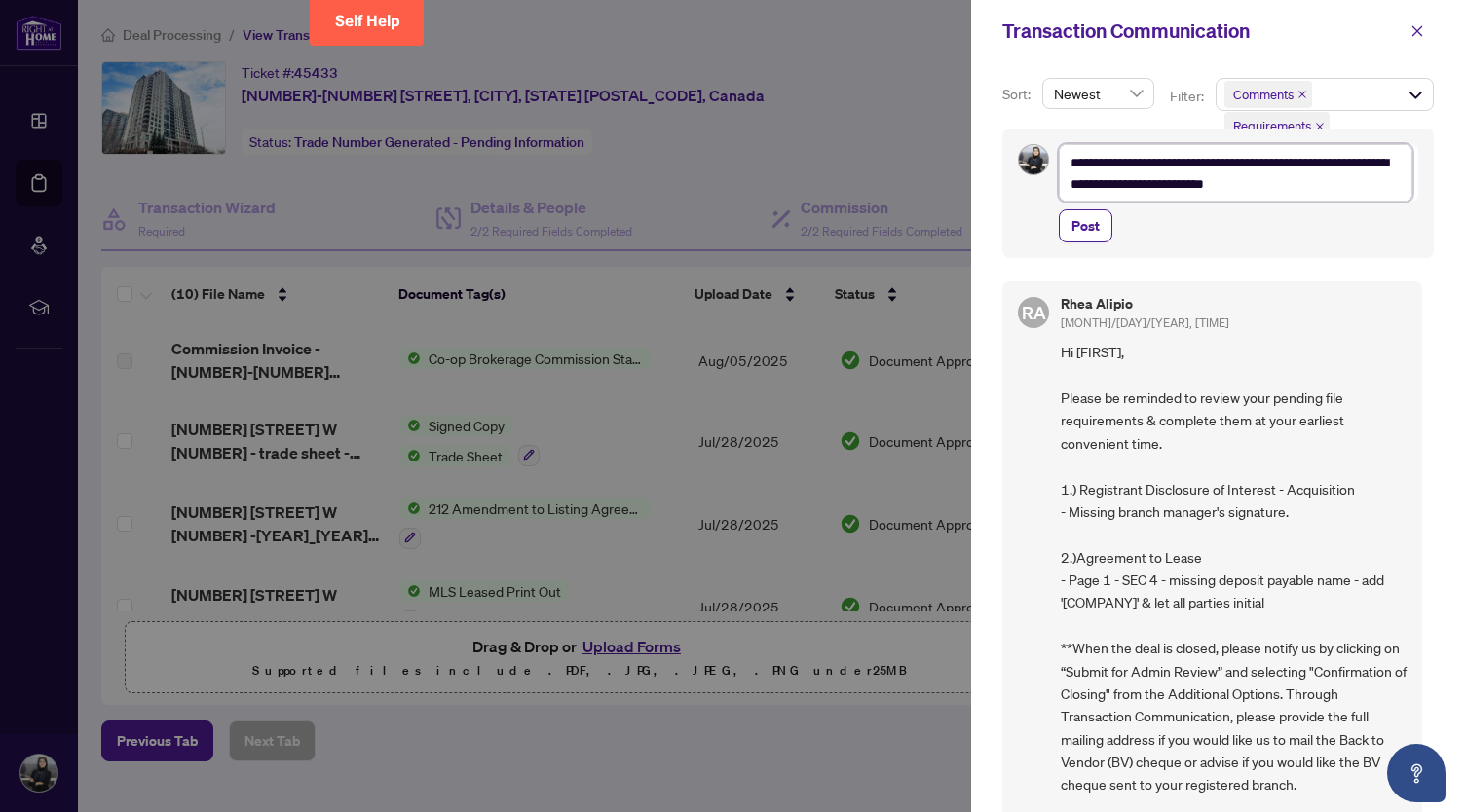 type on "**********" 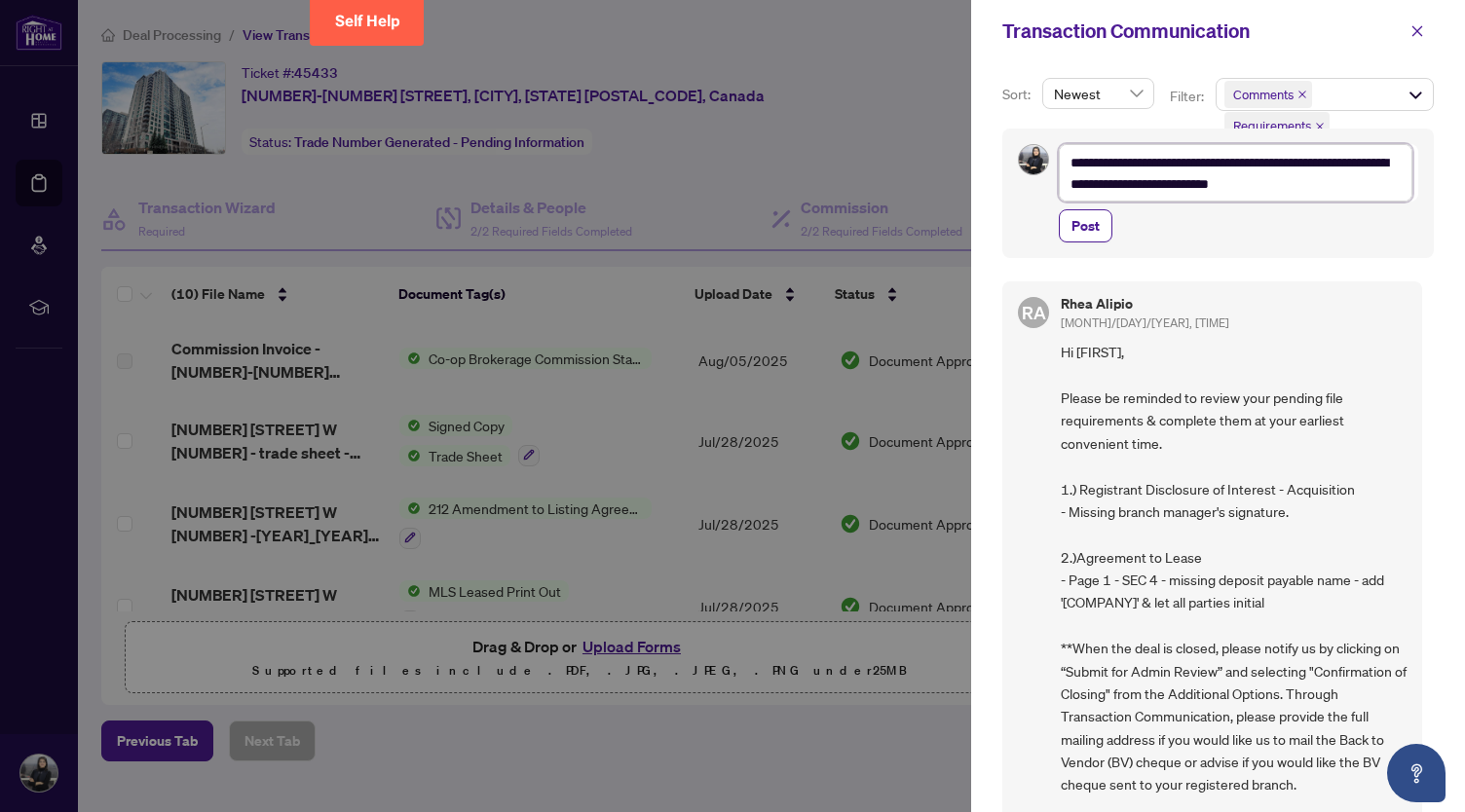 type on "**********" 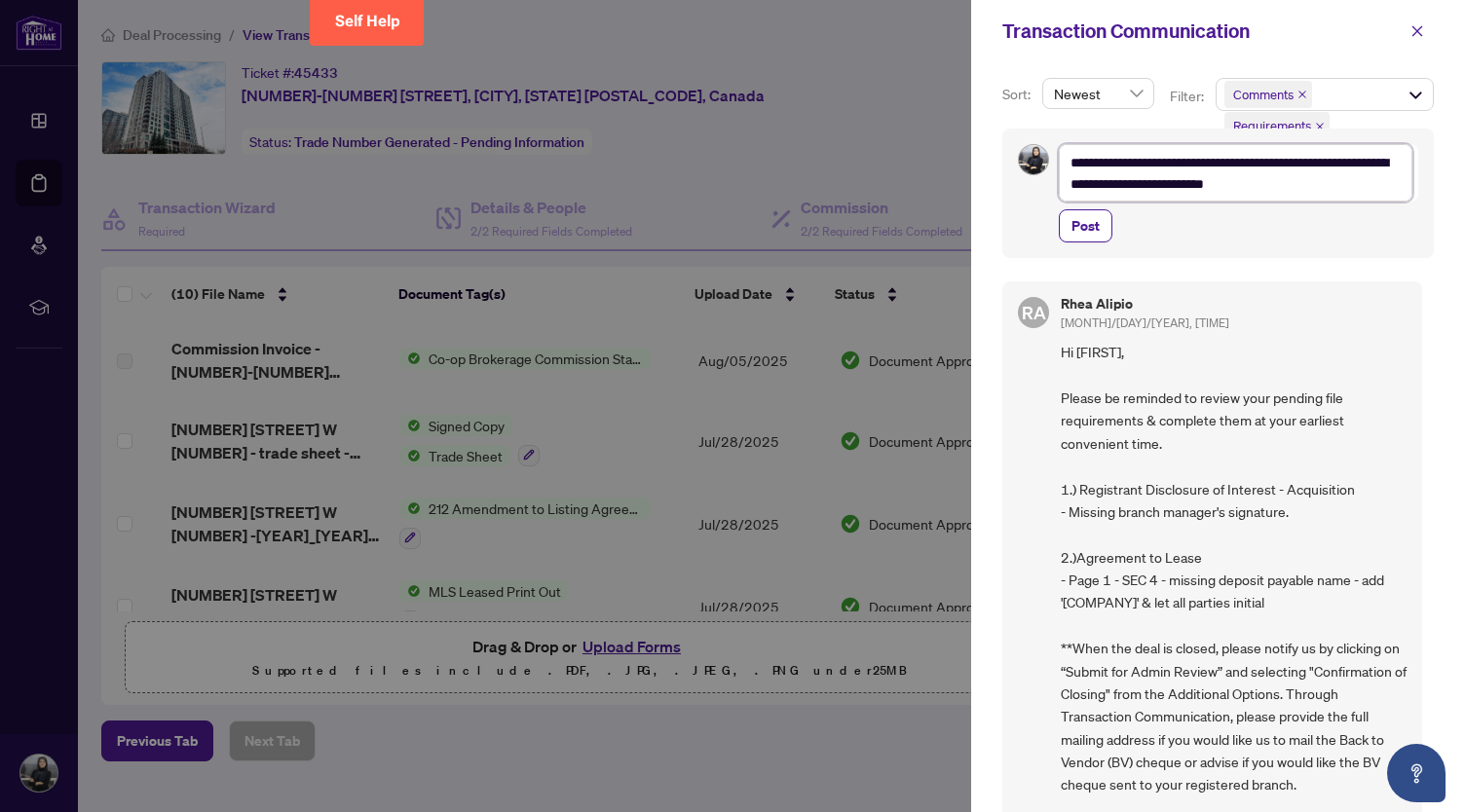 type on "**********" 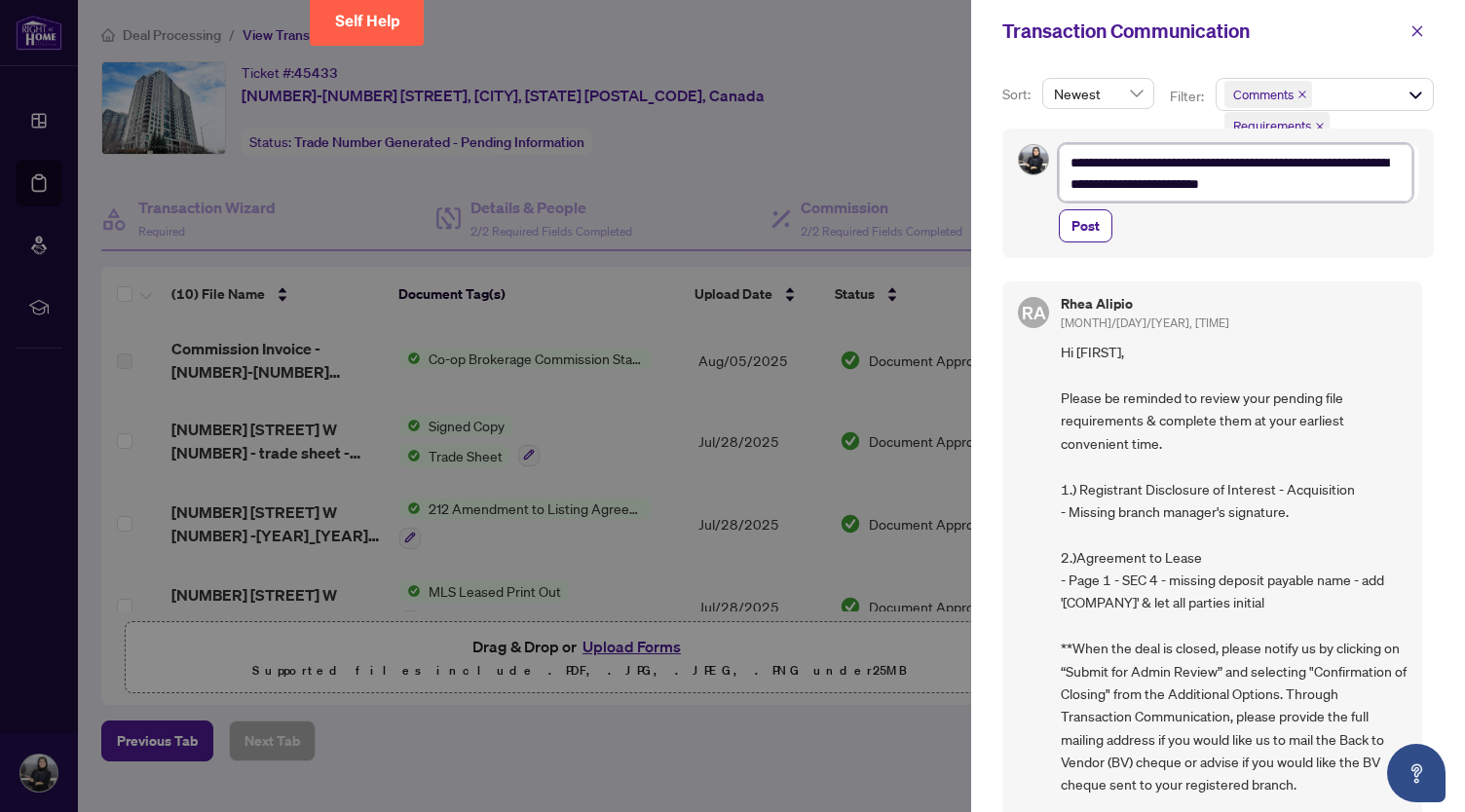 type on "**********" 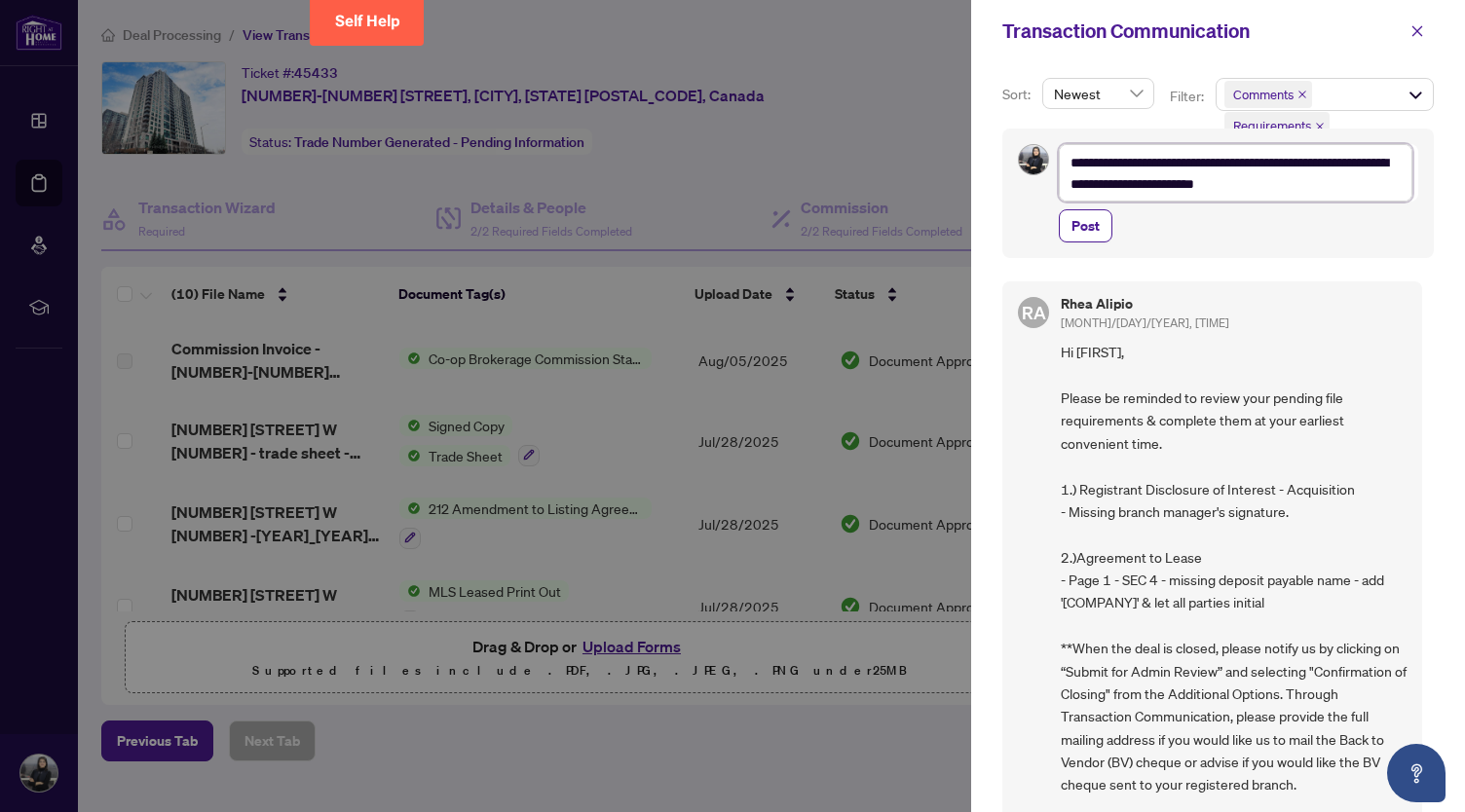 type on "**********" 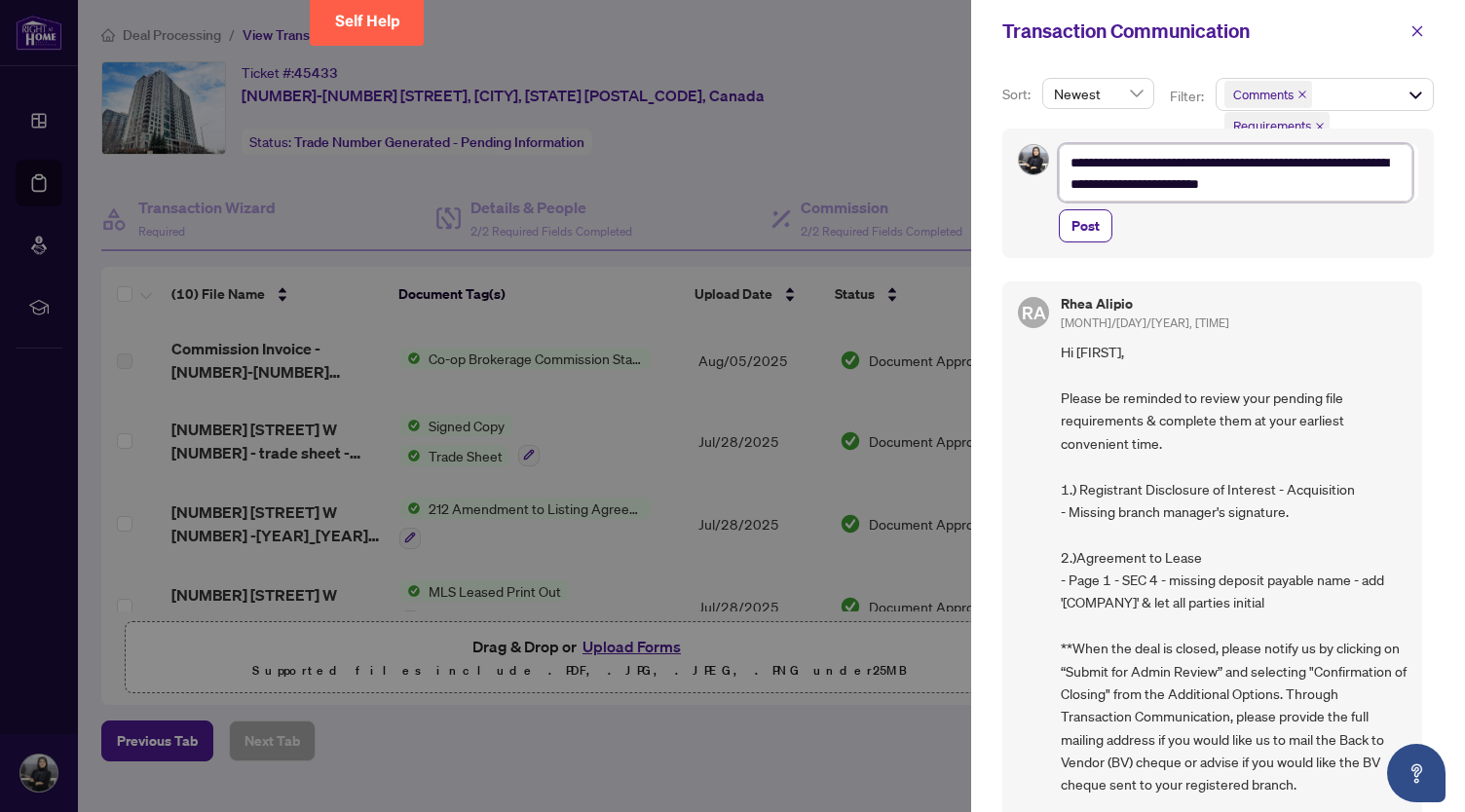 type on "**********" 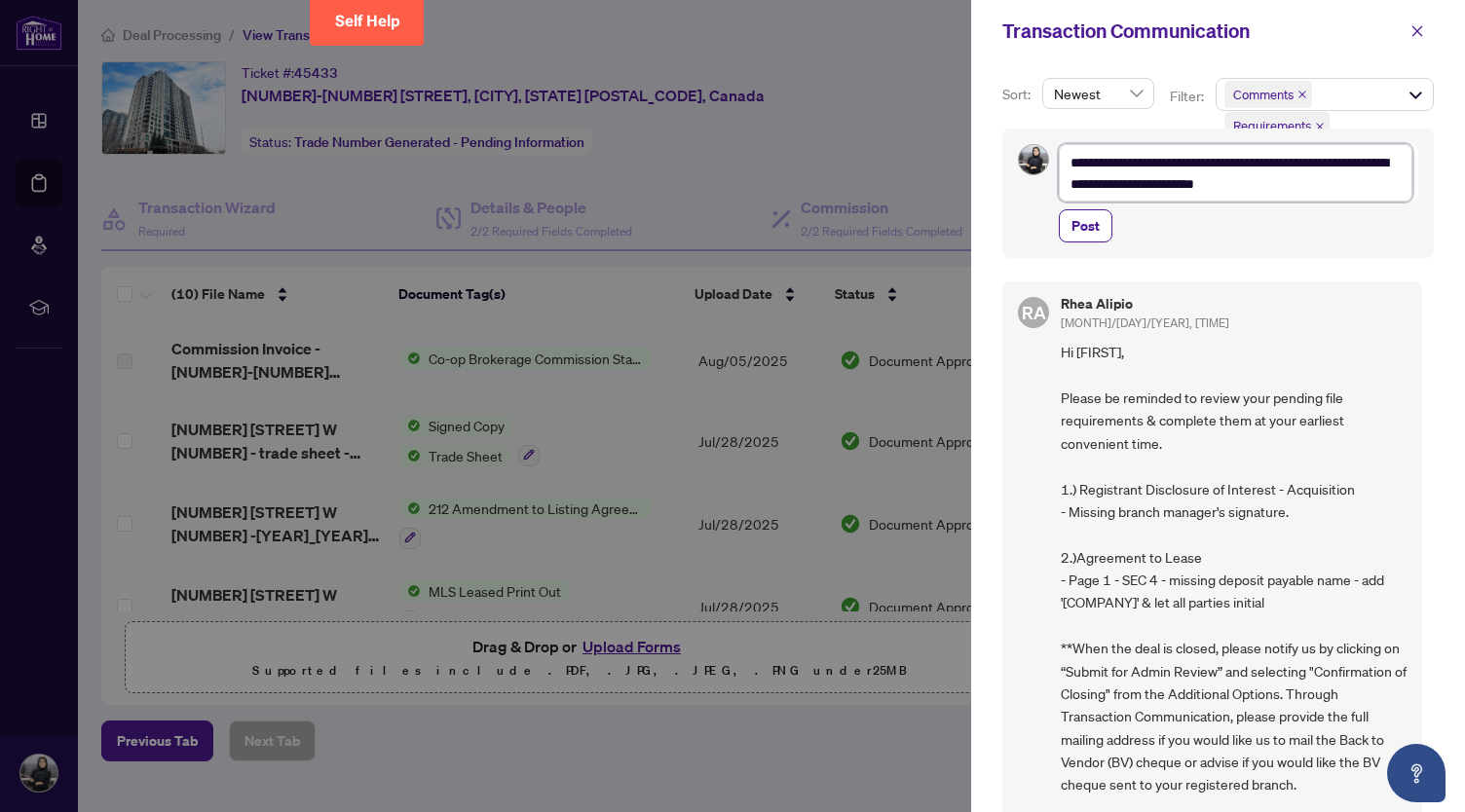 type on "**********" 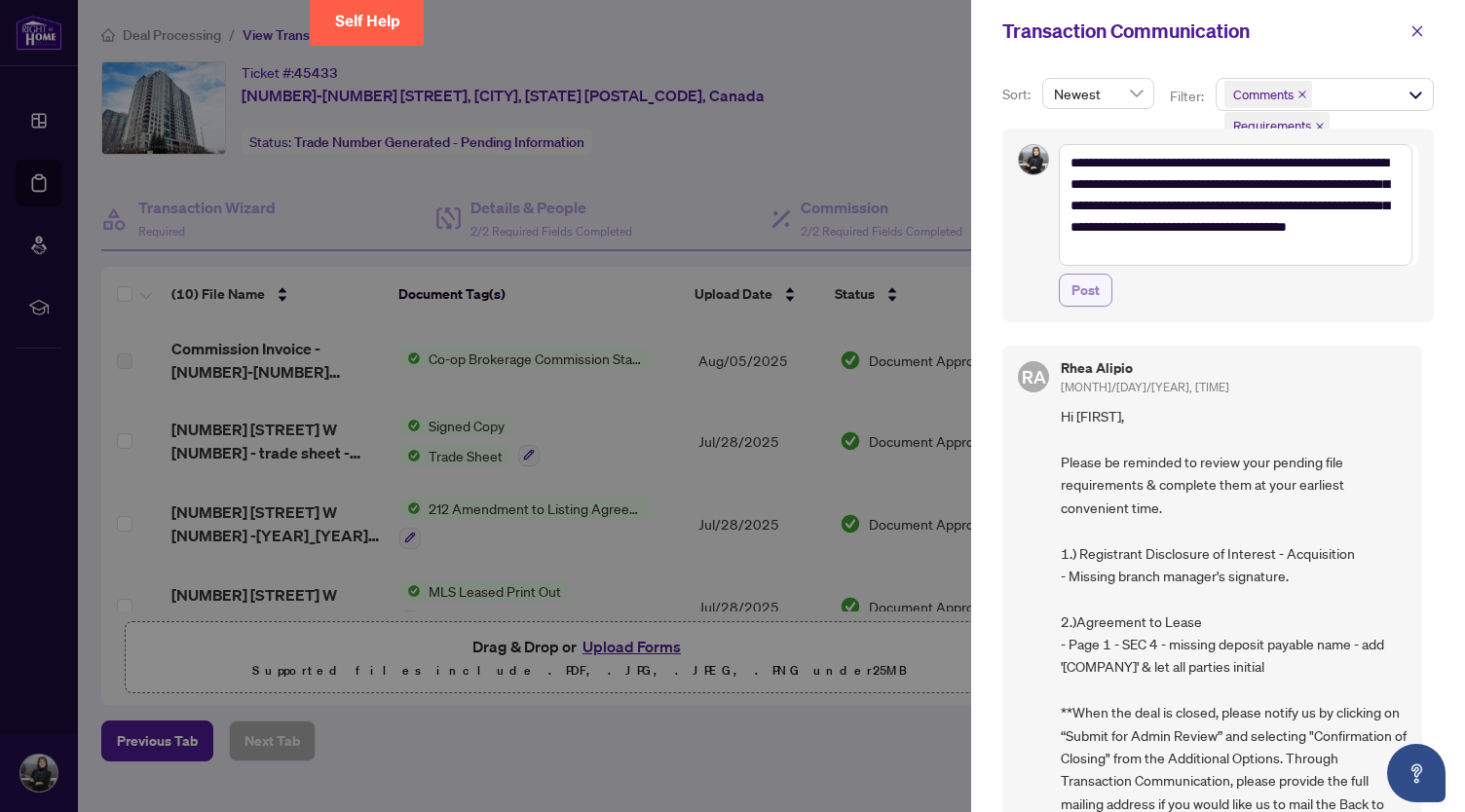 click on "Post" at bounding box center [1085, 290] 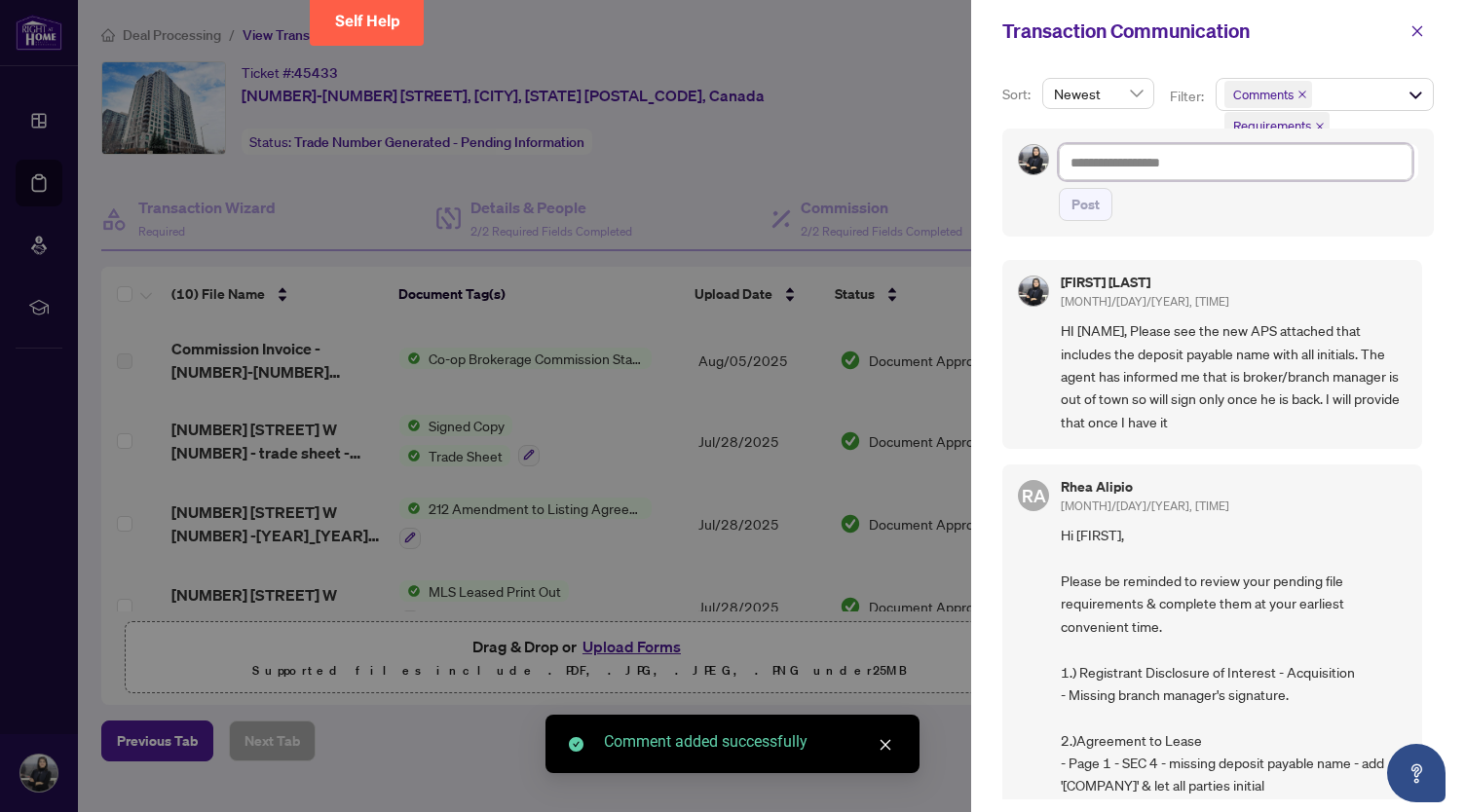 click at bounding box center (1235, 162) 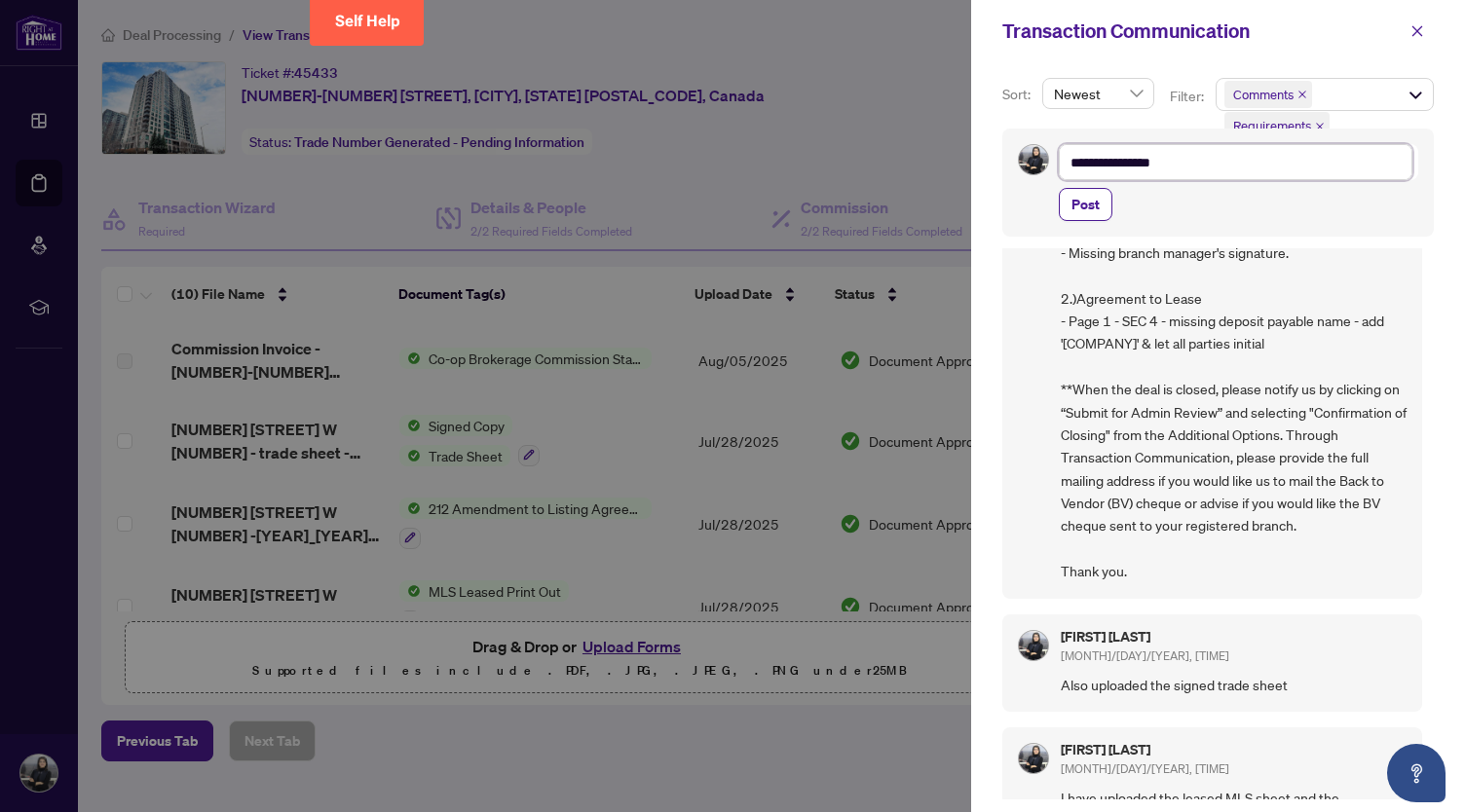 scroll, scrollTop: 0, scrollLeft: 0, axis: both 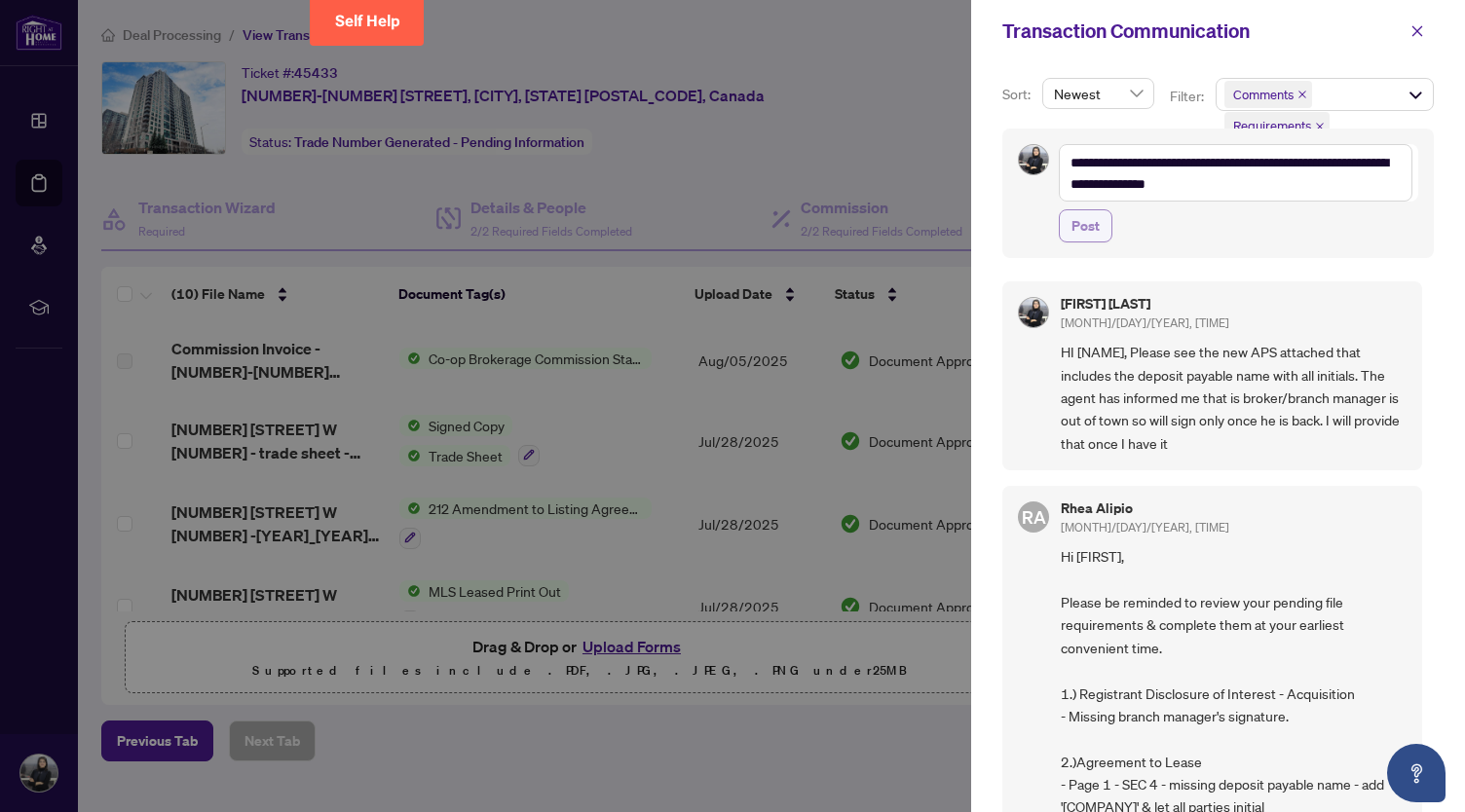 click on "Post" at bounding box center (1085, 226) 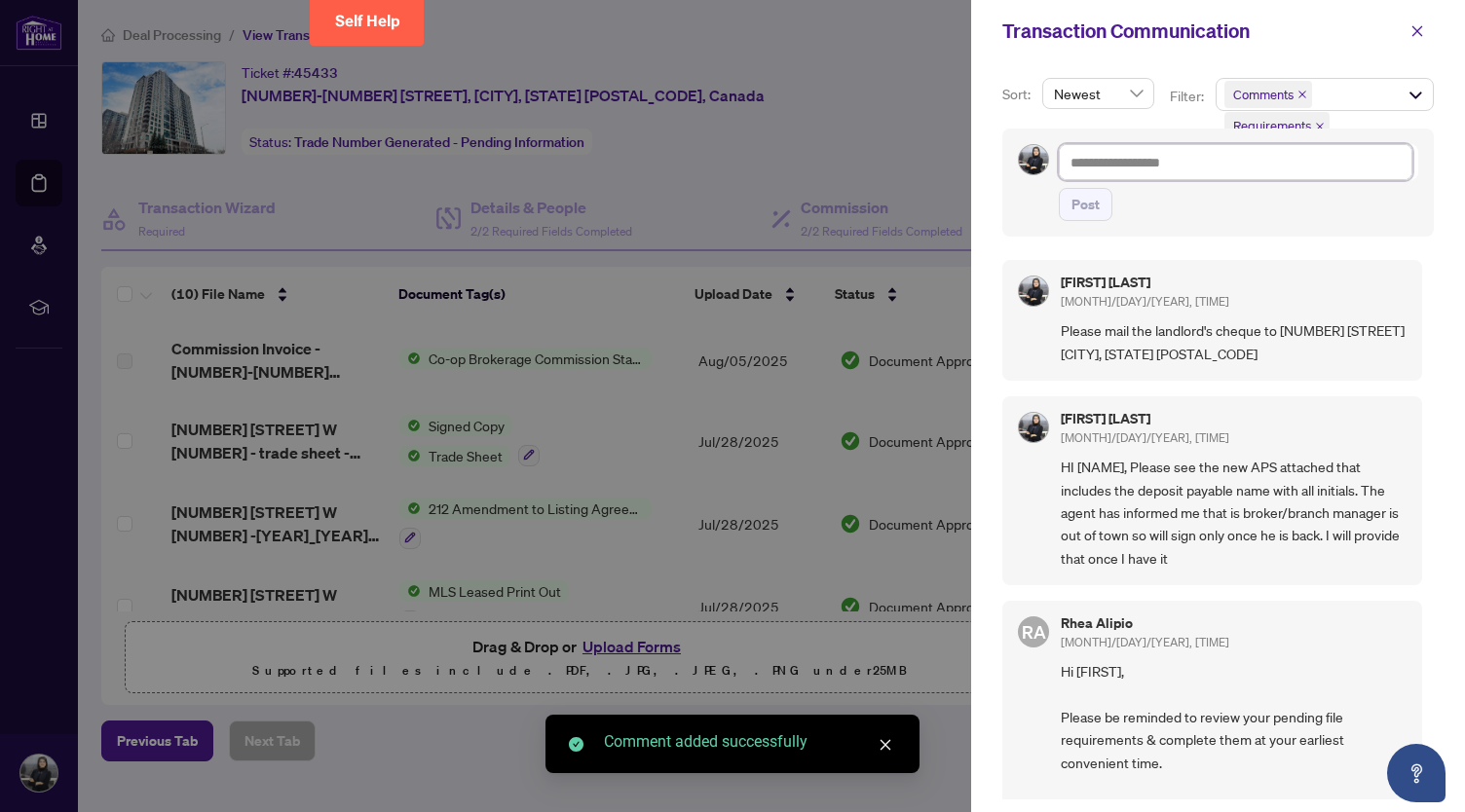 click at bounding box center (1235, 162) 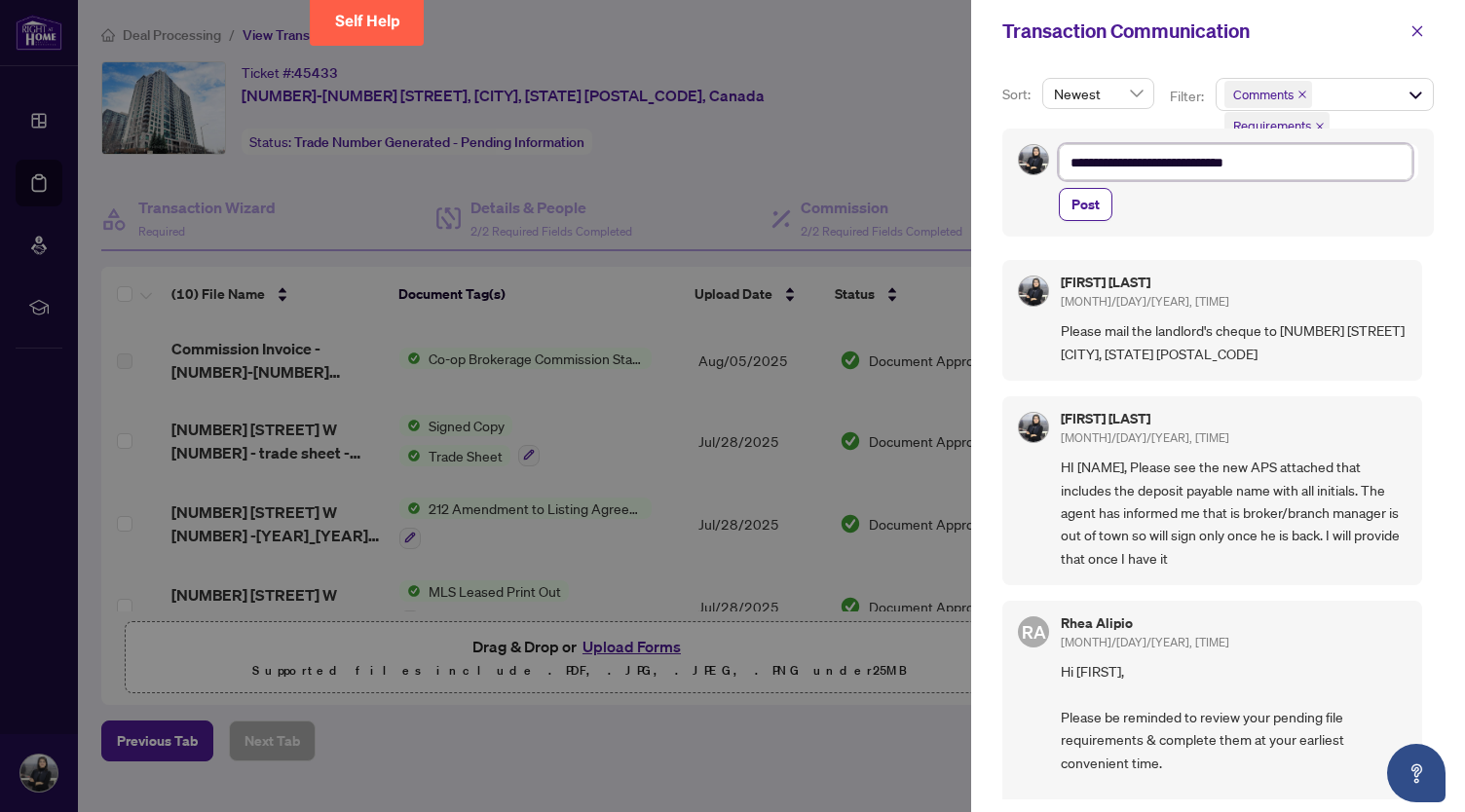 click on "**********" at bounding box center (1235, 162) 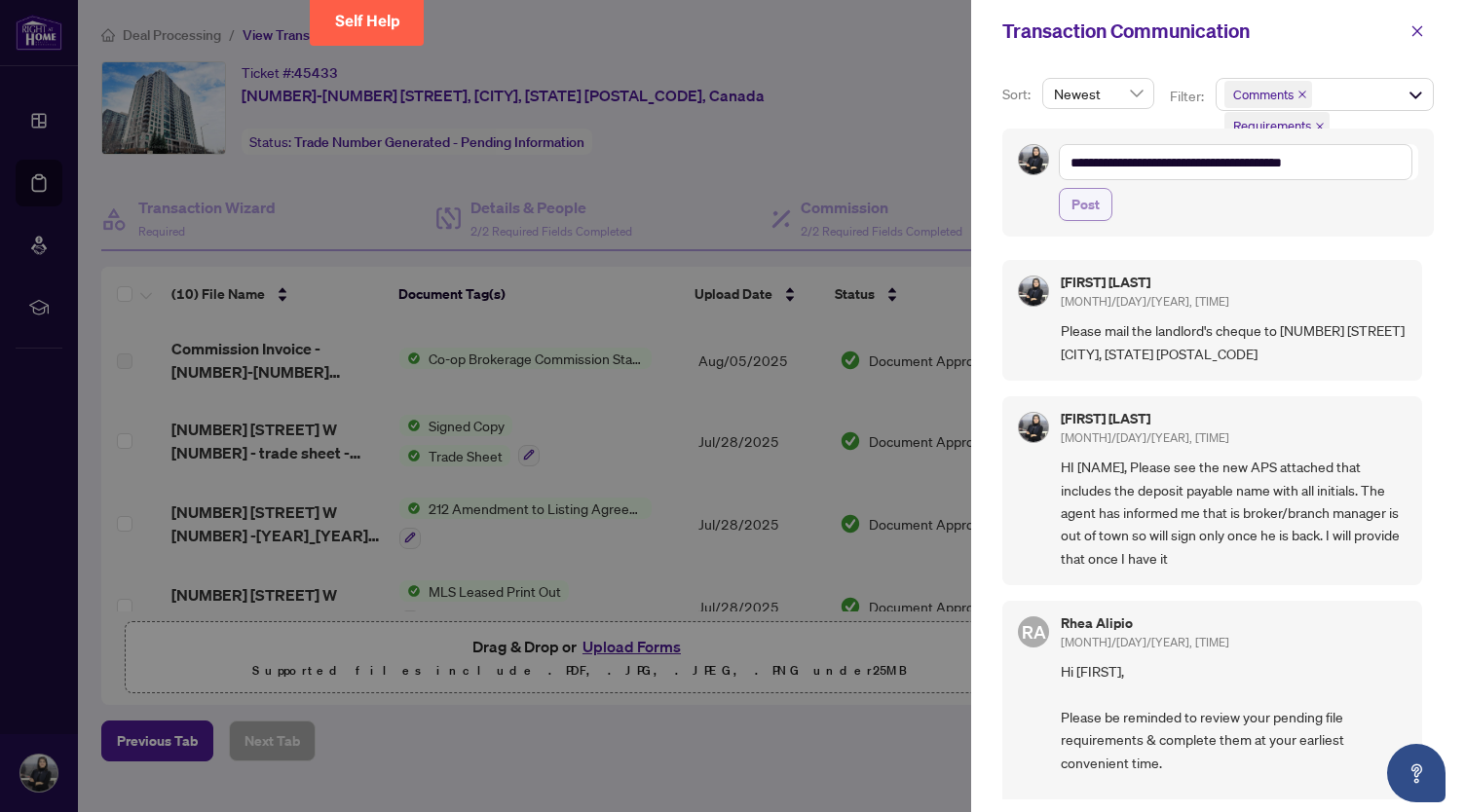 click on "Post" at bounding box center [1085, 204] 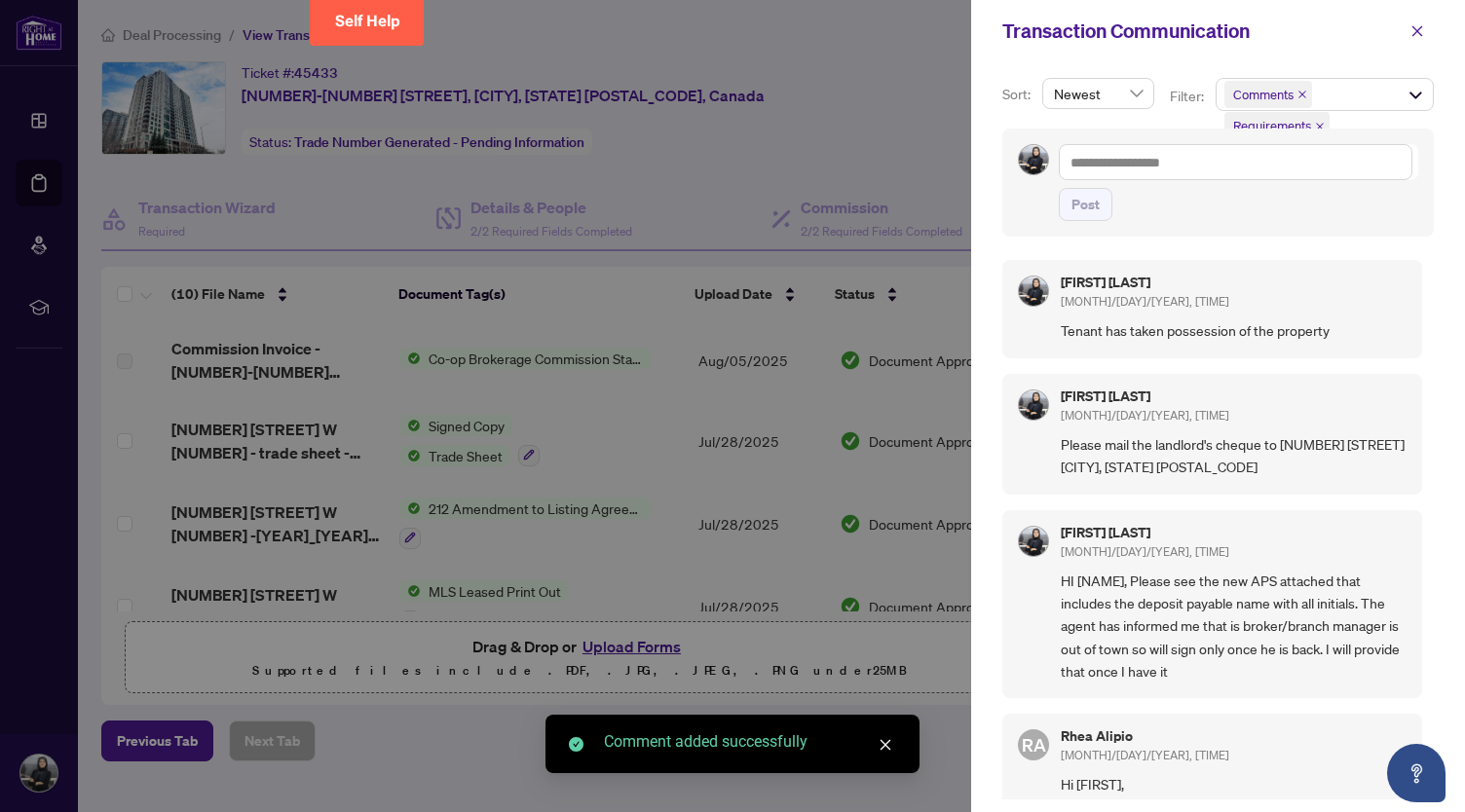 click at bounding box center [732, 406] 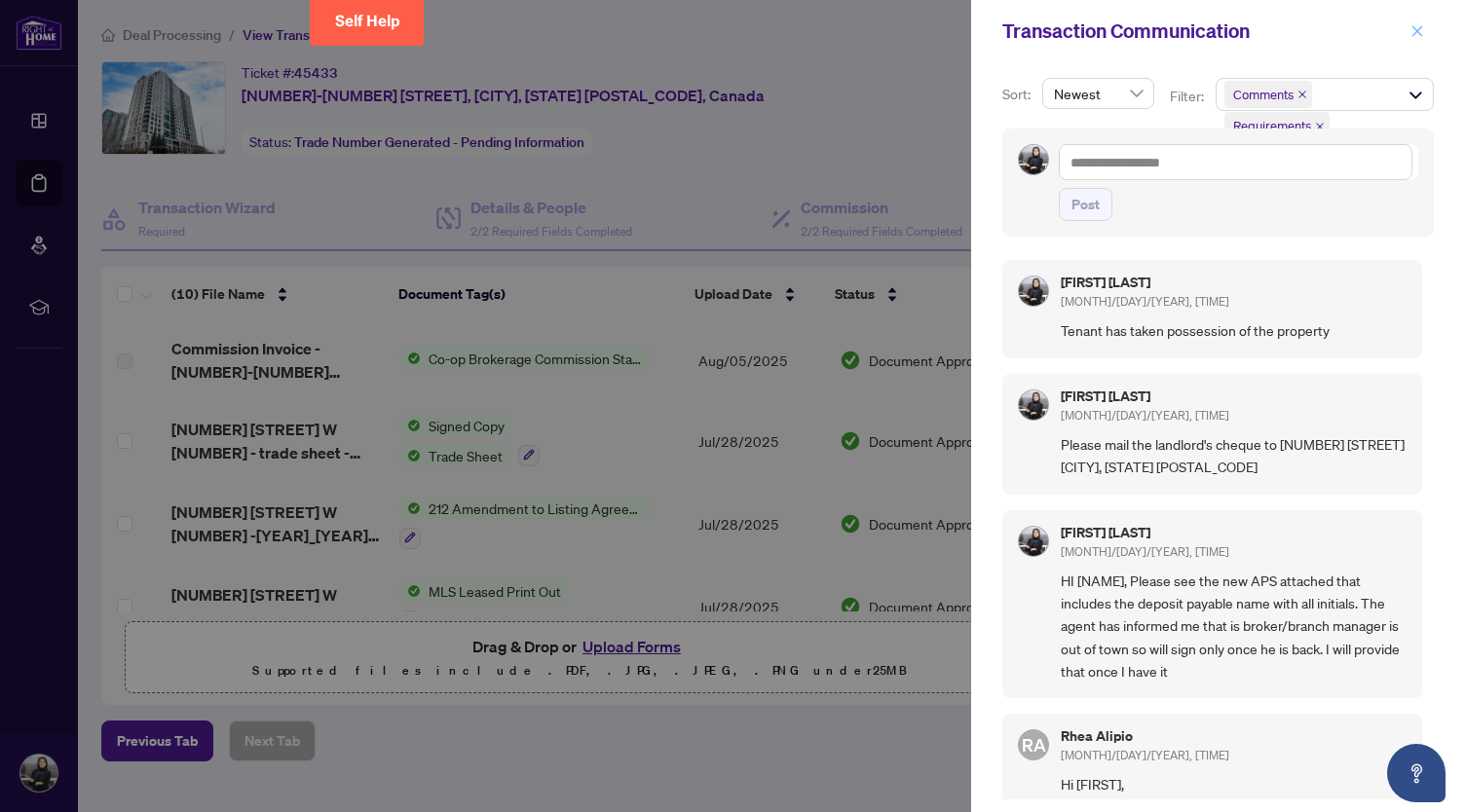 click at bounding box center [1417, 31] 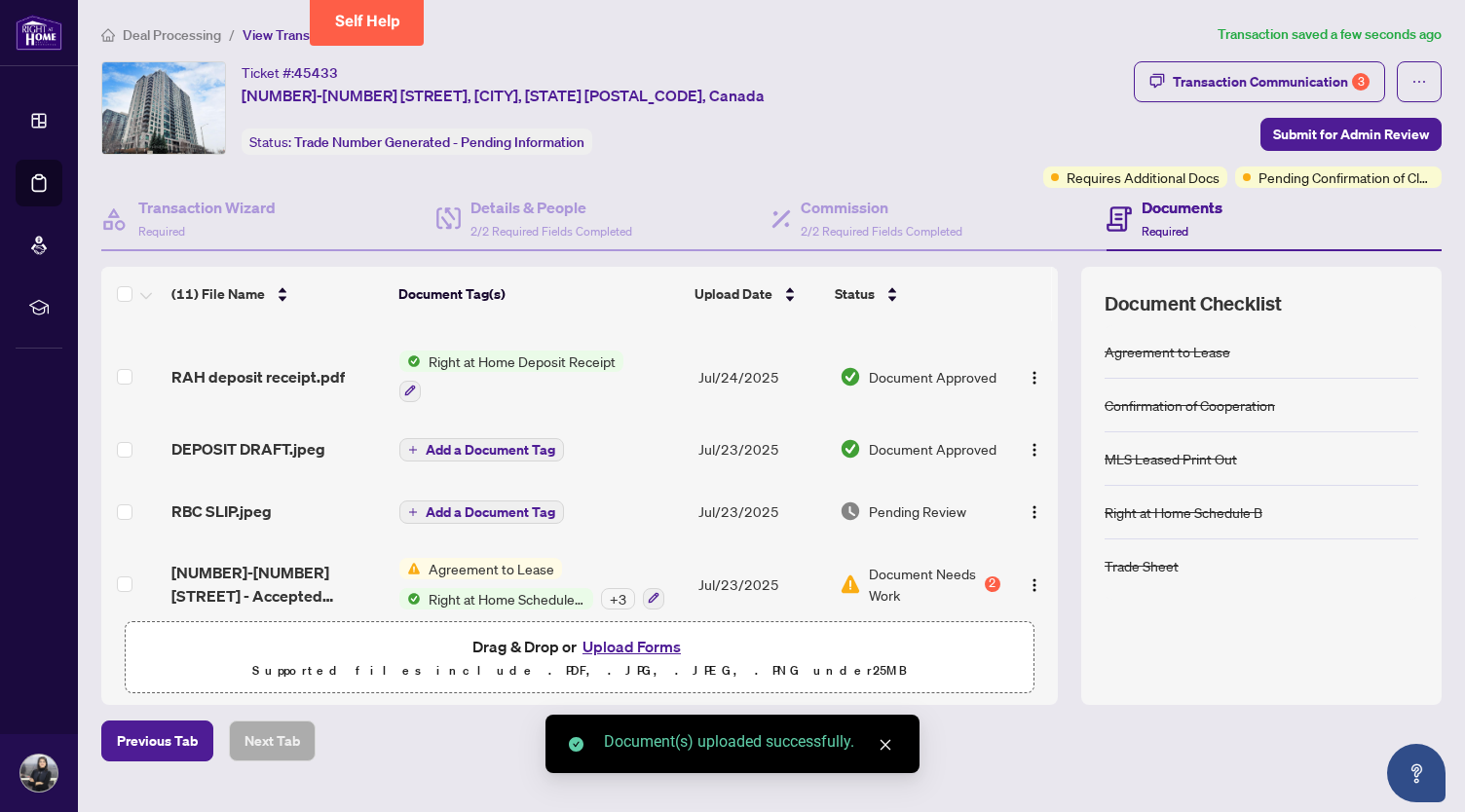 scroll, scrollTop: 568, scrollLeft: 0, axis: vertical 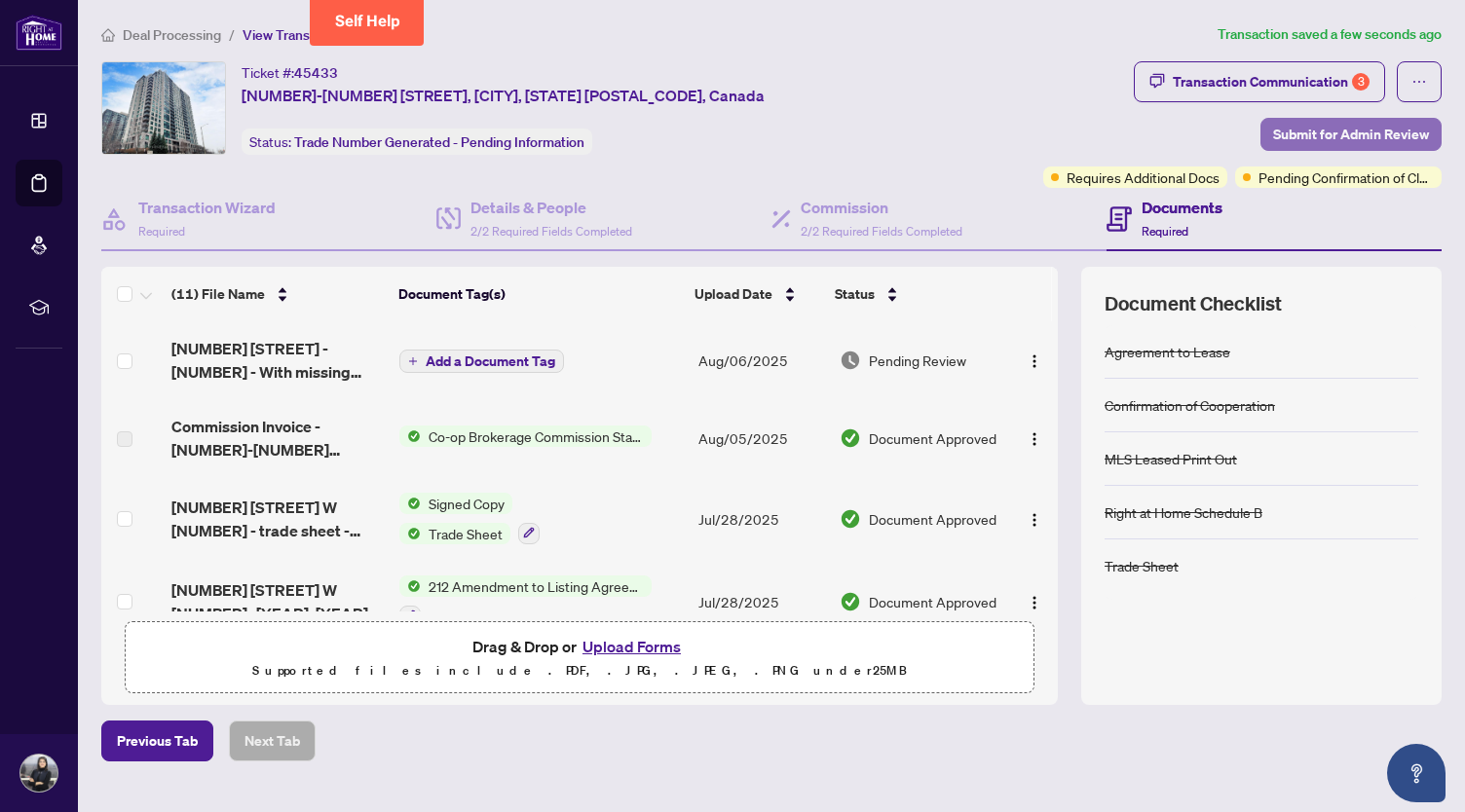 click on "Submit for Admin Review" at bounding box center [1351, 134] 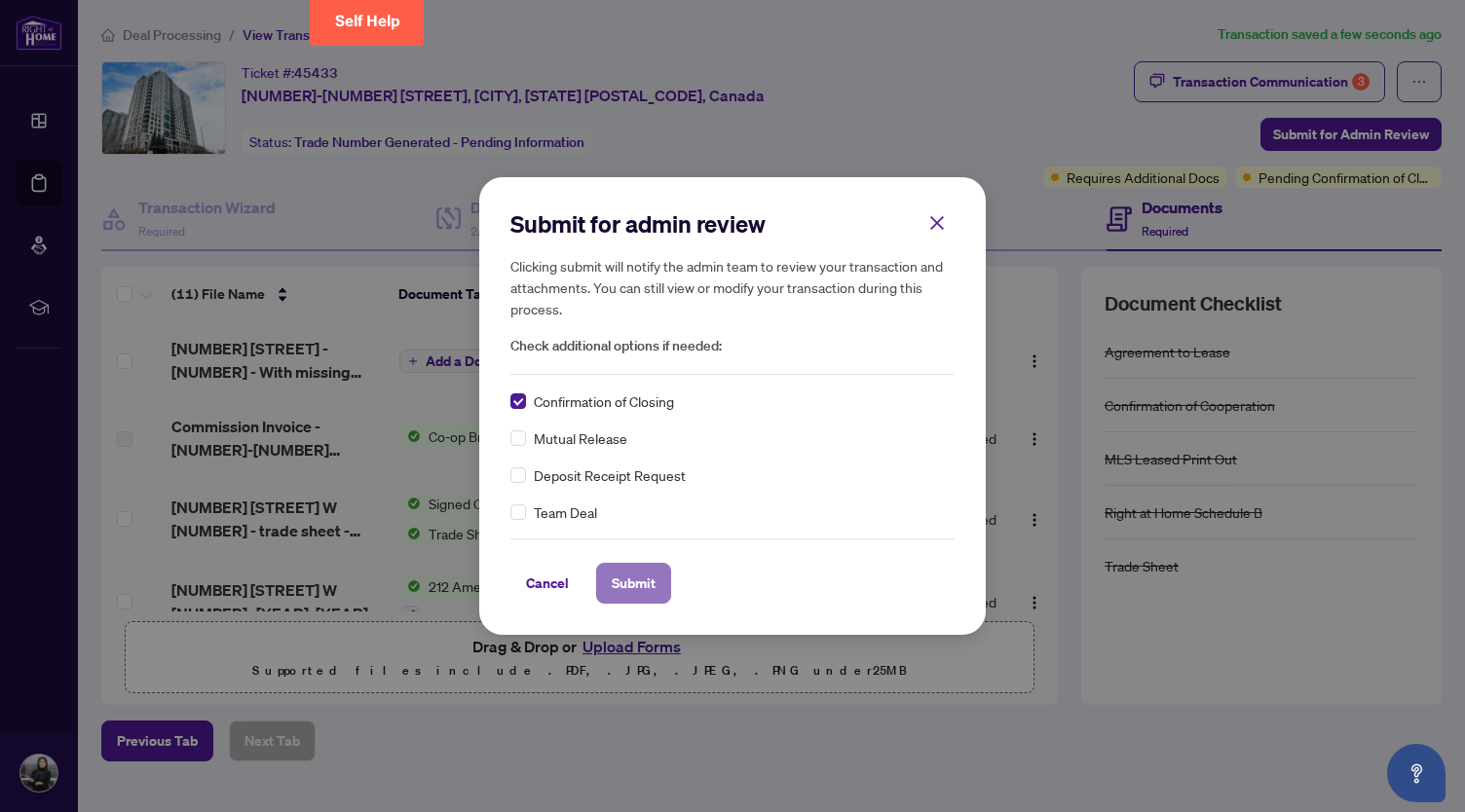 click on "Submit" at bounding box center [633, 583] 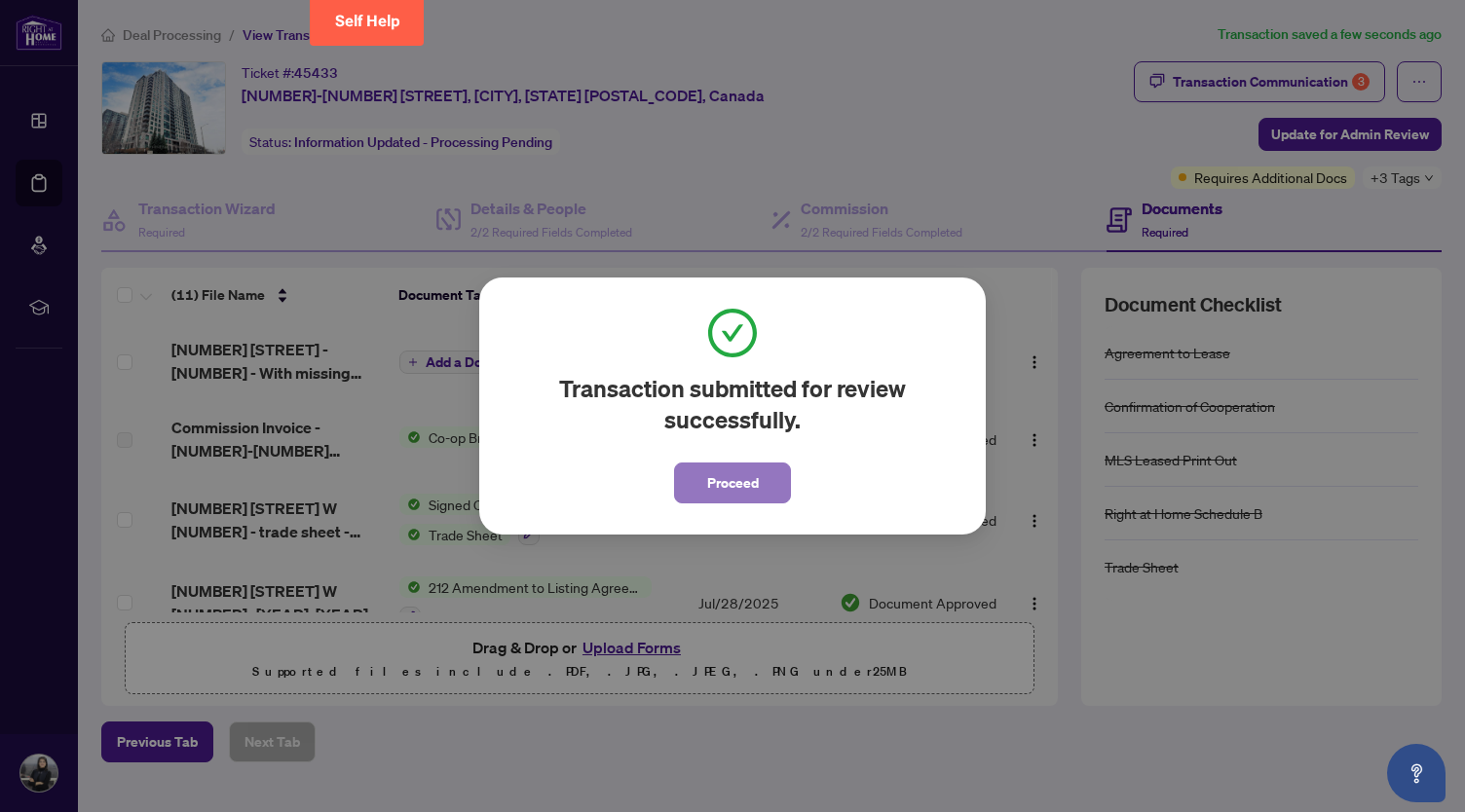 click on "Proceed" at bounding box center [732, 483] 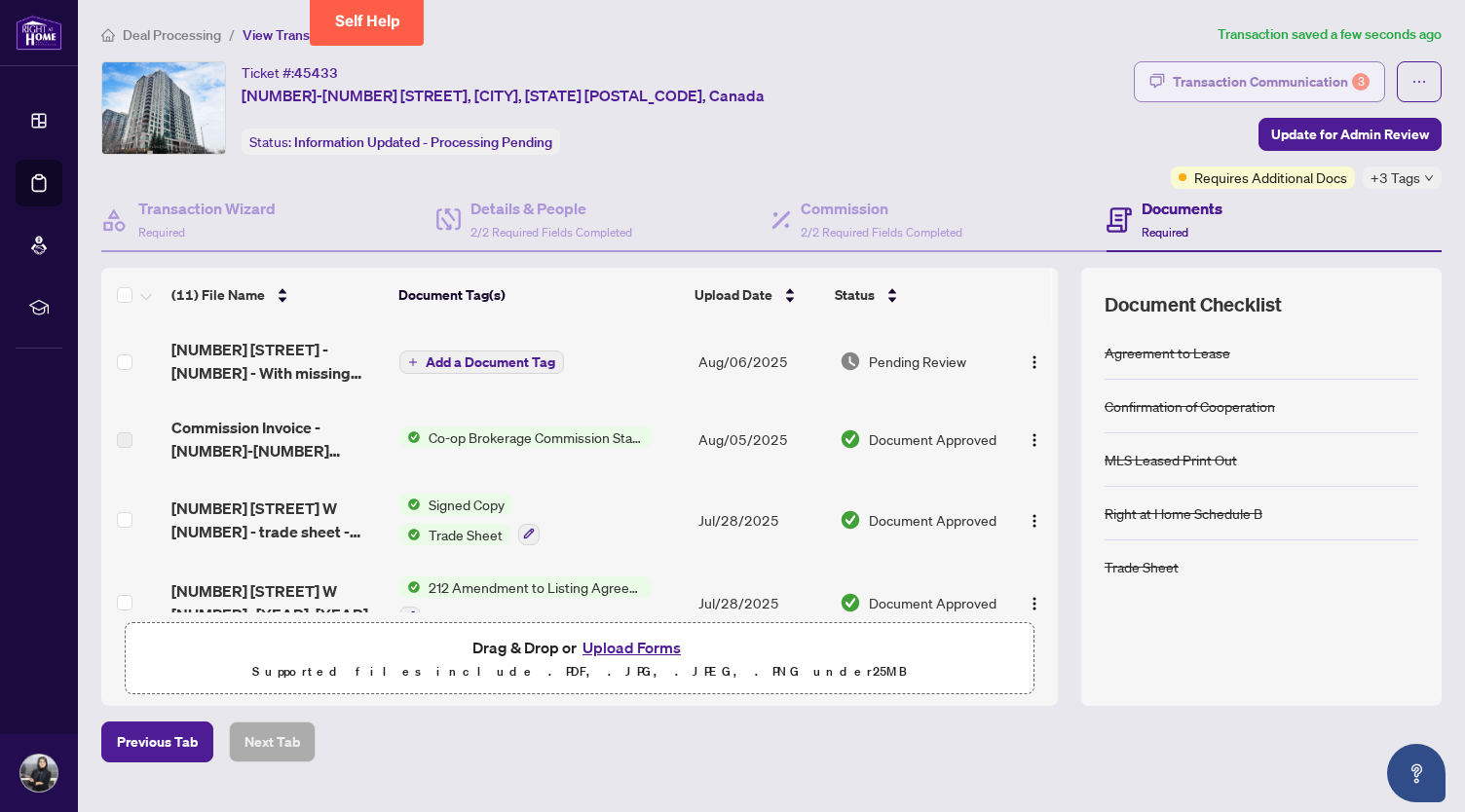 click on "Transaction Communication 3" at bounding box center (1271, 82) 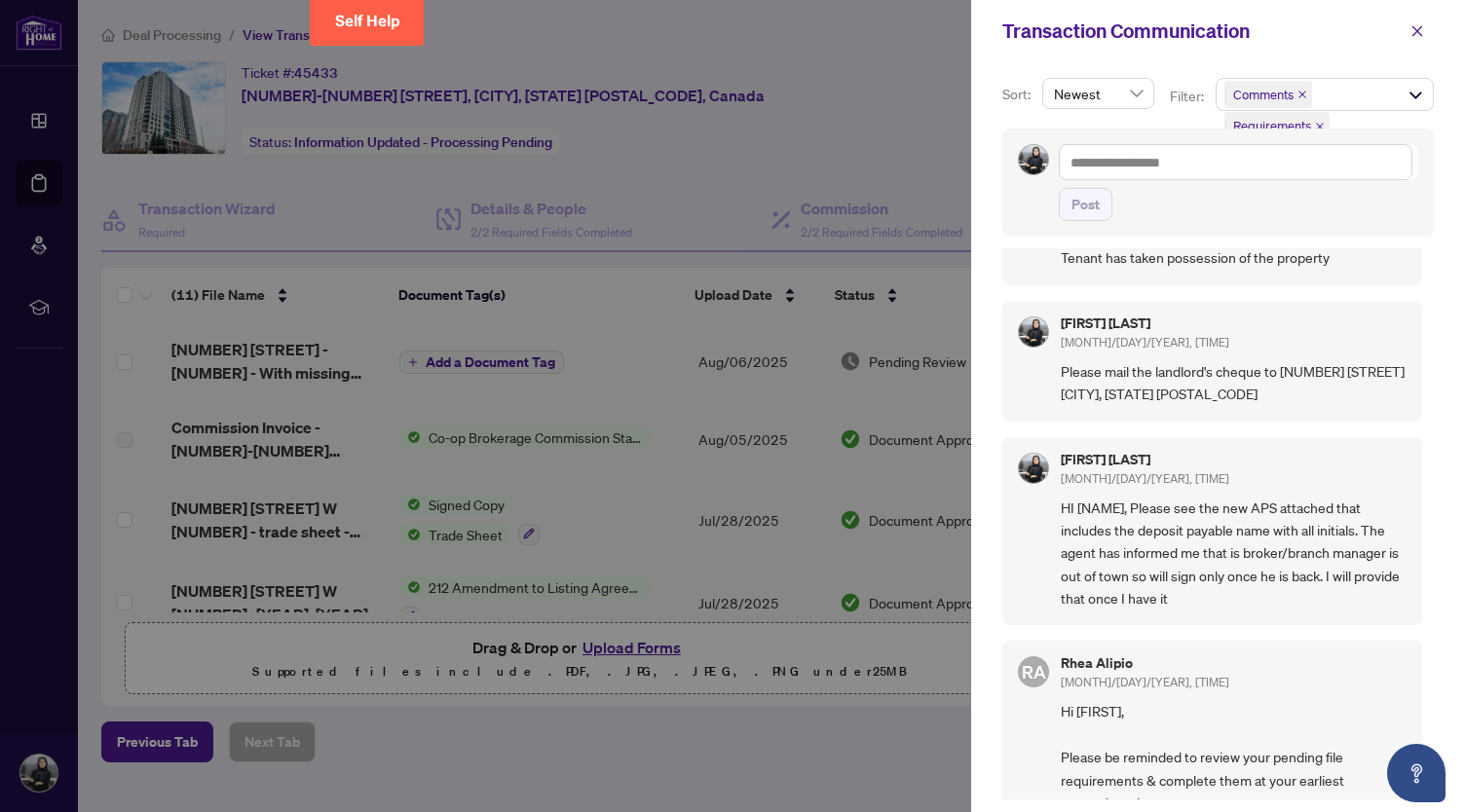 scroll, scrollTop: 0, scrollLeft: 0, axis: both 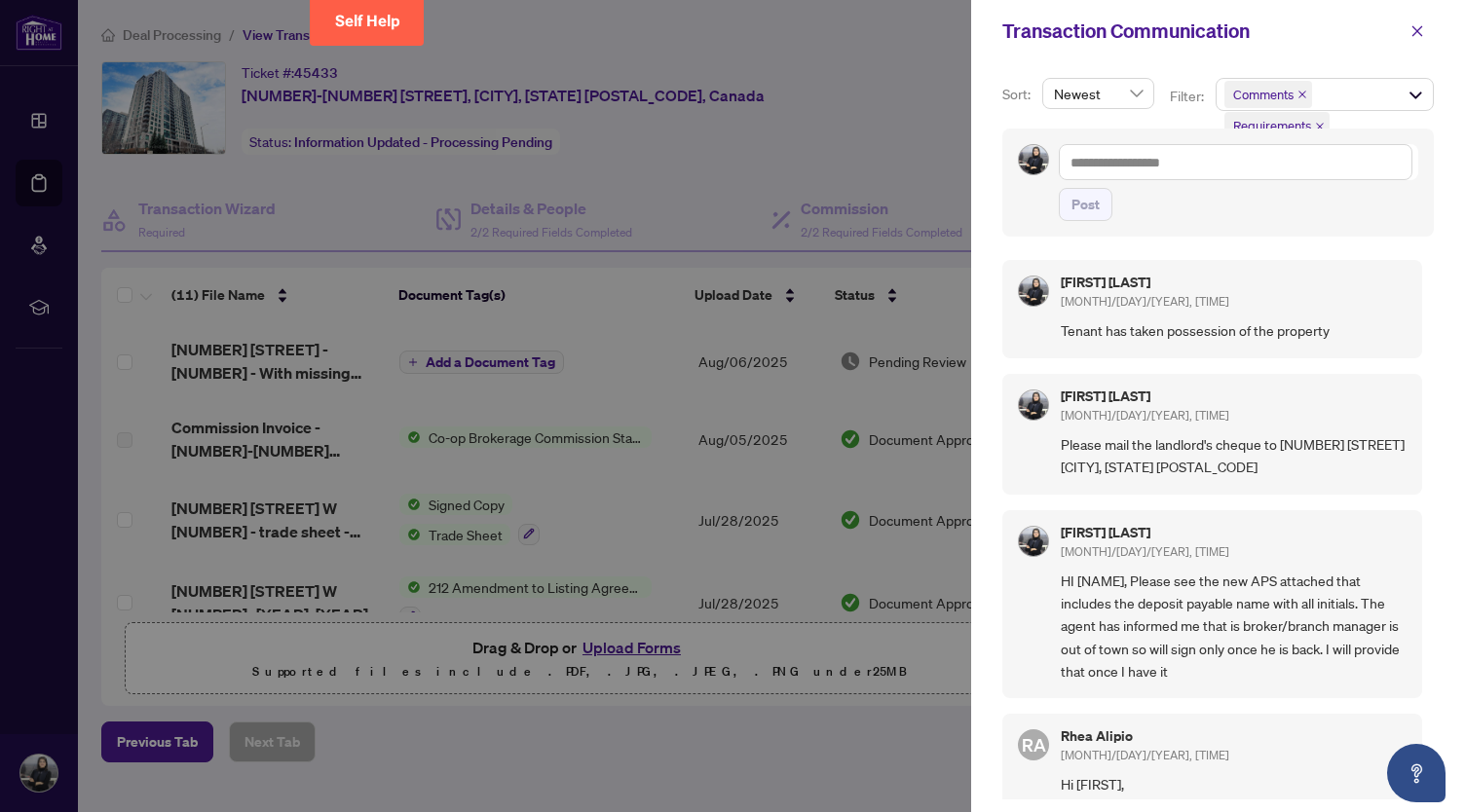 click at bounding box center [732, 406] 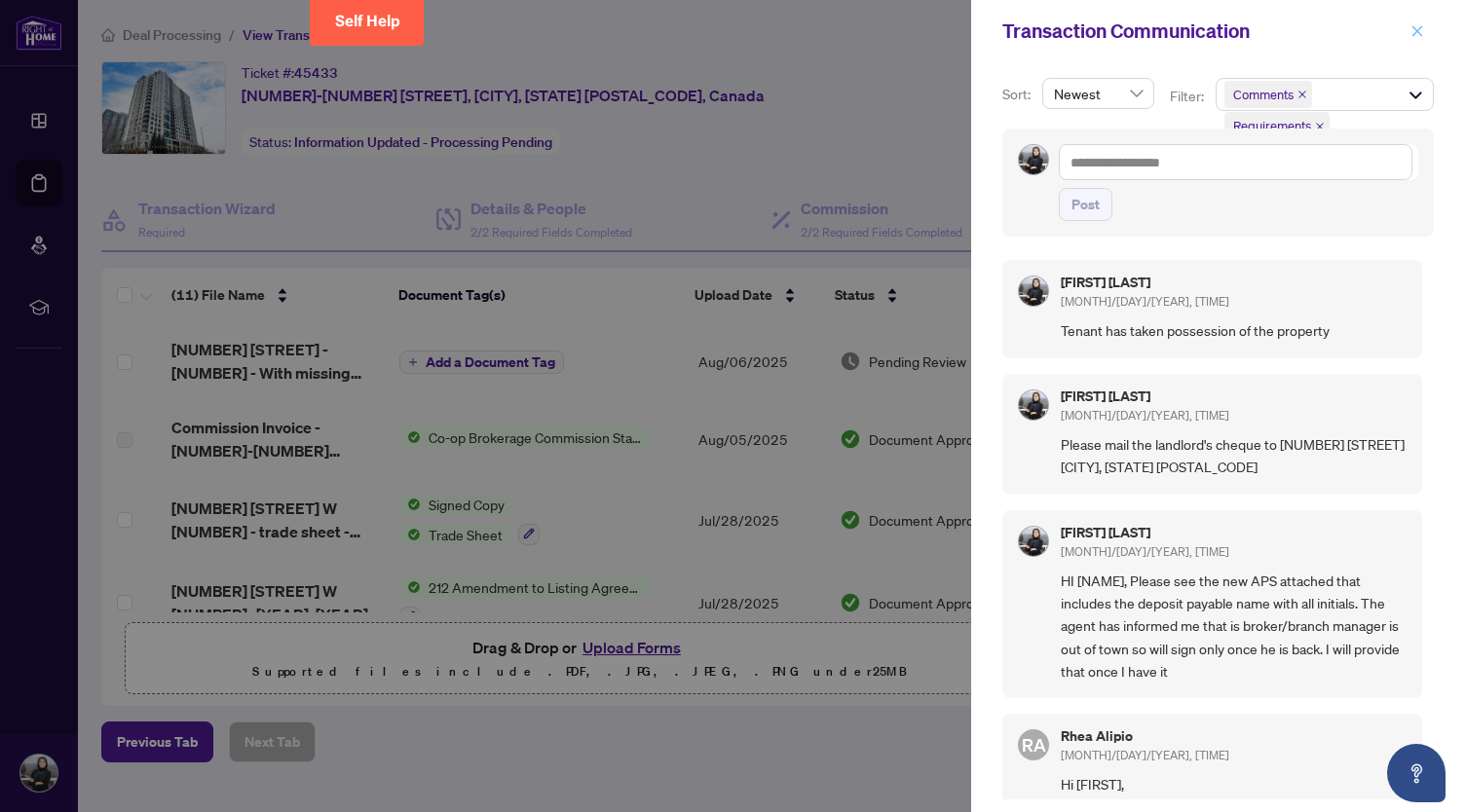 click at bounding box center (1417, 31) 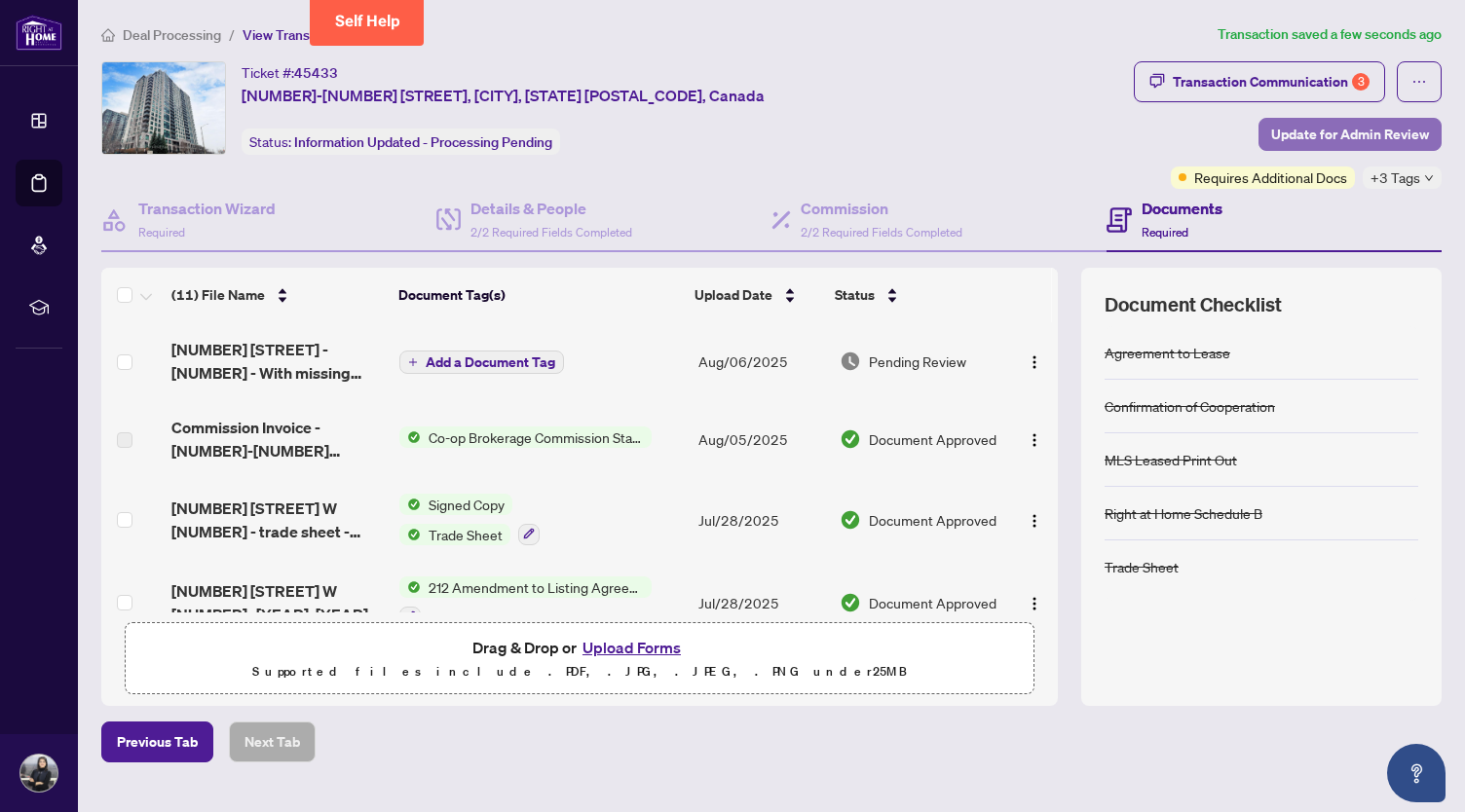click on "Update for Admin Review" at bounding box center [1350, 134] 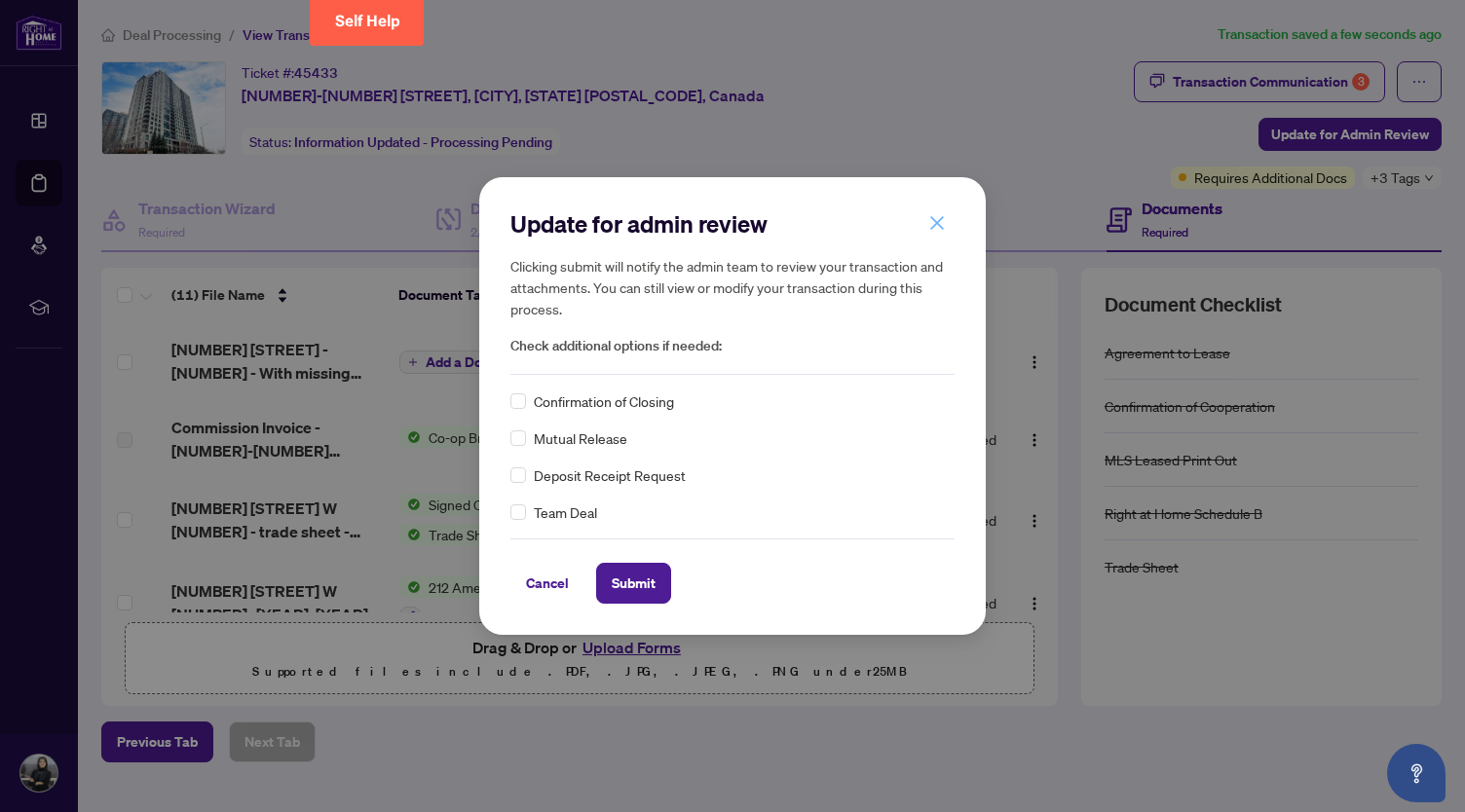 click 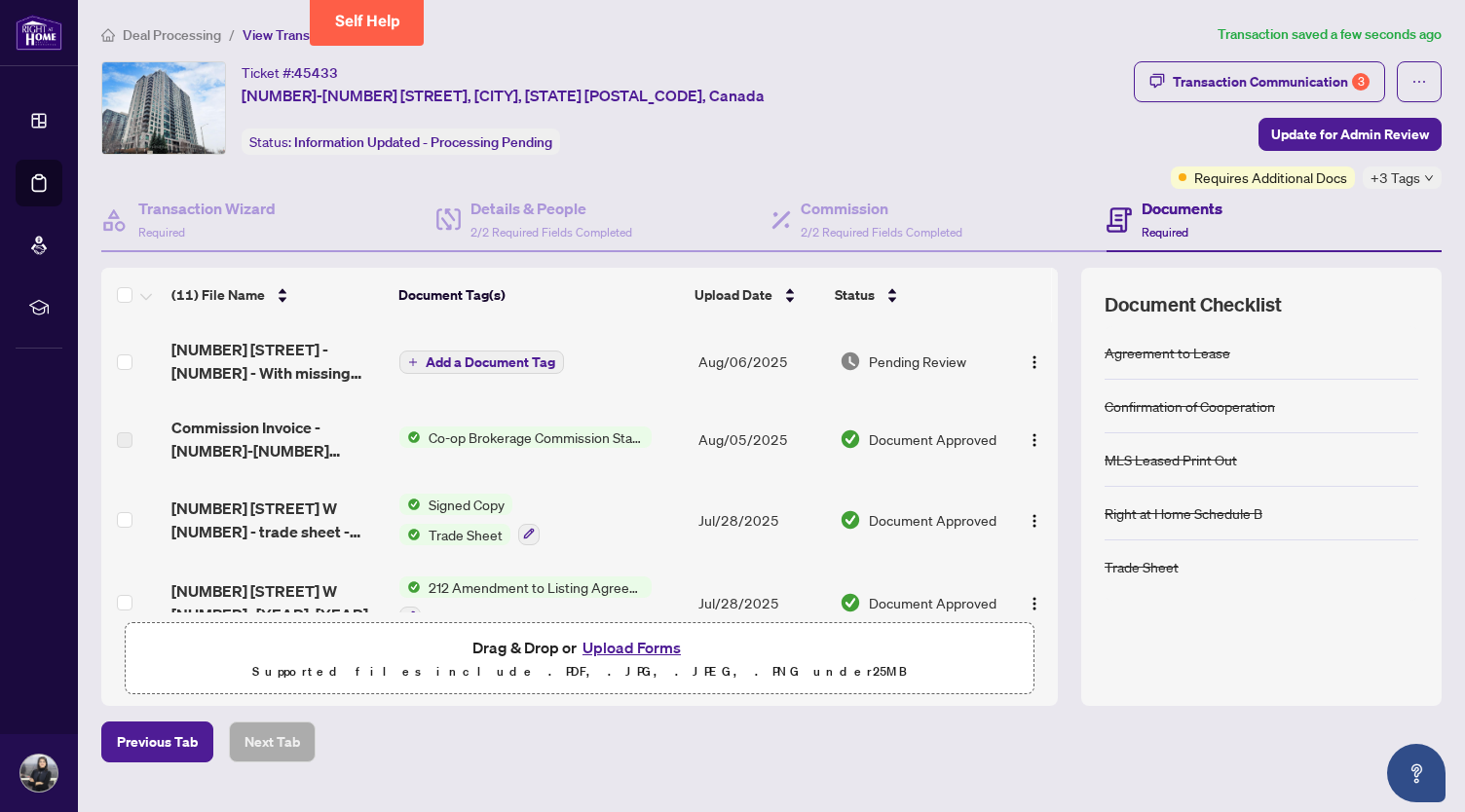 click on "+3 Tags" at bounding box center (1395, 177) 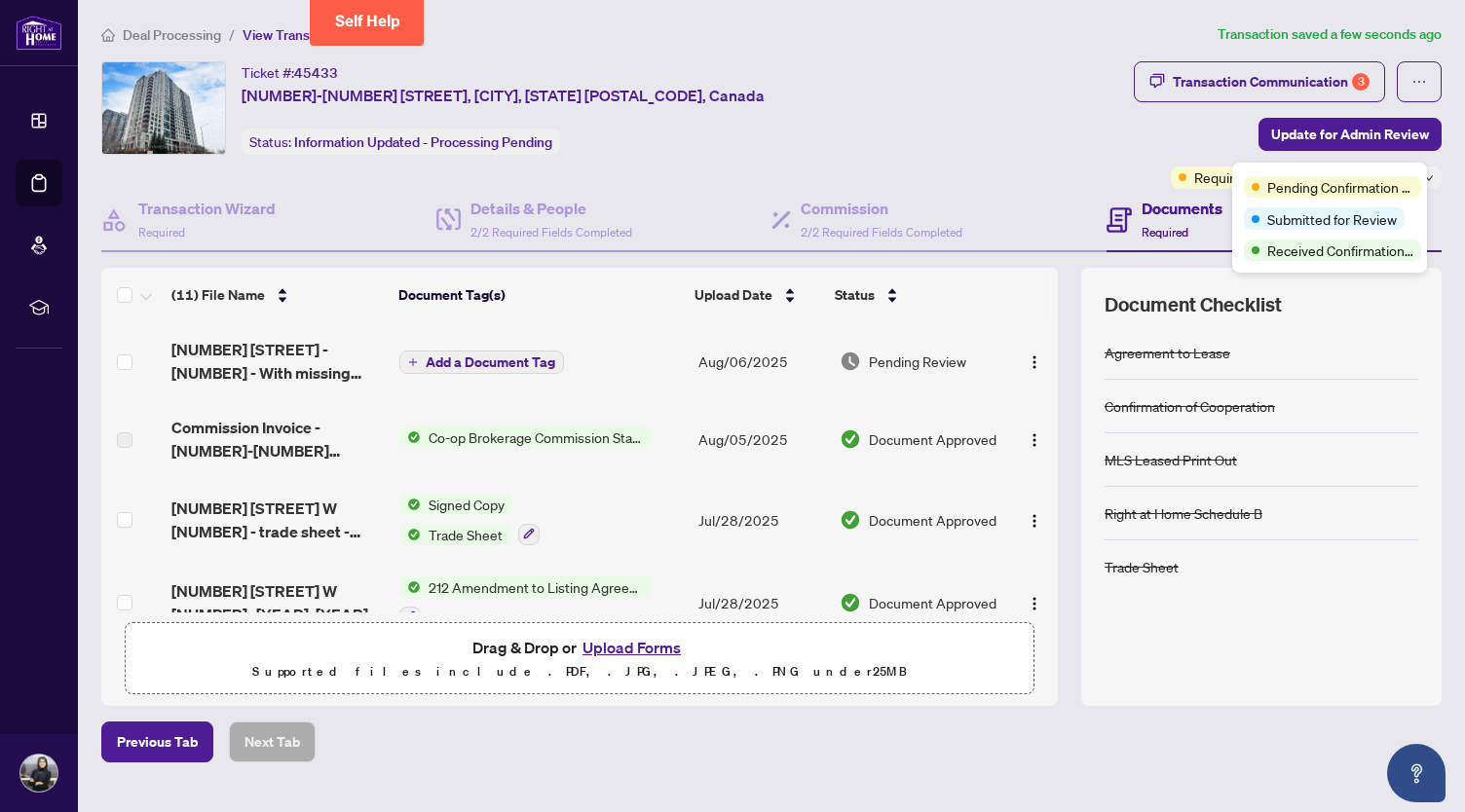 click on "Ticket #:  [NUMBER] [NUMBER] [STREET], [CITY], [STATE] [POSTAL_CODE], Canada Status:   Information Updated - Processing Pending" at bounding box center (614, 108) 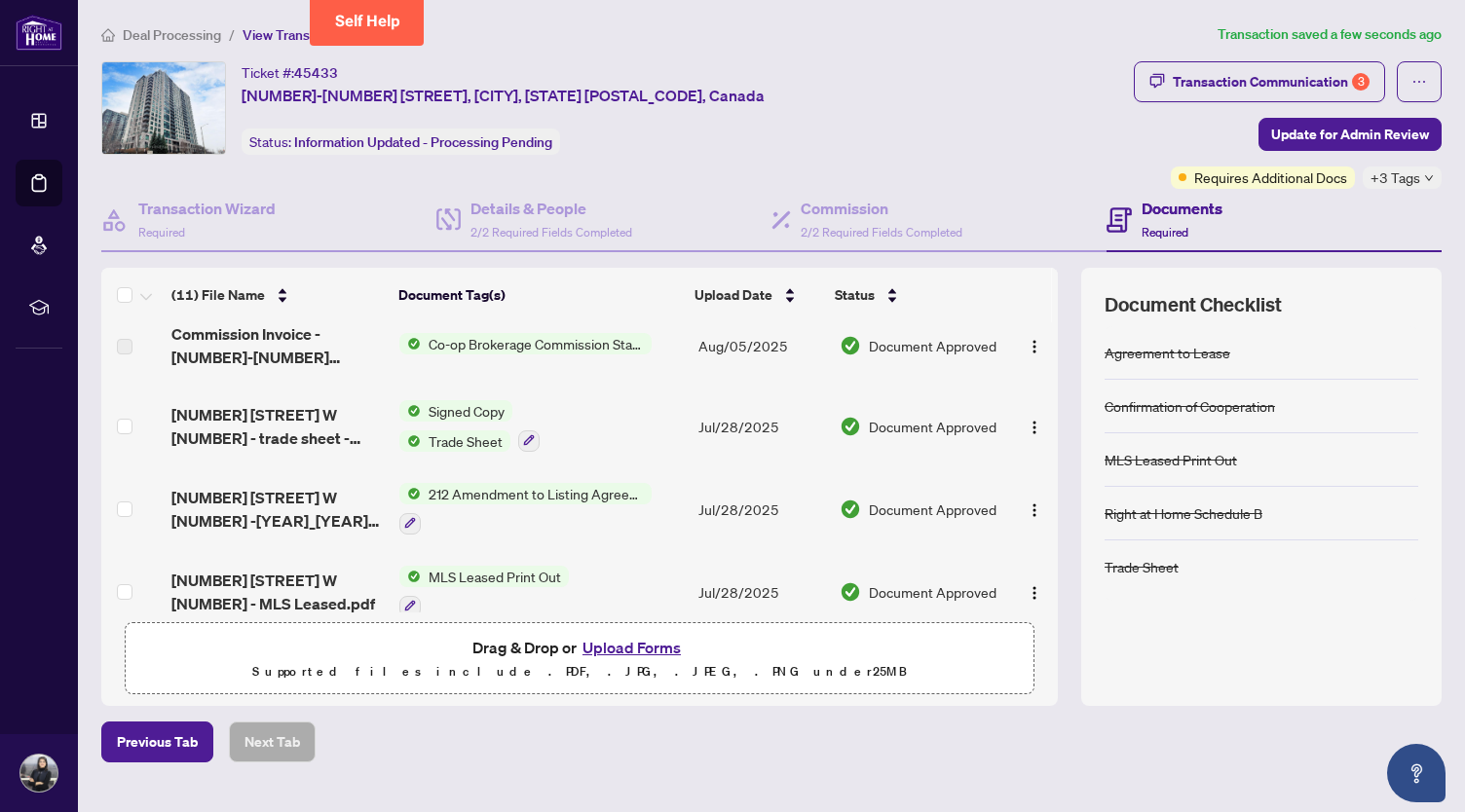 scroll, scrollTop: 0, scrollLeft: 0, axis: both 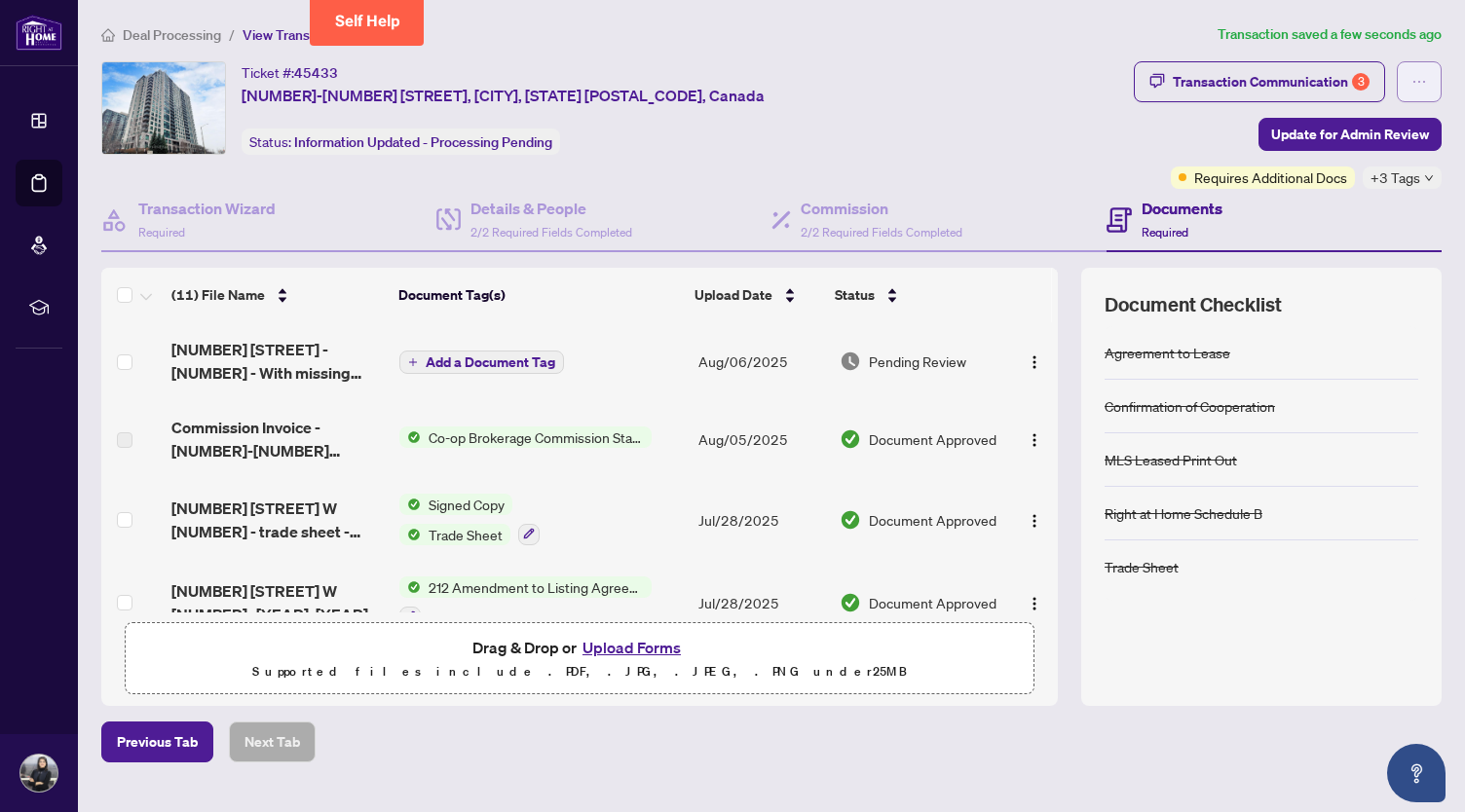 click 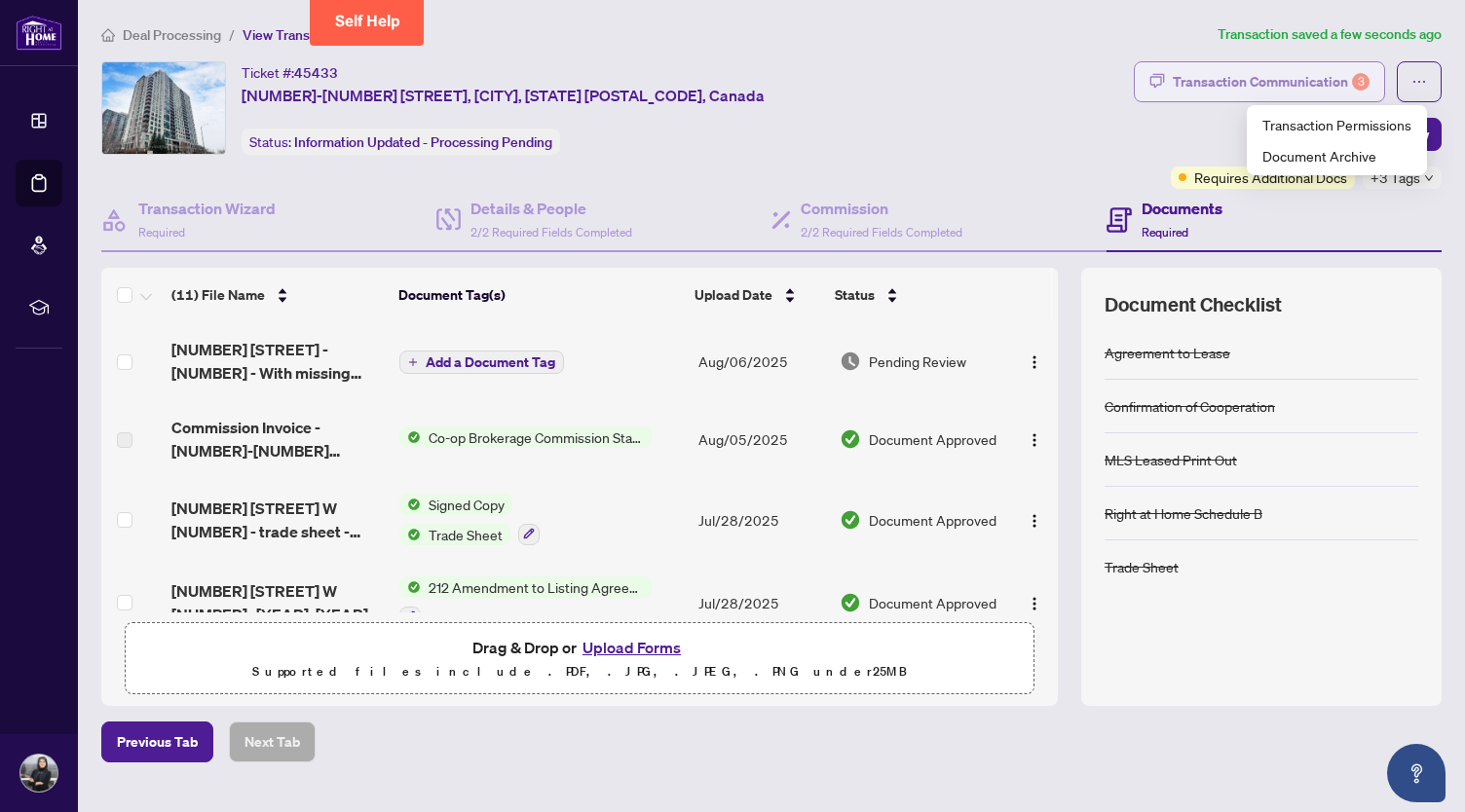 click on "Transaction Communication 3" at bounding box center (1271, 82) 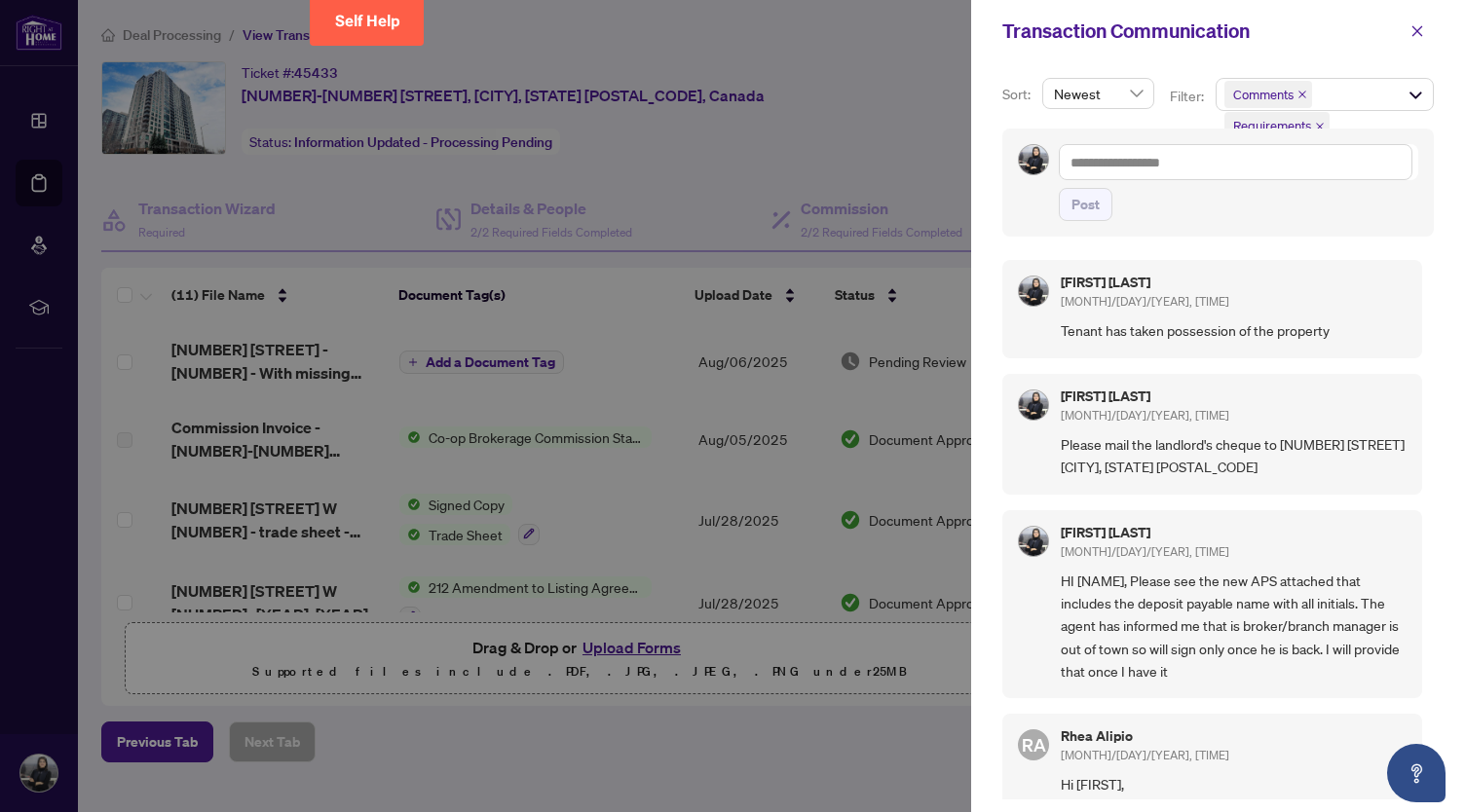 click 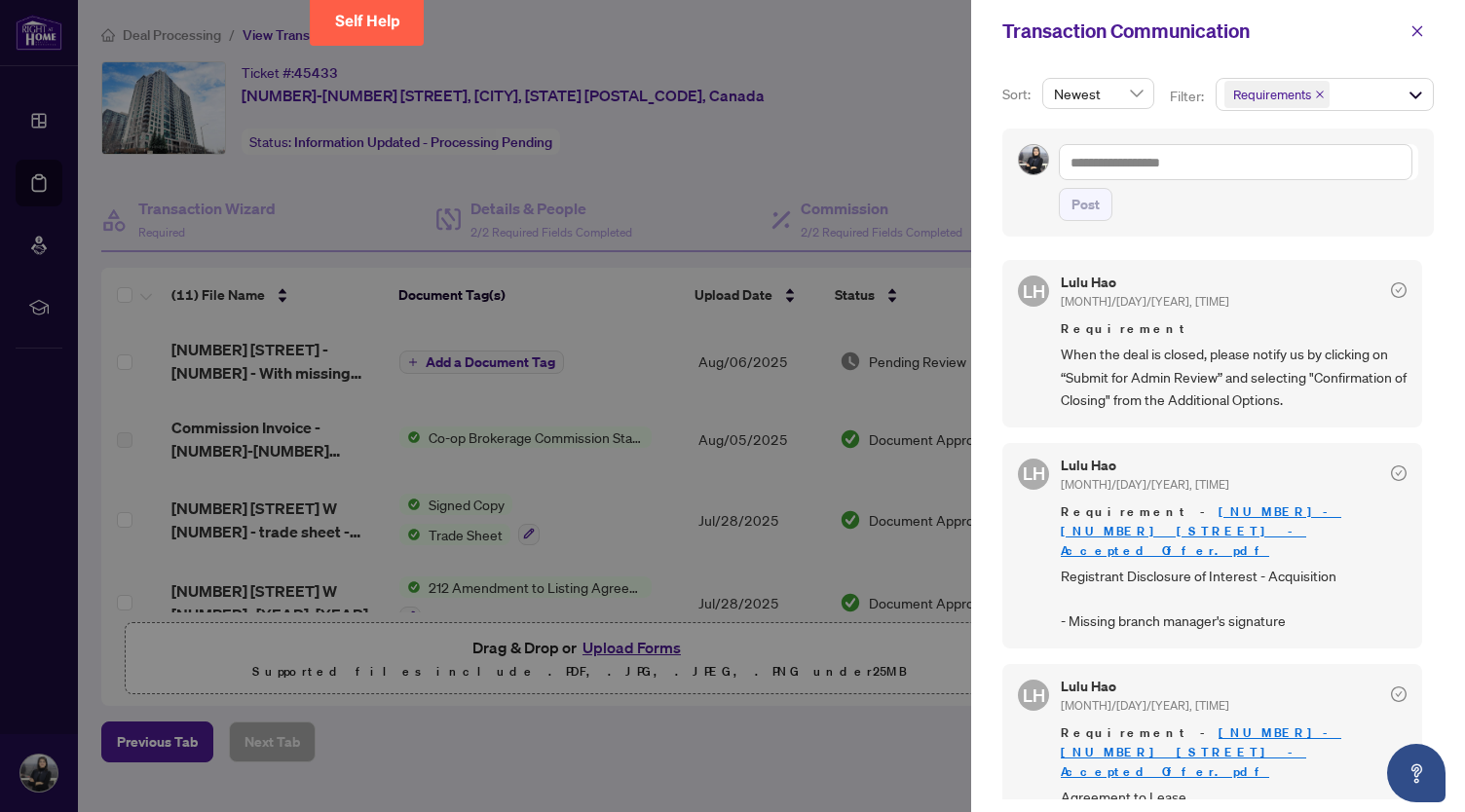 click 